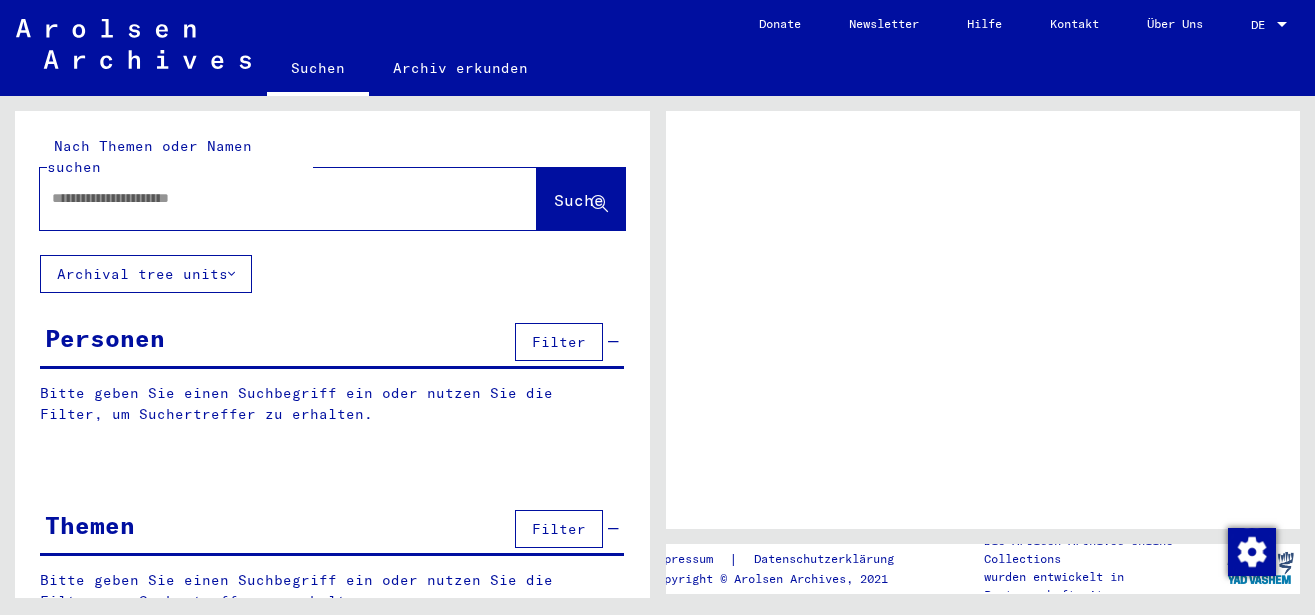 scroll, scrollTop: 0, scrollLeft: 0, axis: both 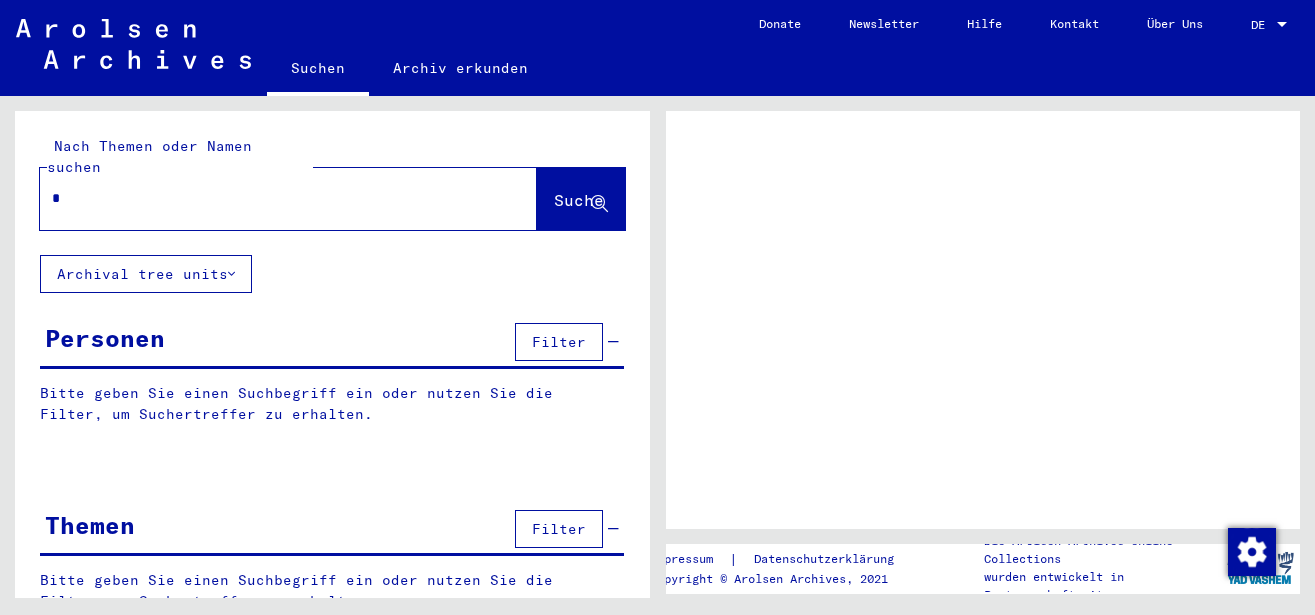 type 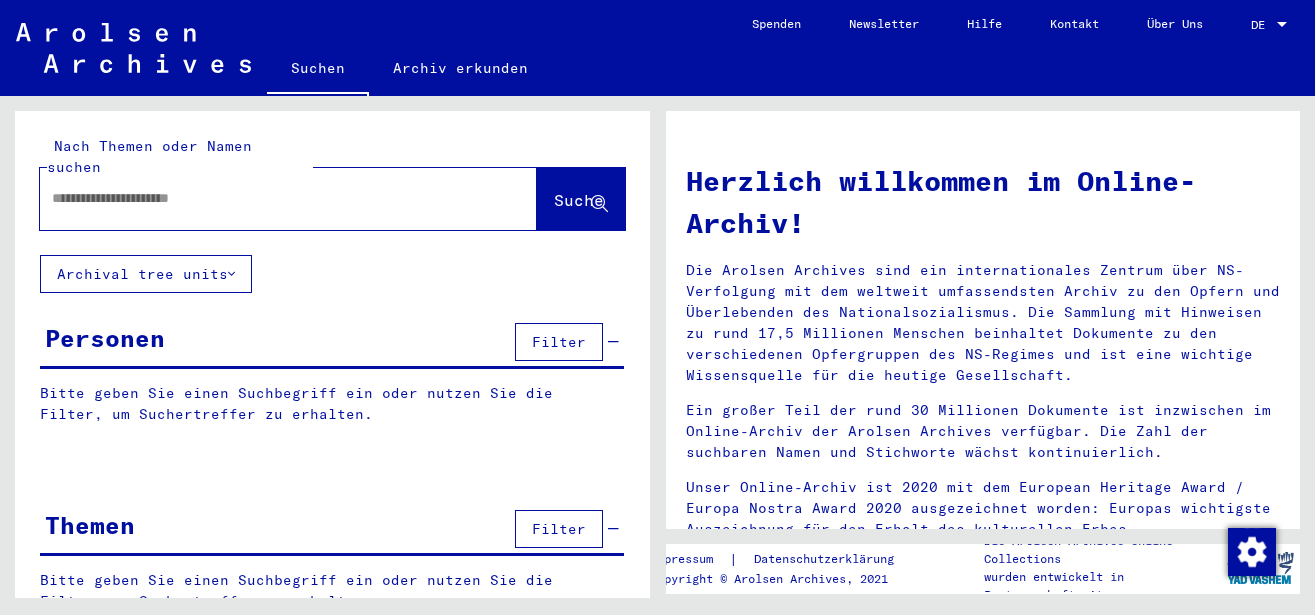 click at bounding box center (264, 198) 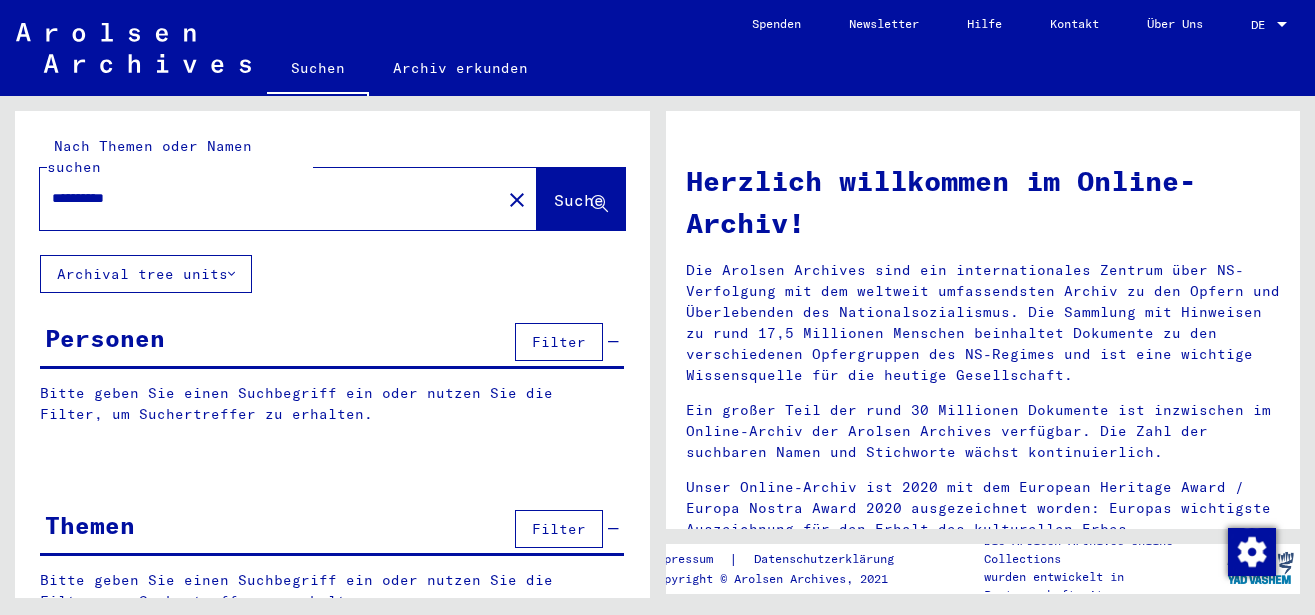 type on "**********" 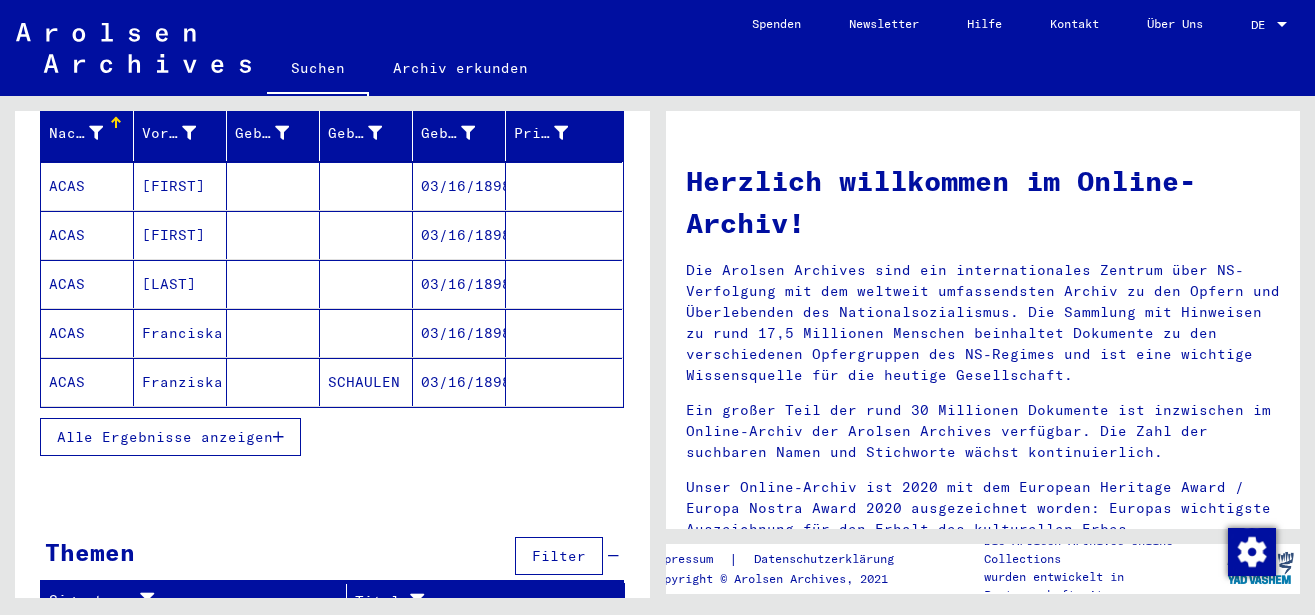 scroll, scrollTop: 266, scrollLeft: 0, axis: vertical 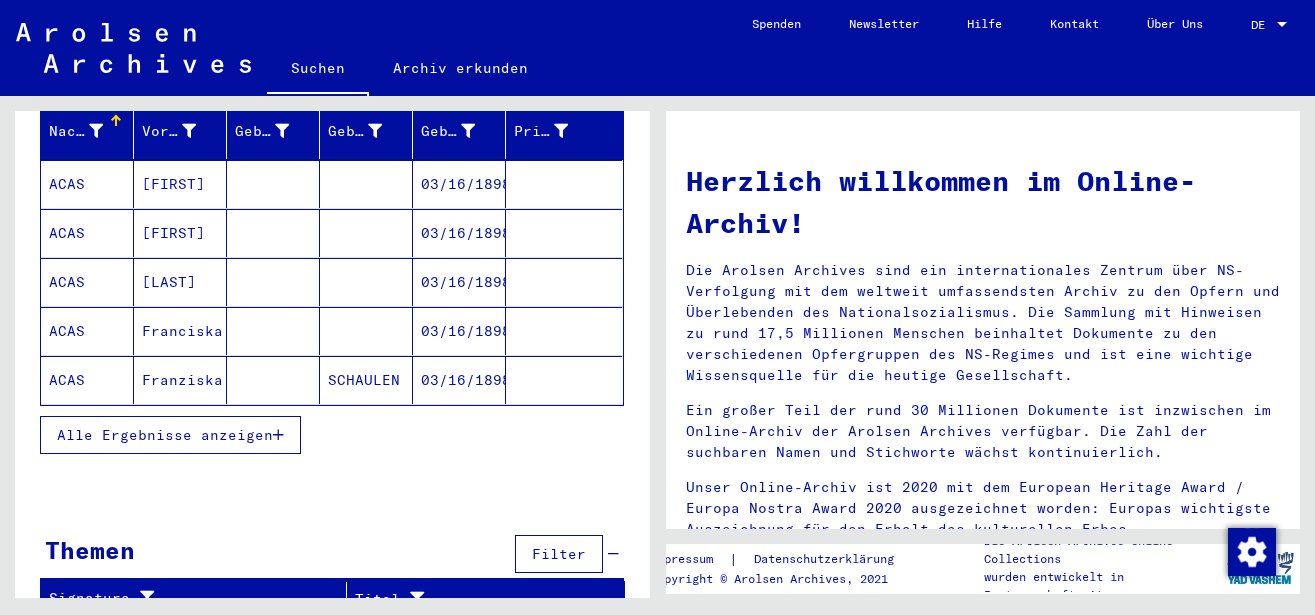 click on "Alle Ergebnisse anzeigen" at bounding box center [165, 435] 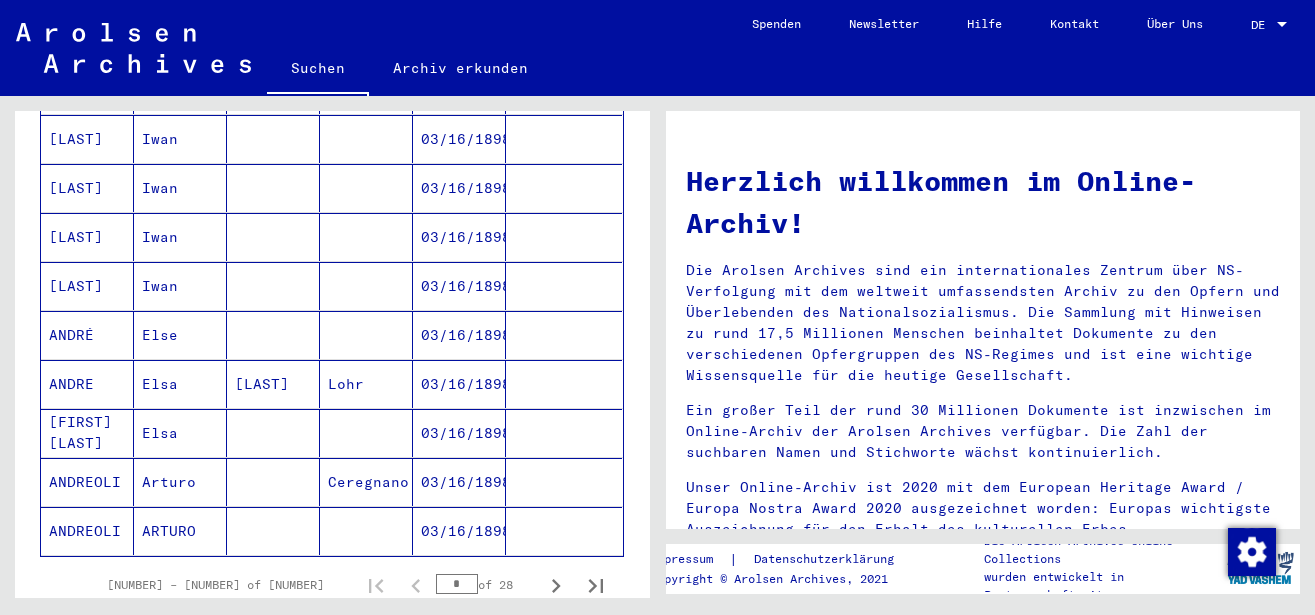 scroll, scrollTop: 1238, scrollLeft: 0, axis: vertical 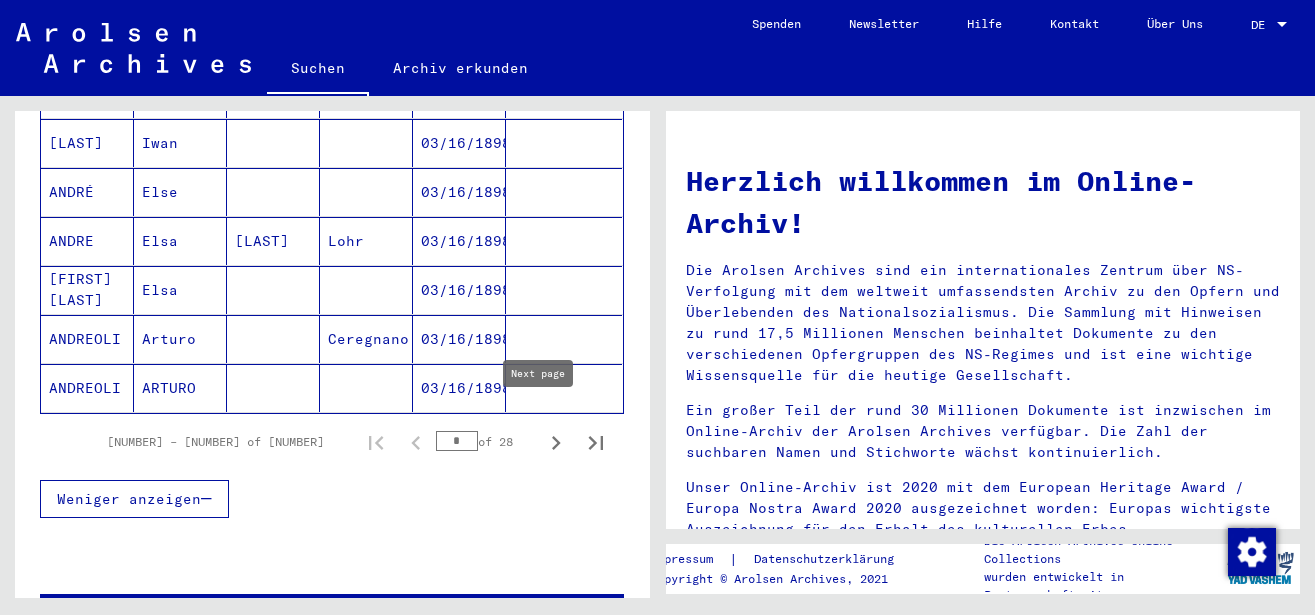 click 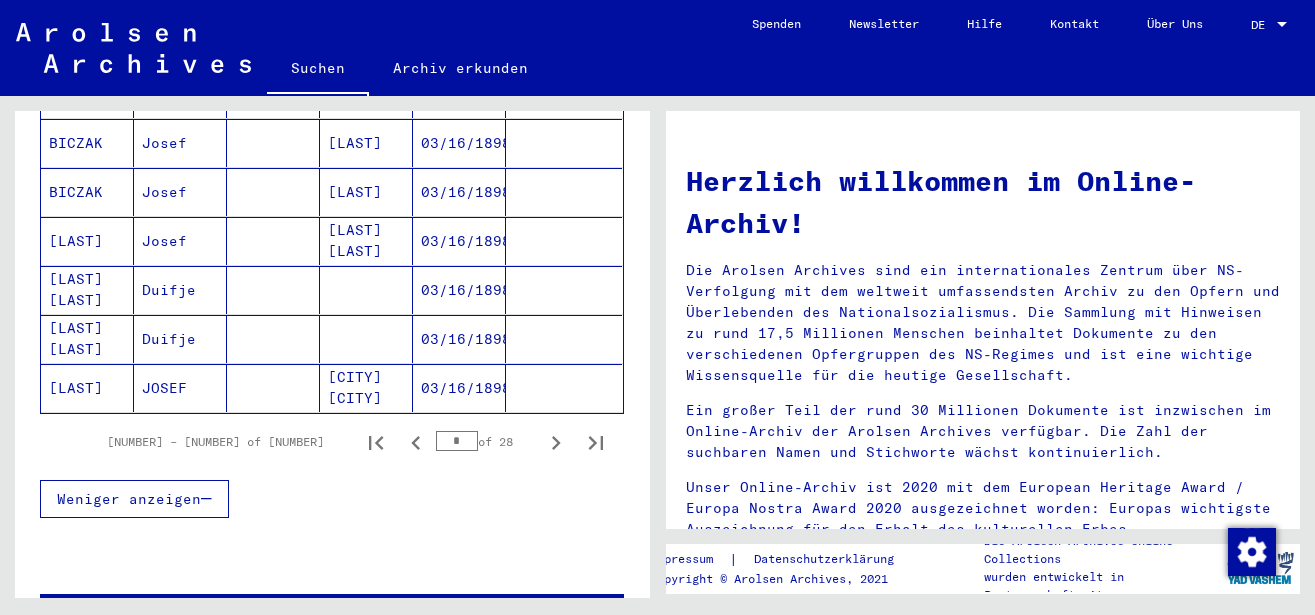 click 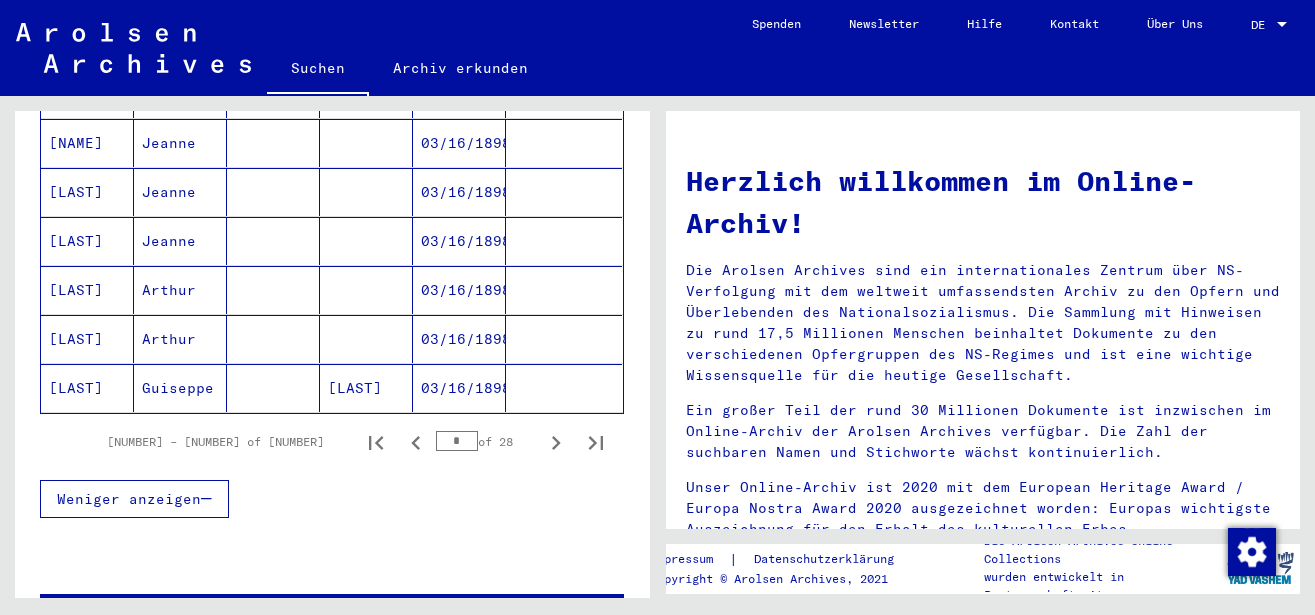 click 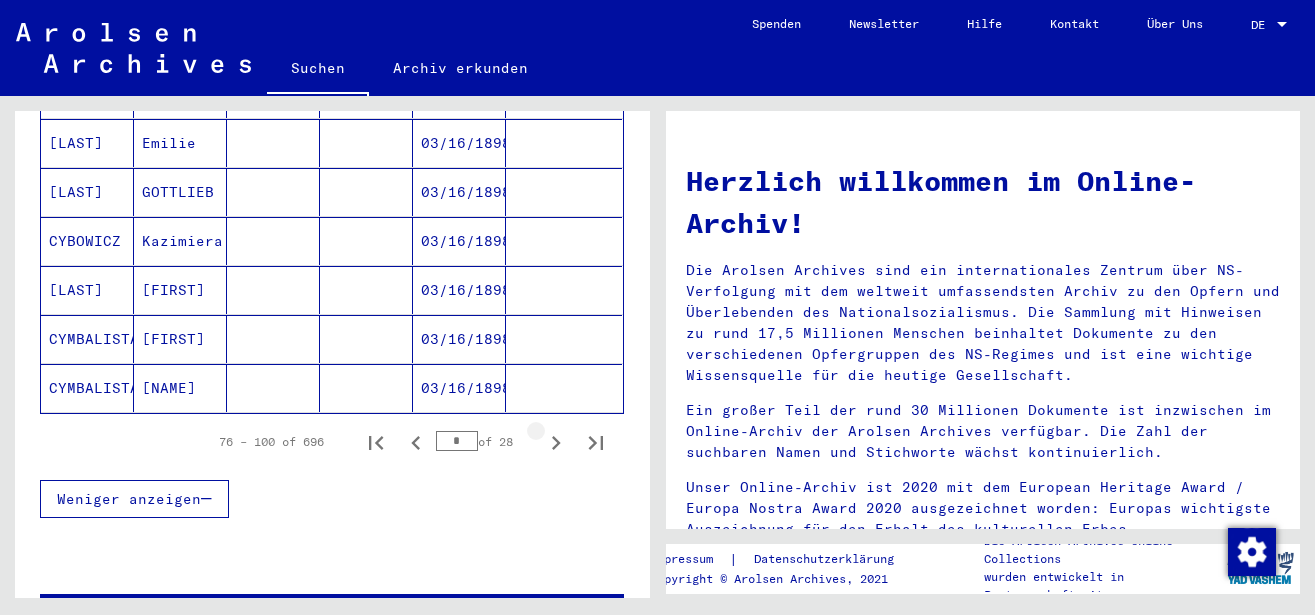 click 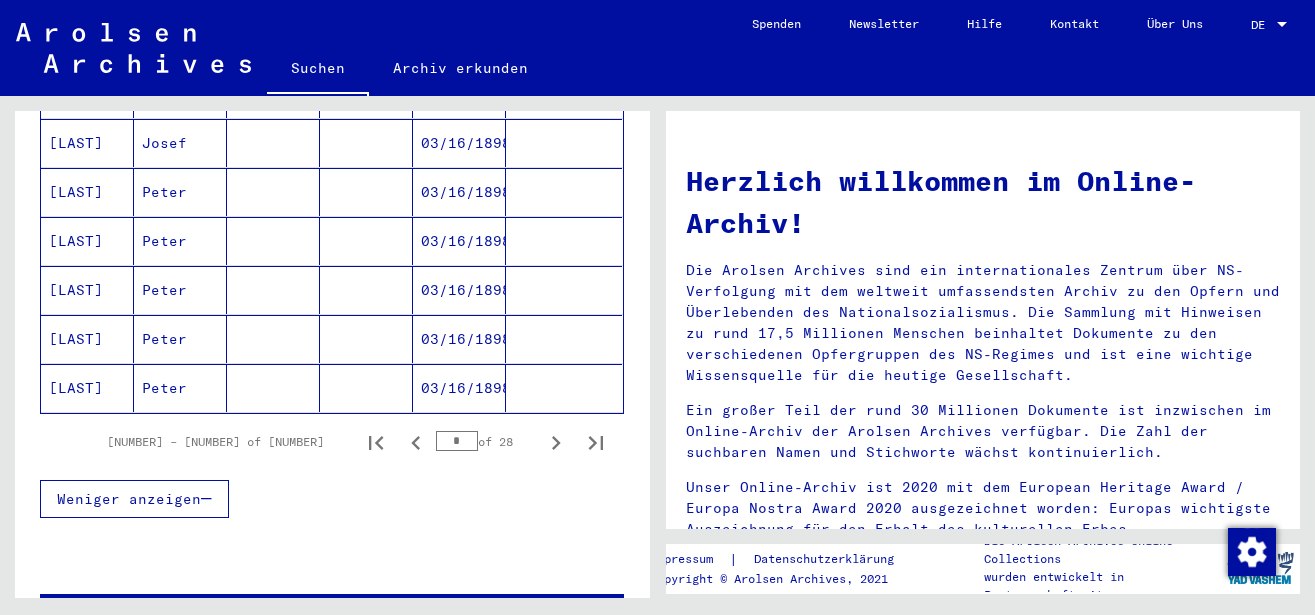 click 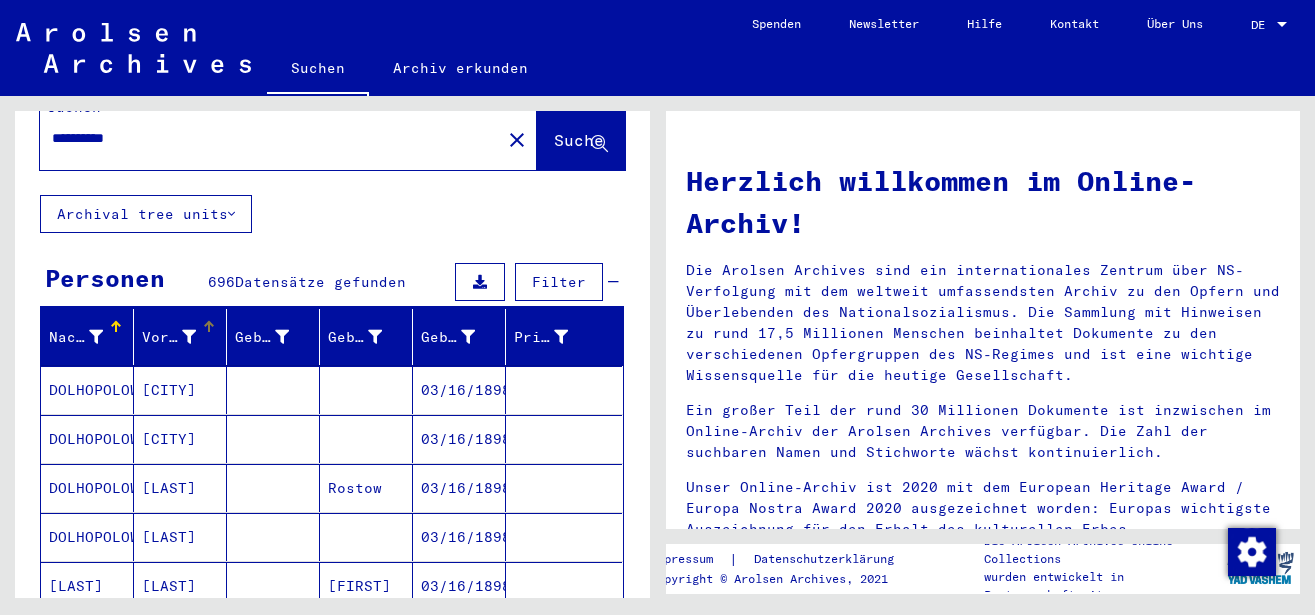 scroll, scrollTop: 0, scrollLeft: 0, axis: both 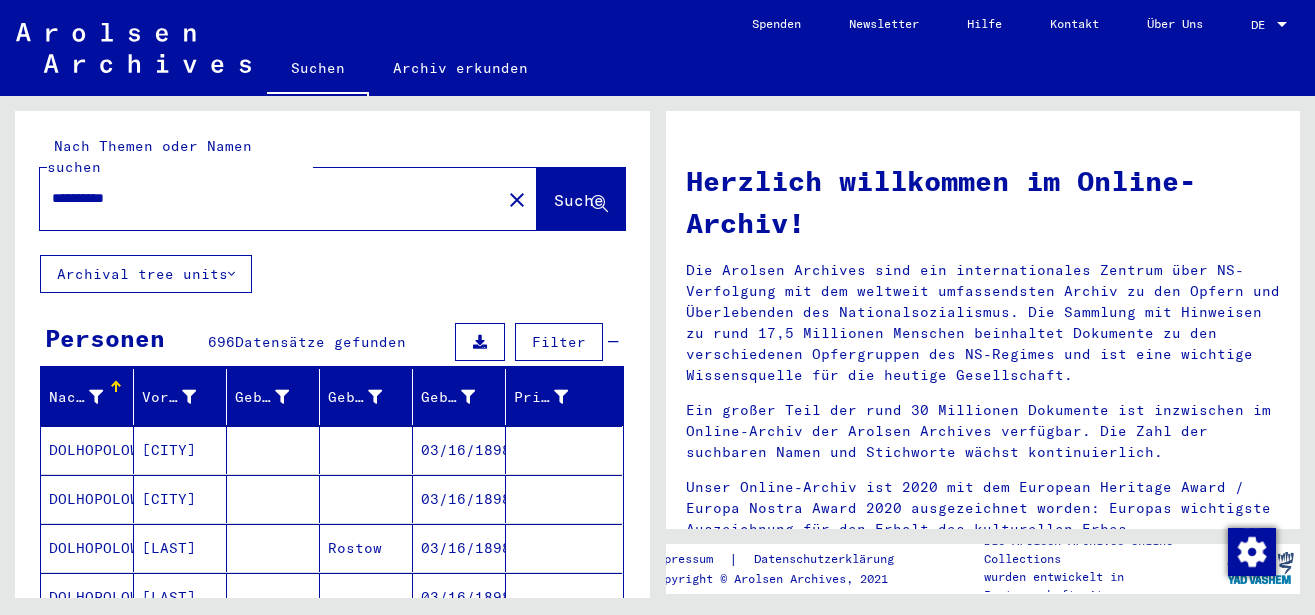 drag, startPoint x: 165, startPoint y: 175, endPoint x: -51, endPoint y: 153, distance: 217.11748 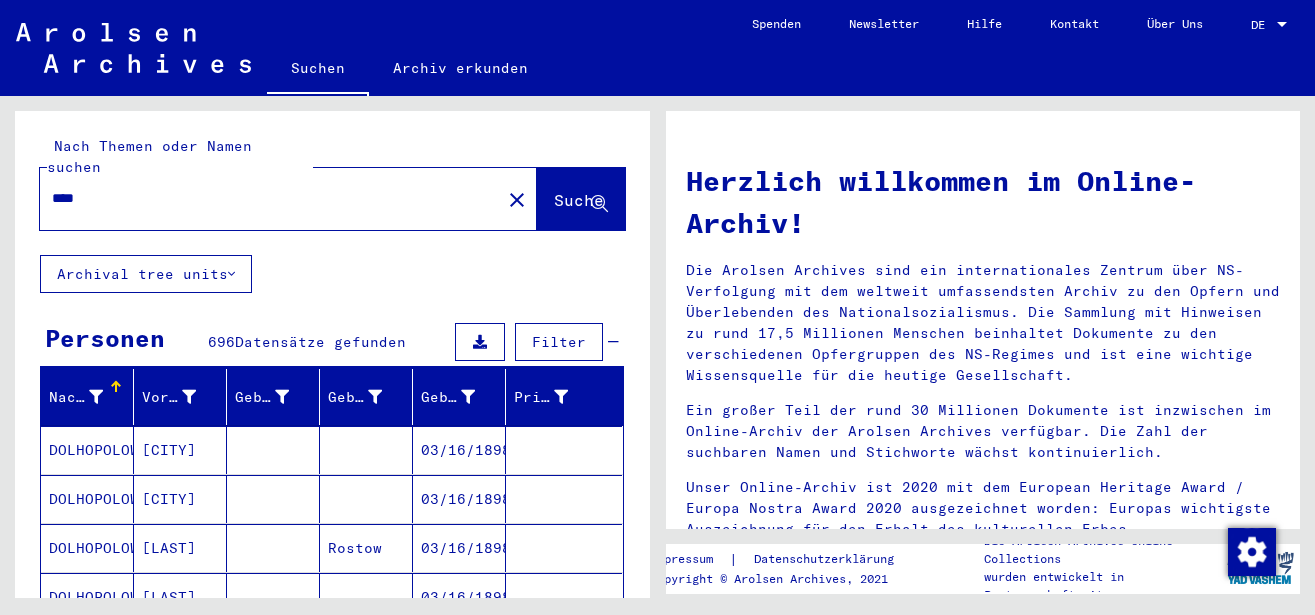 type on "****" 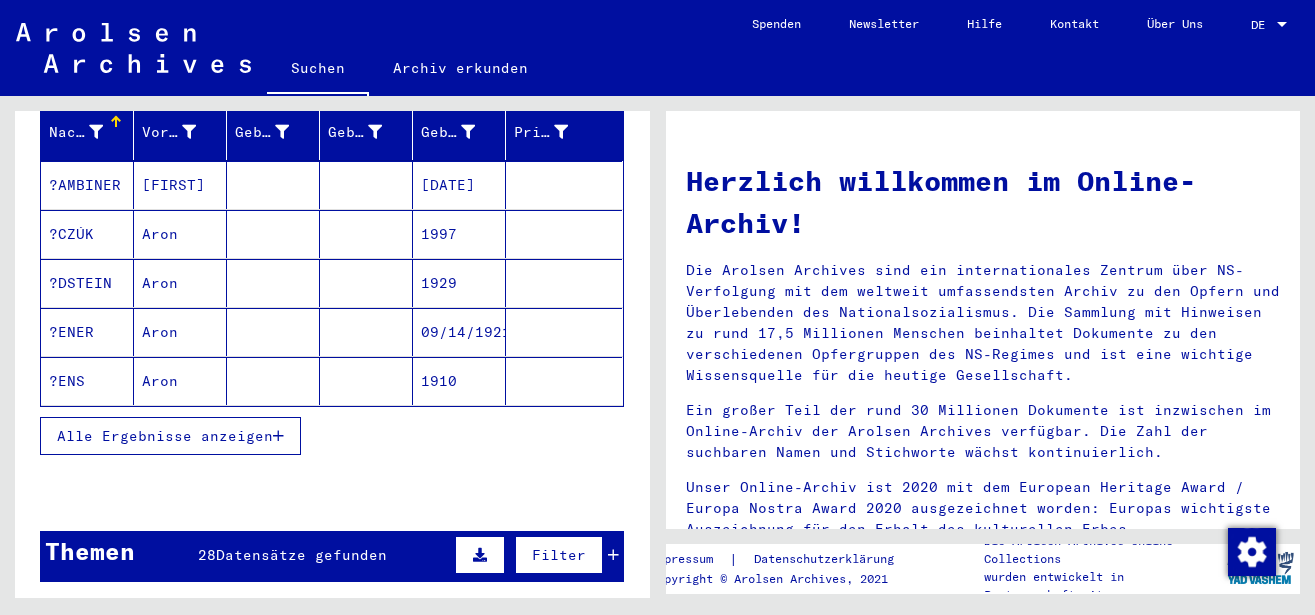 scroll, scrollTop: 432, scrollLeft: 0, axis: vertical 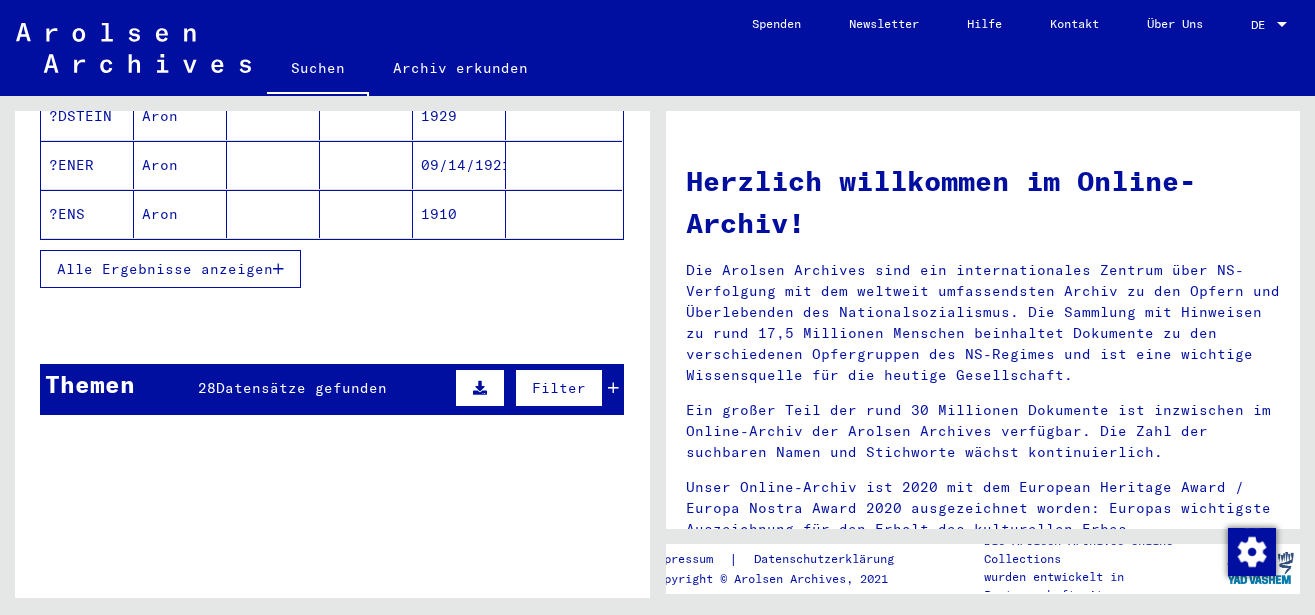 click on "Alle Ergebnisse anzeigen" at bounding box center (165, 269) 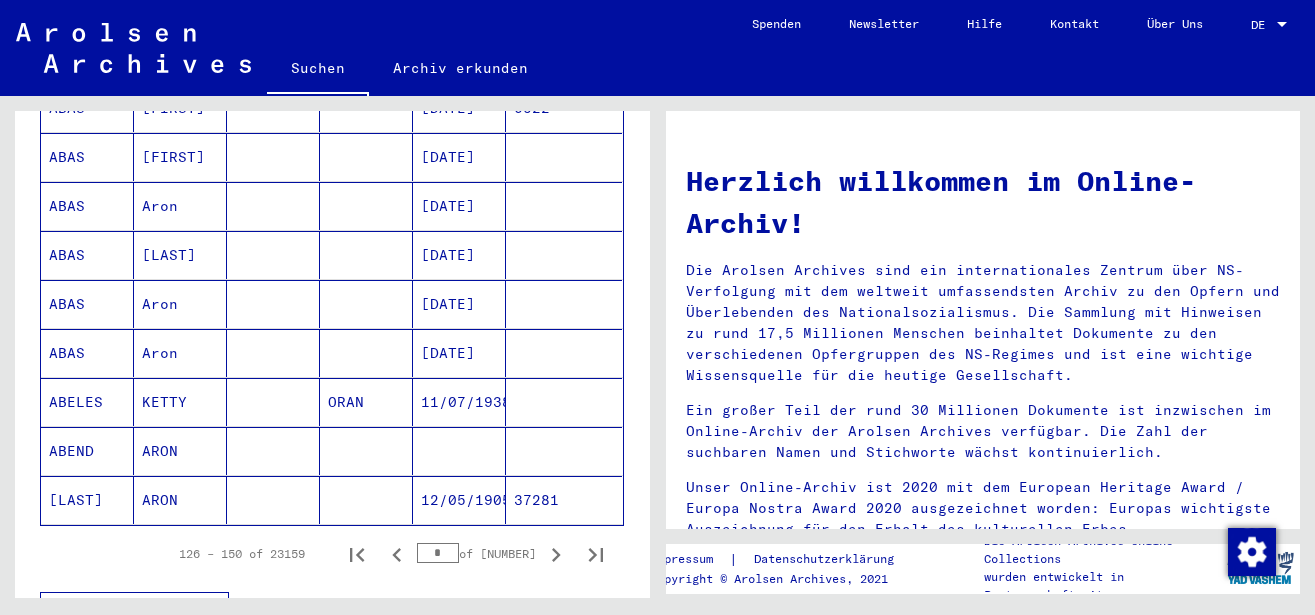 scroll, scrollTop: 1188, scrollLeft: 0, axis: vertical 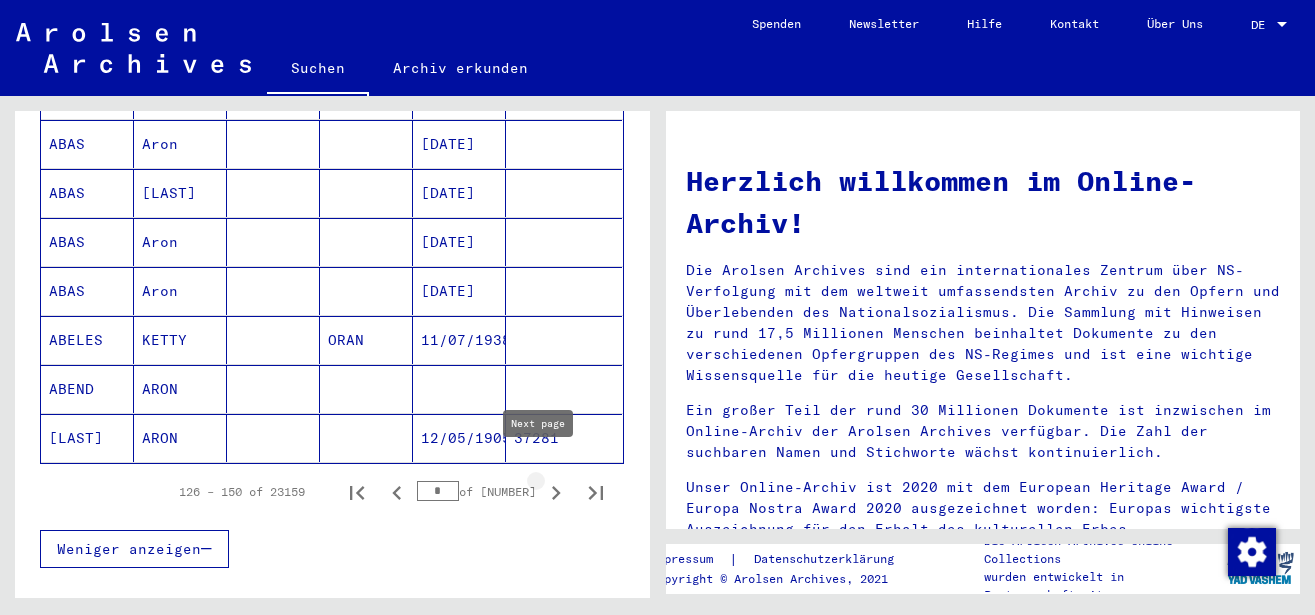 click 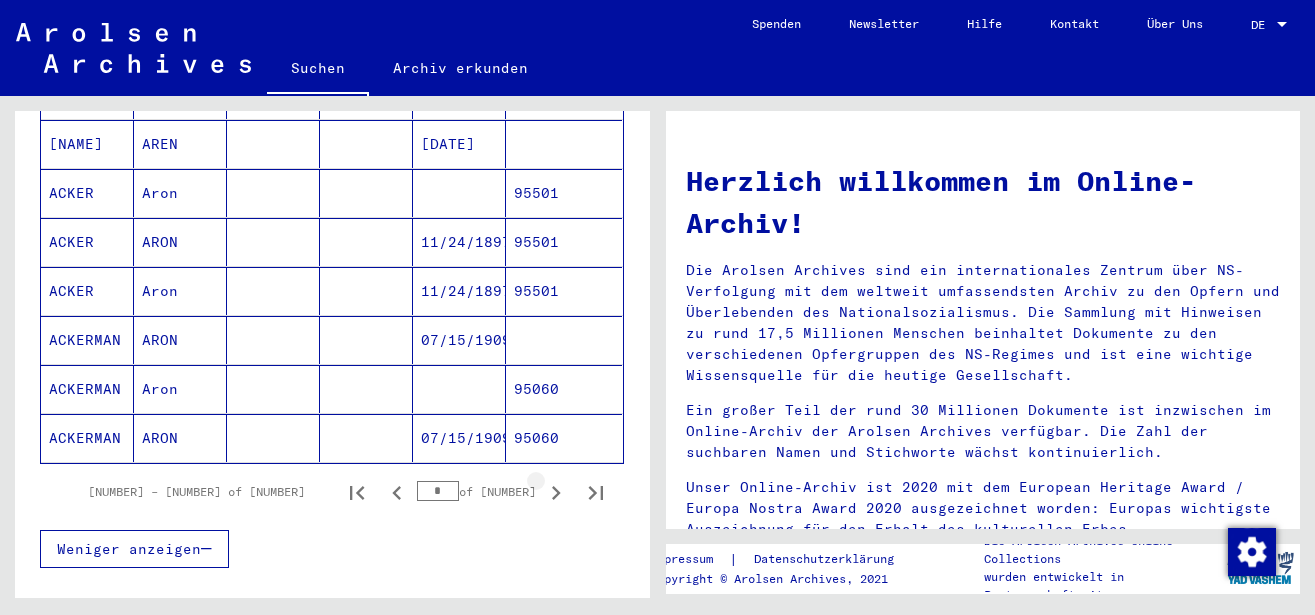 click 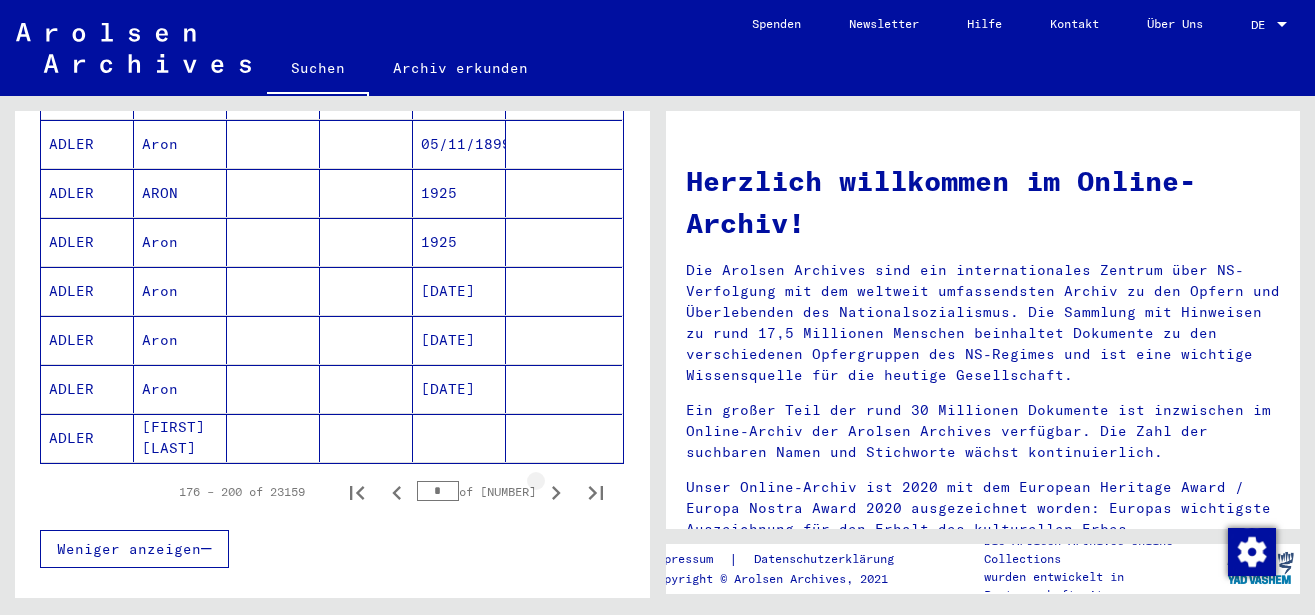 click 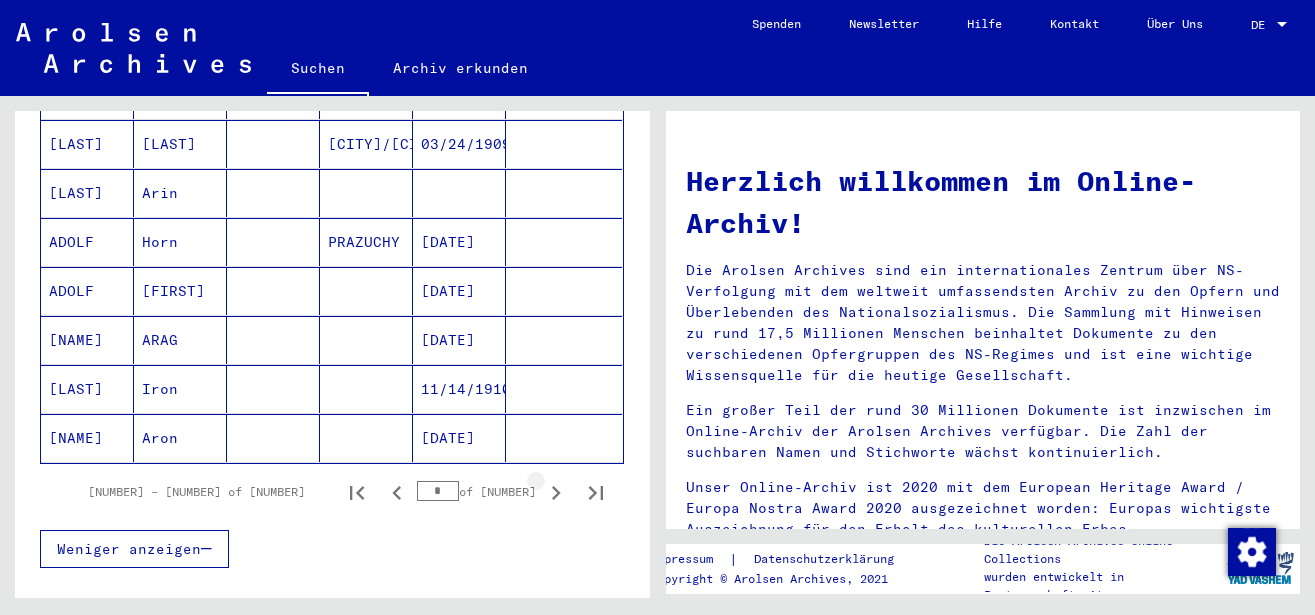 click 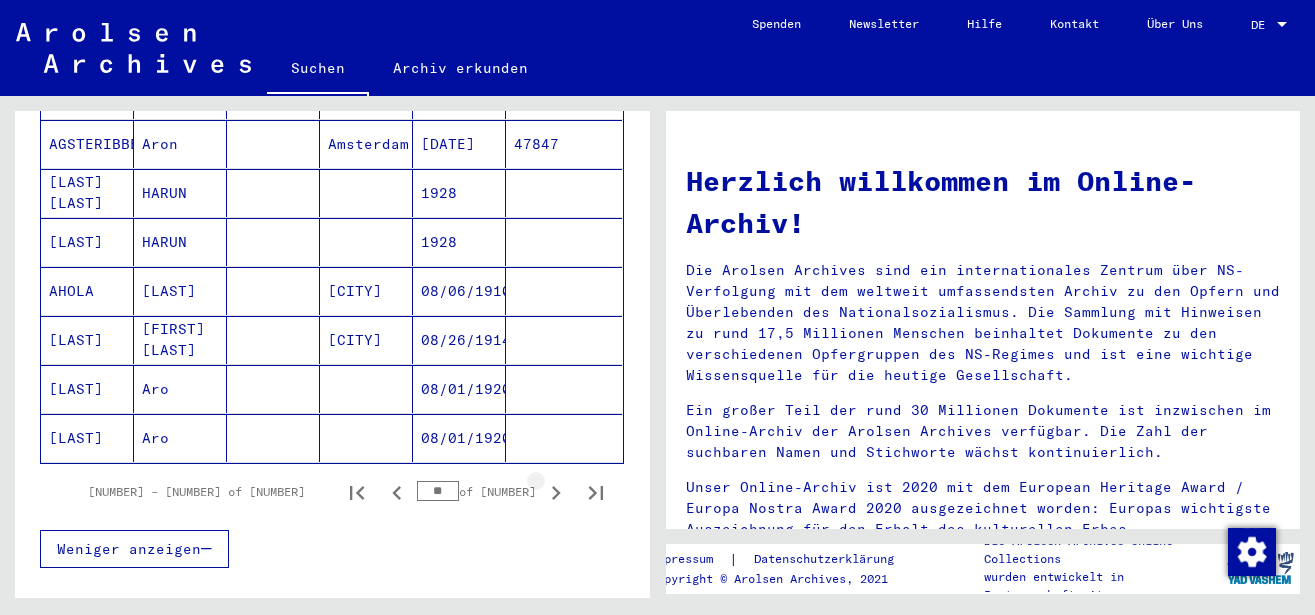 click 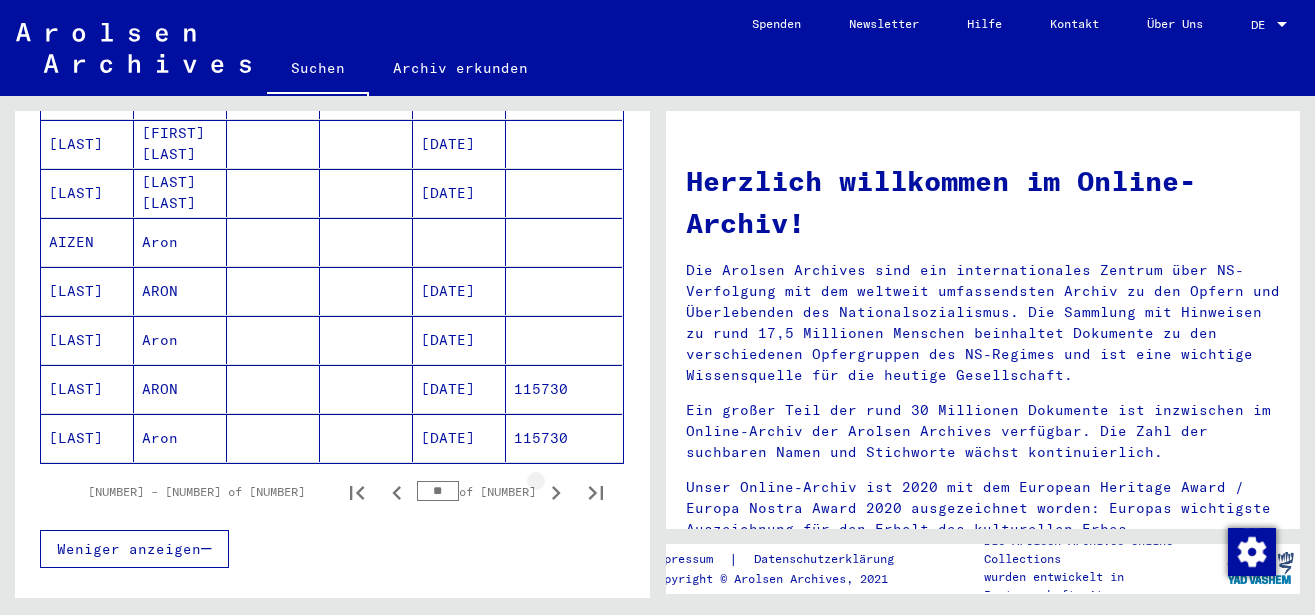 click 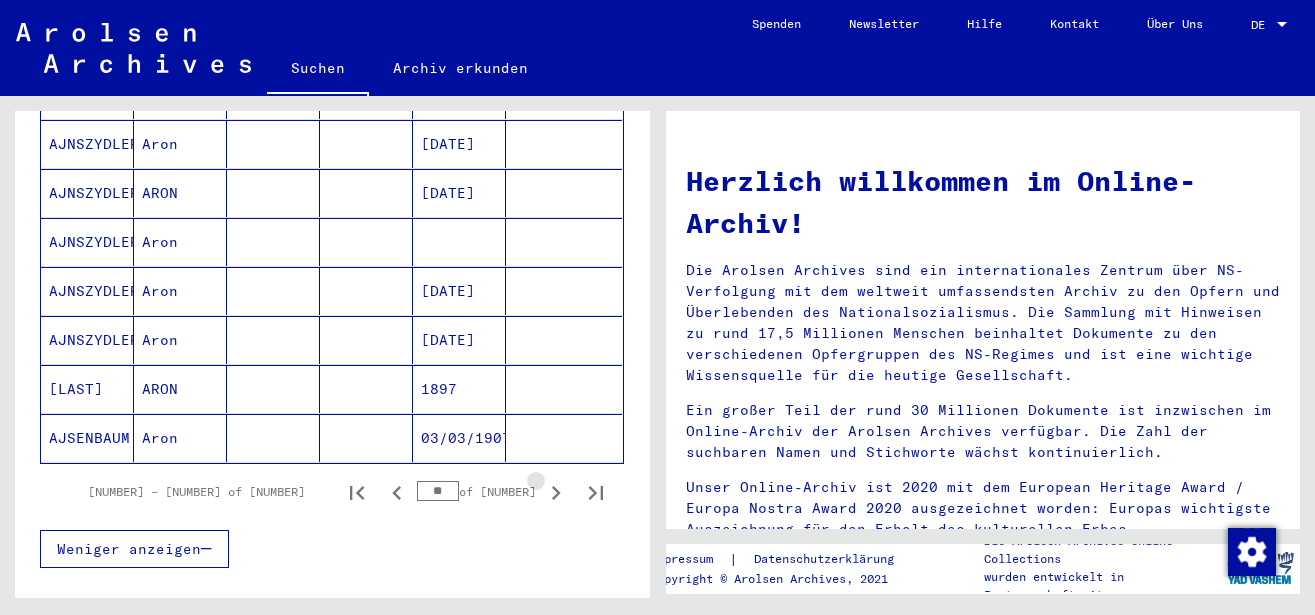 click 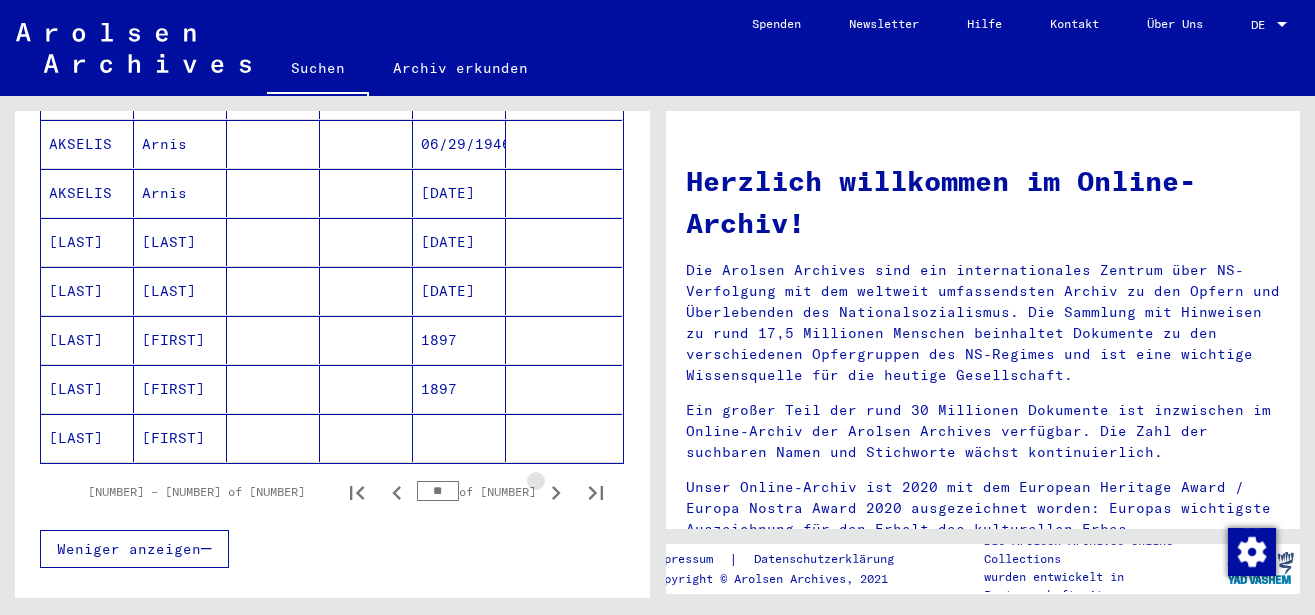 click 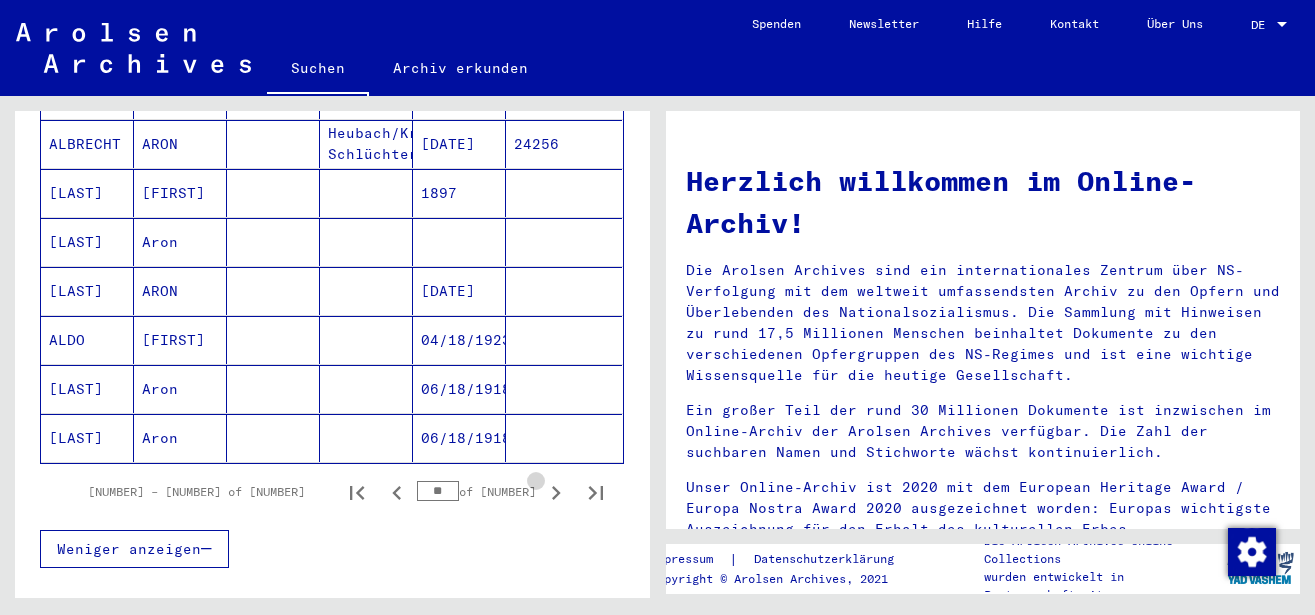 click 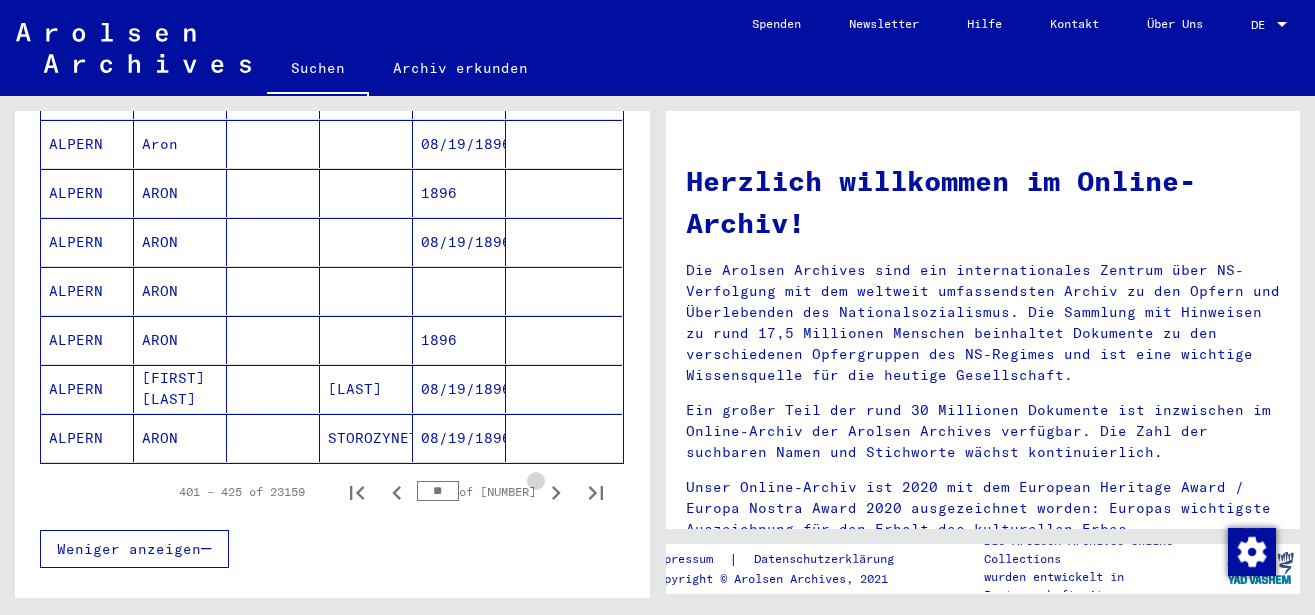 click 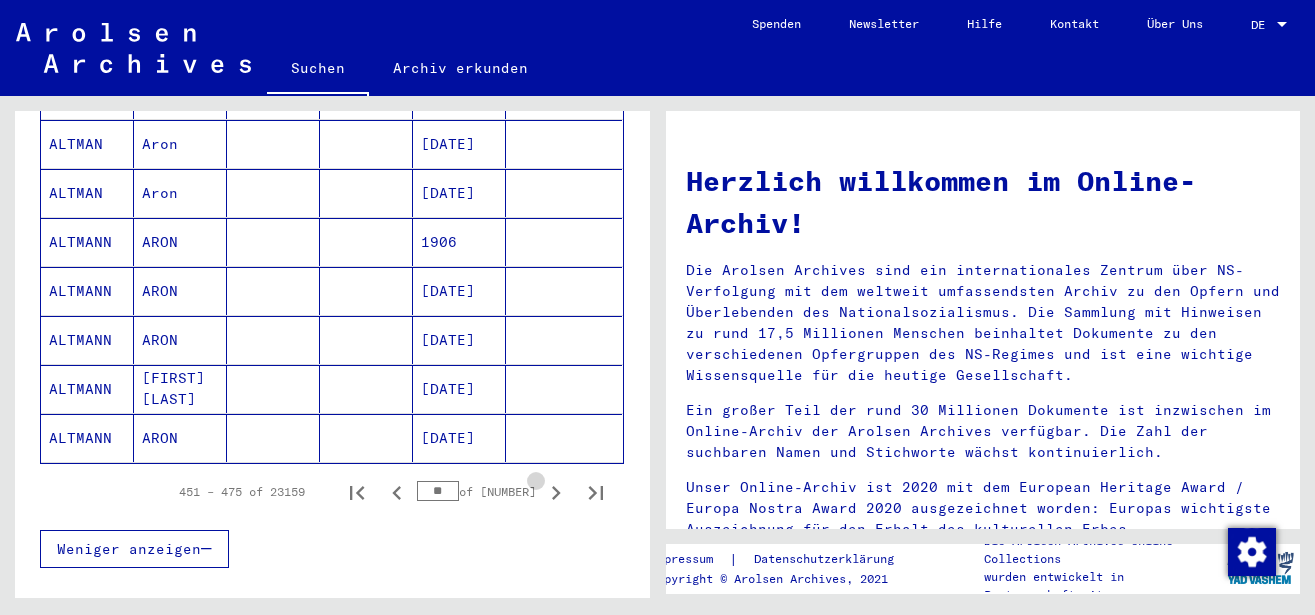 click 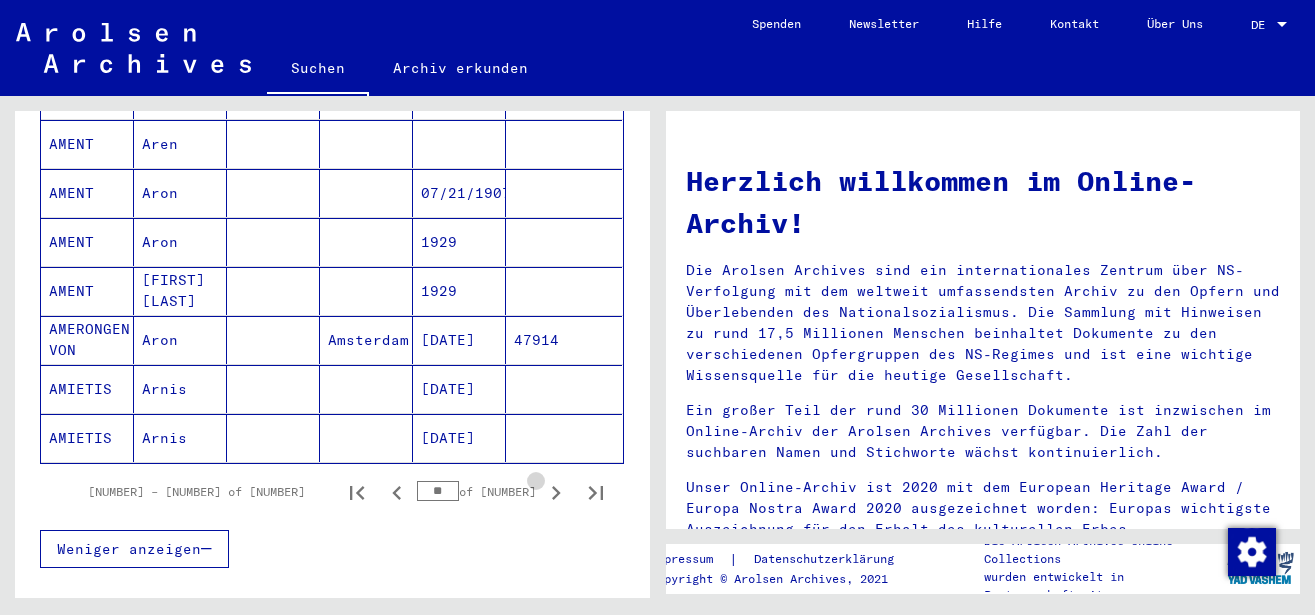 click 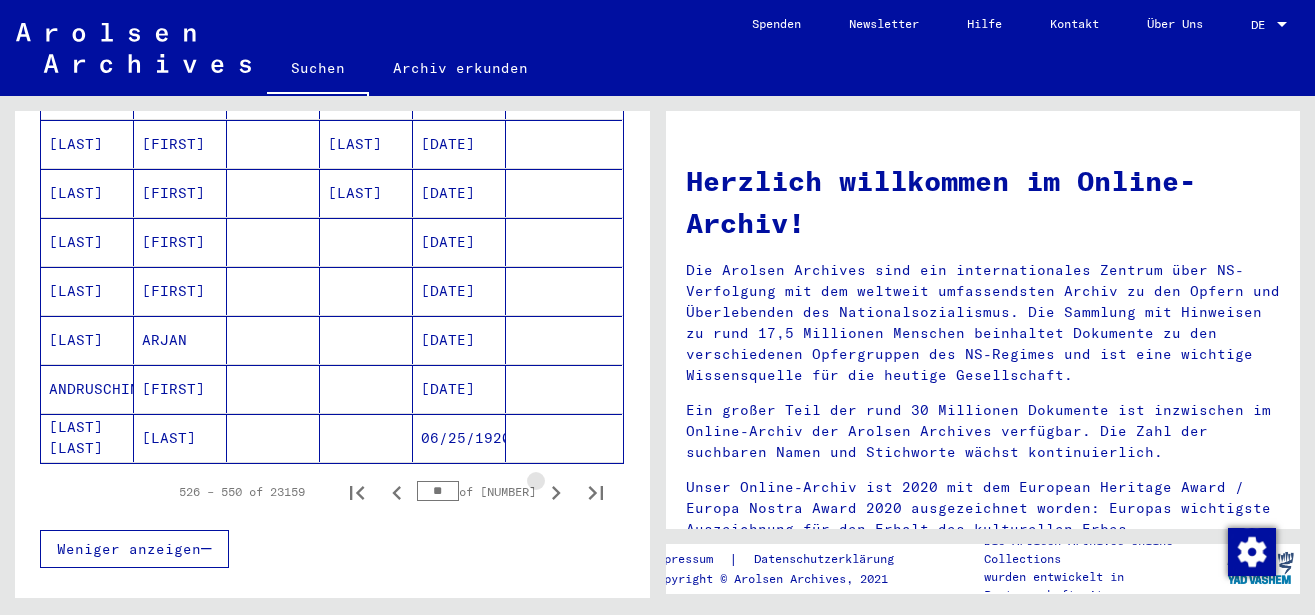 click 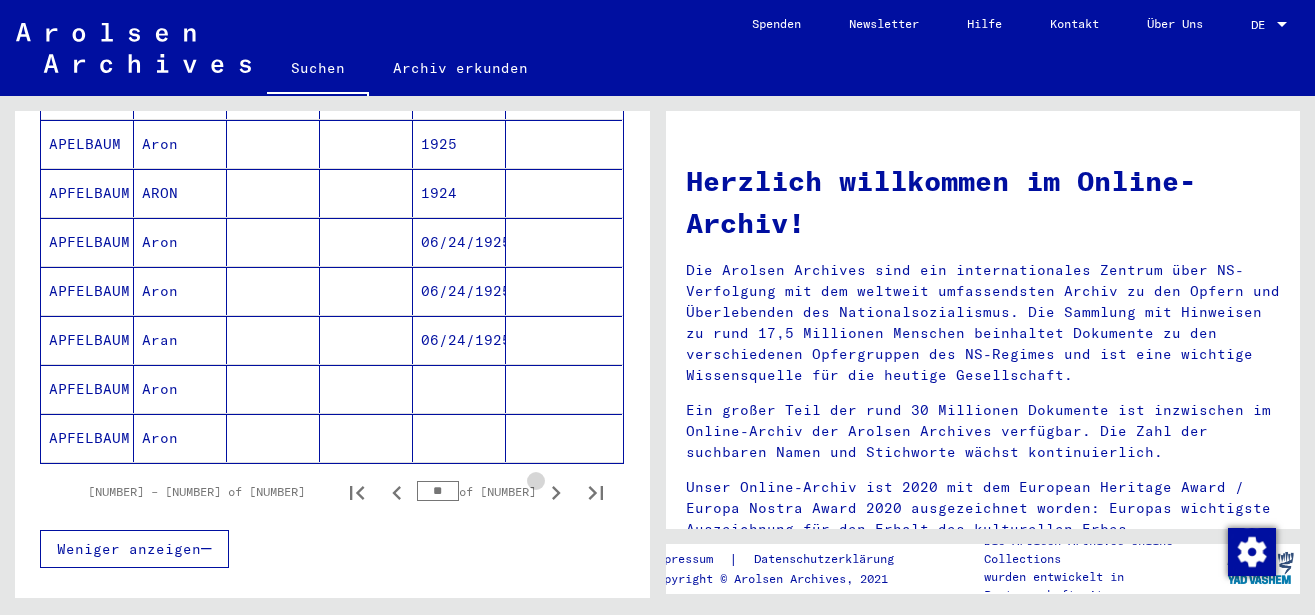 click 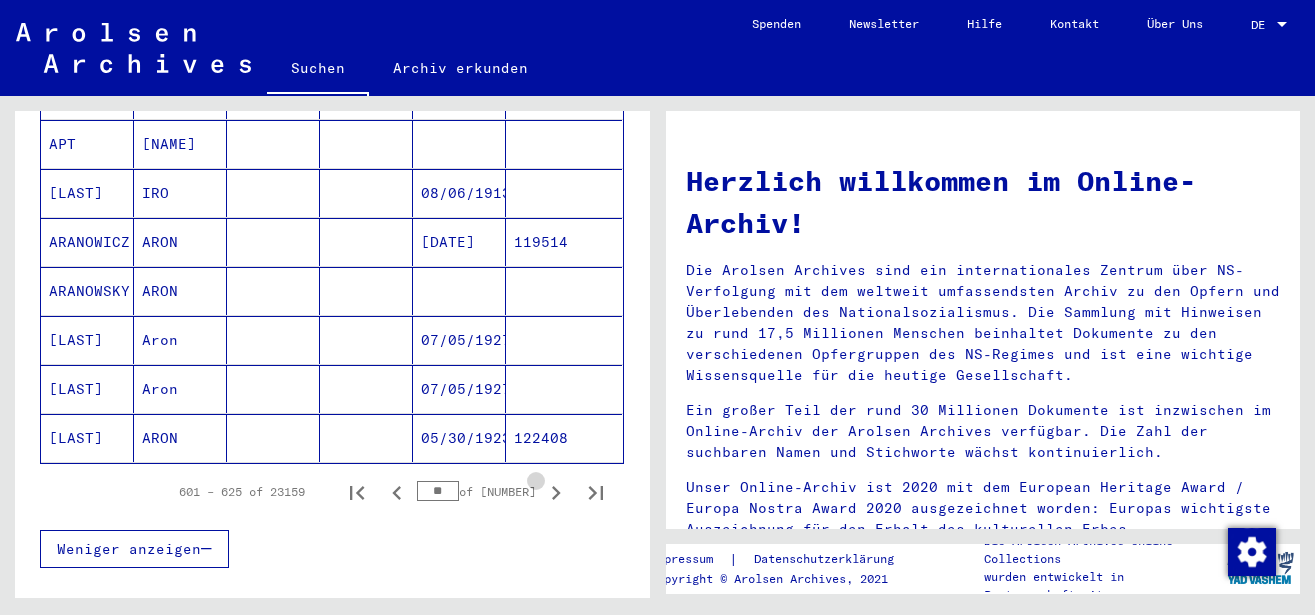 click 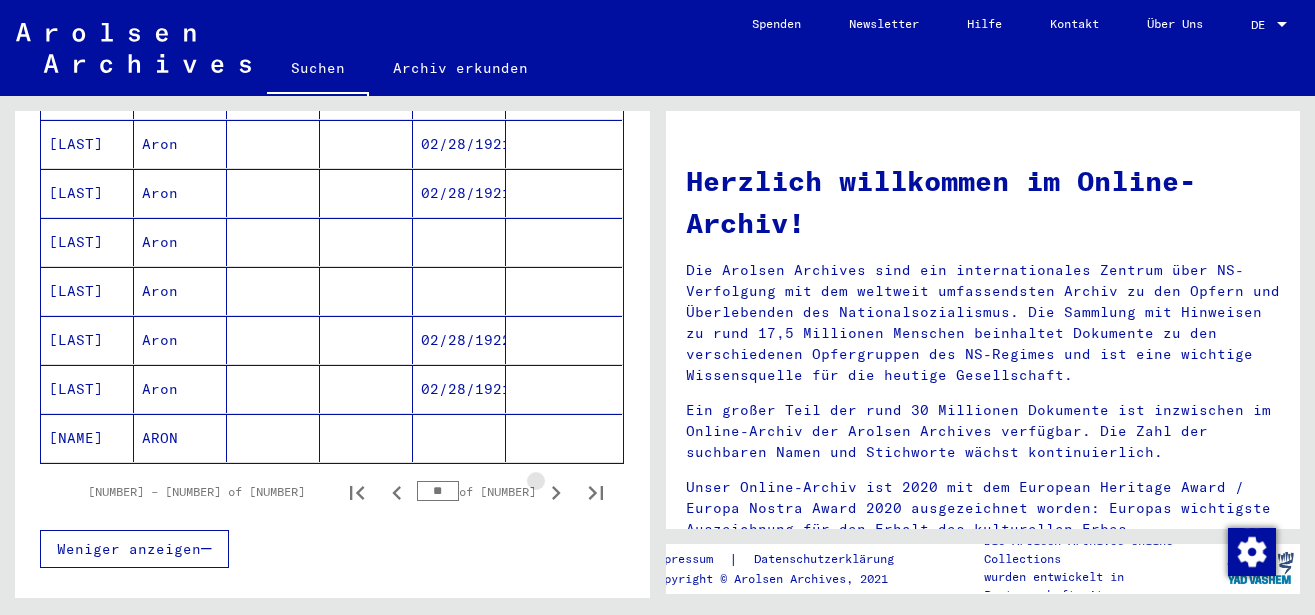 click 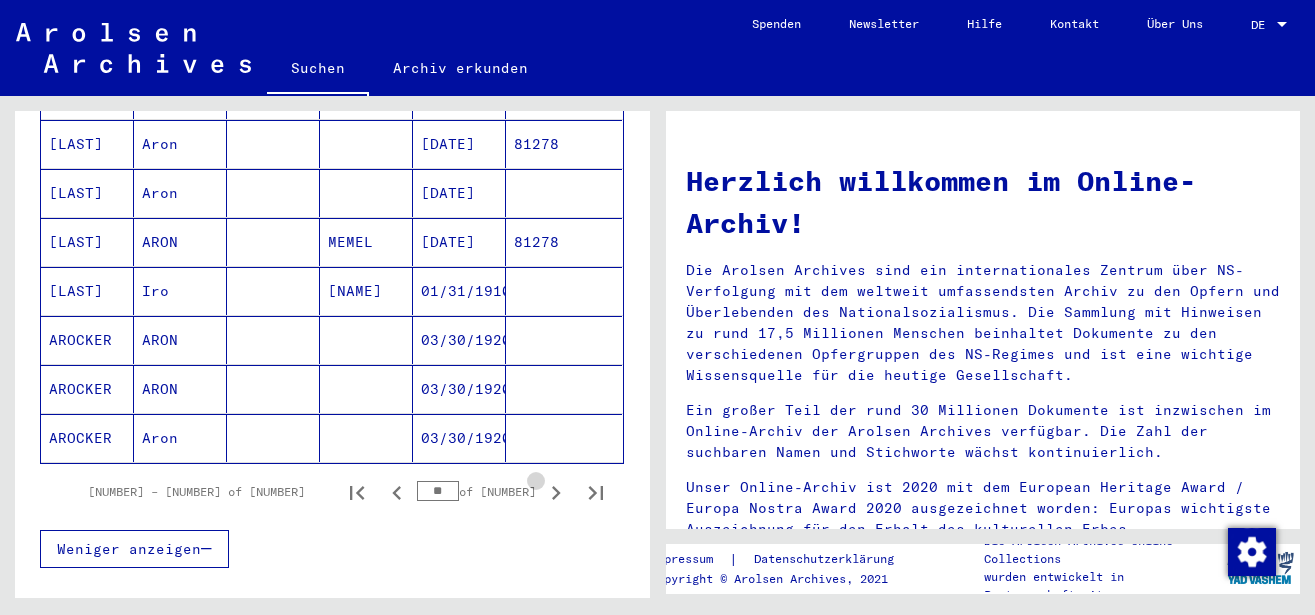 click 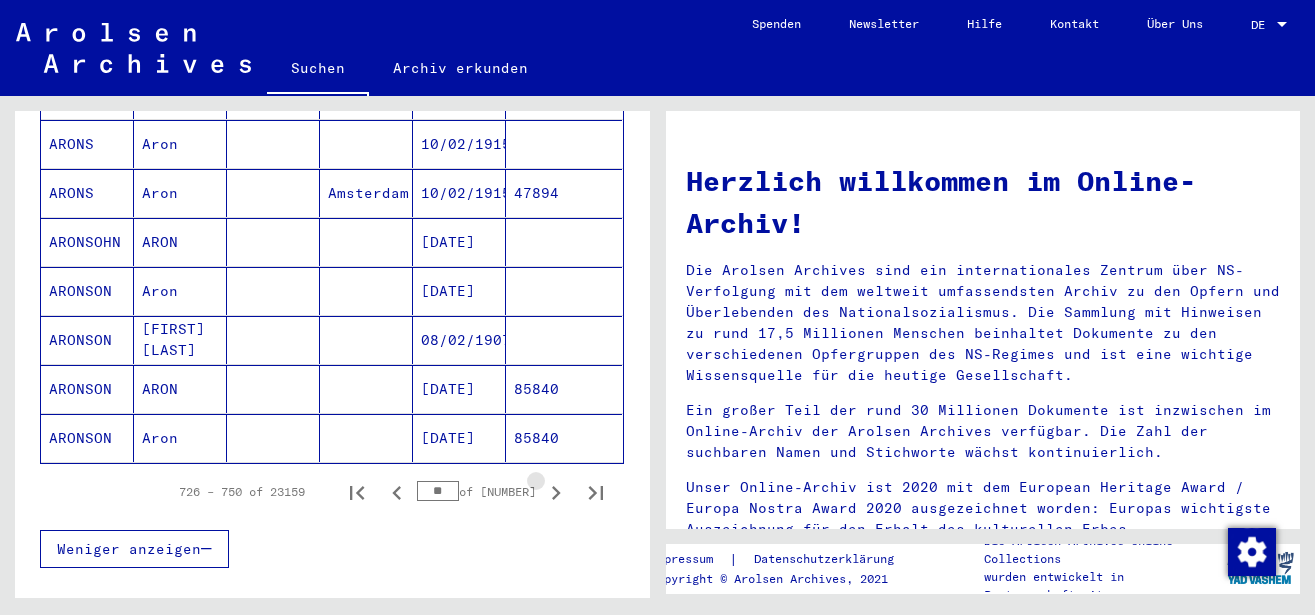 click 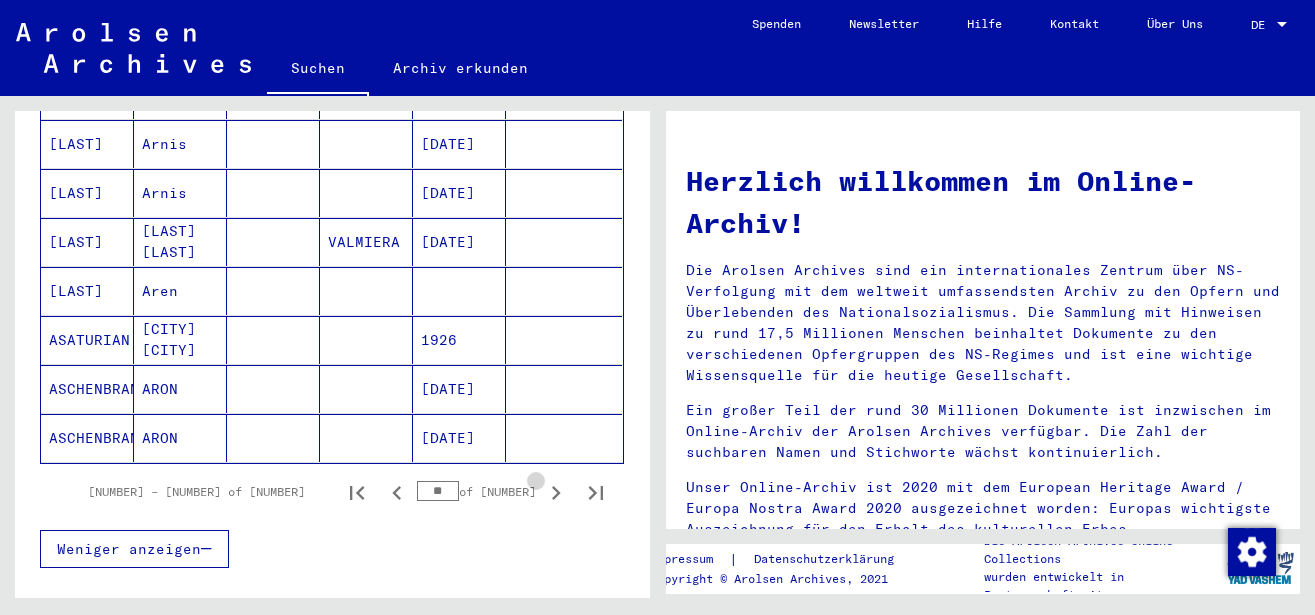 click 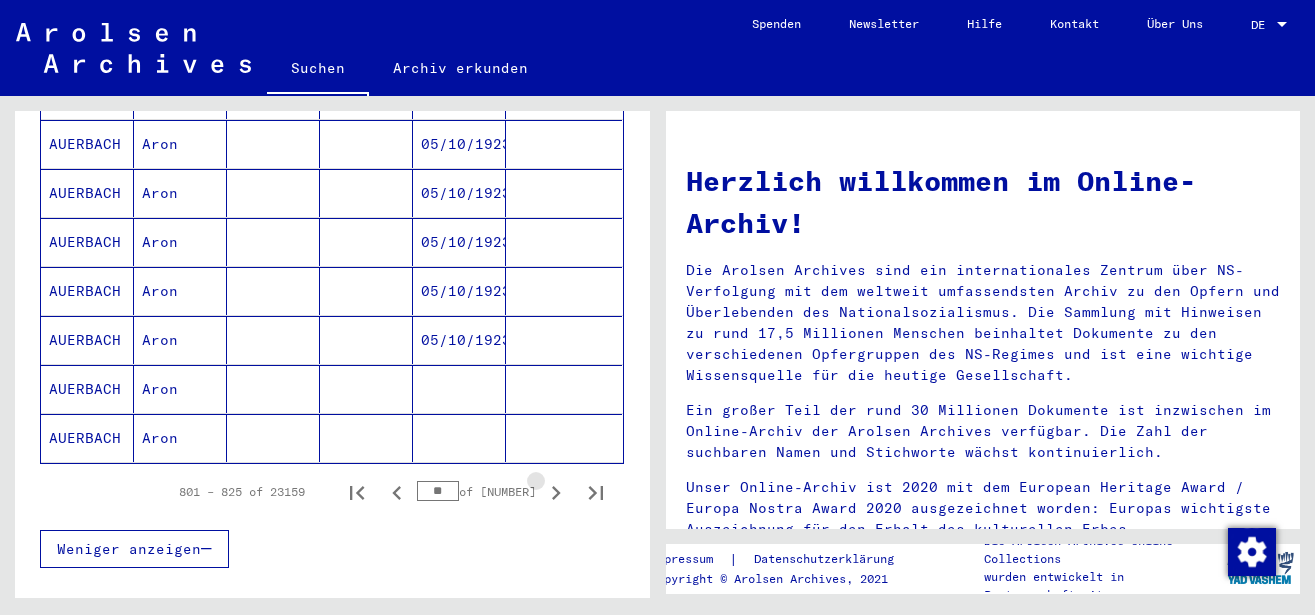 click 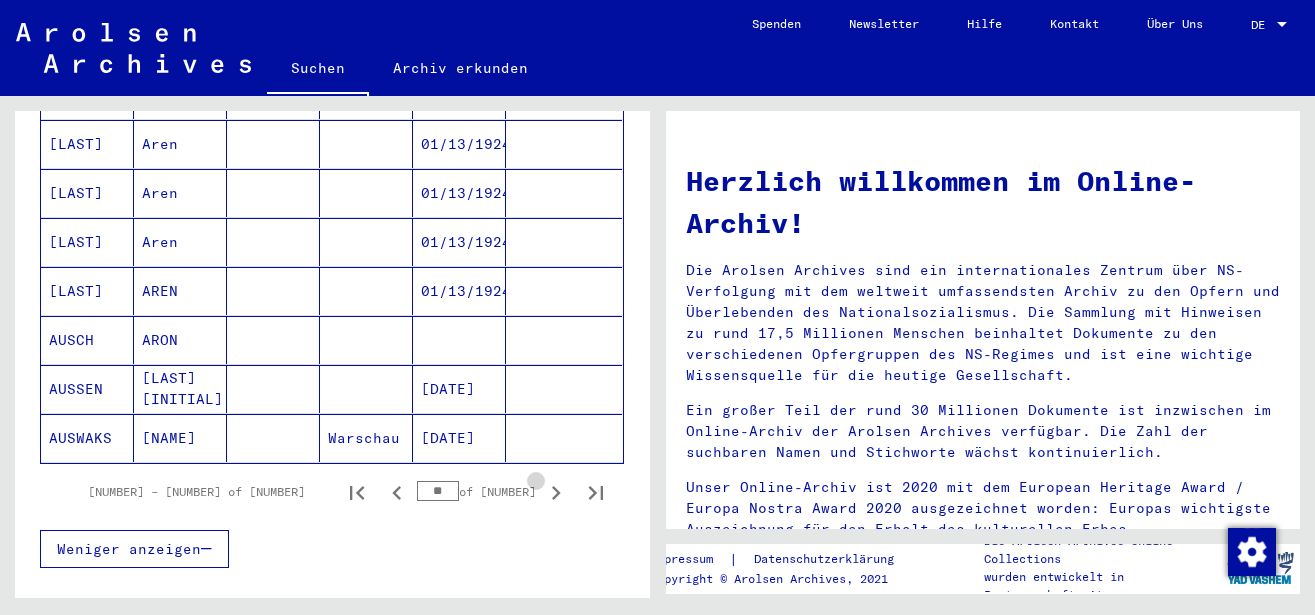 click 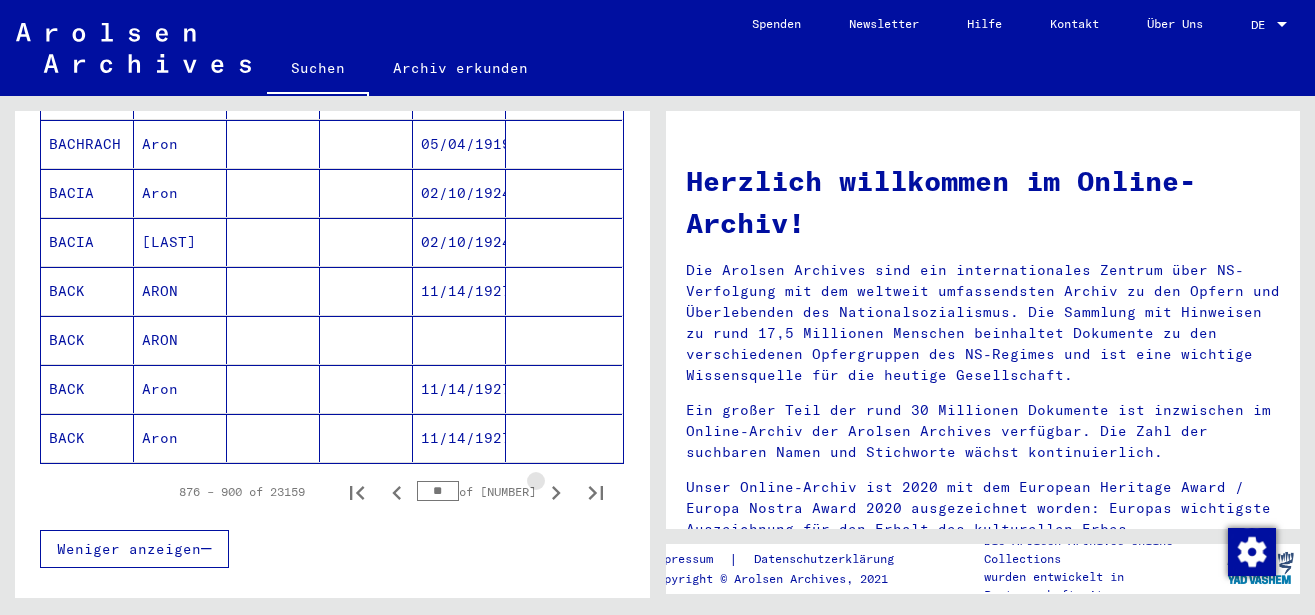 click 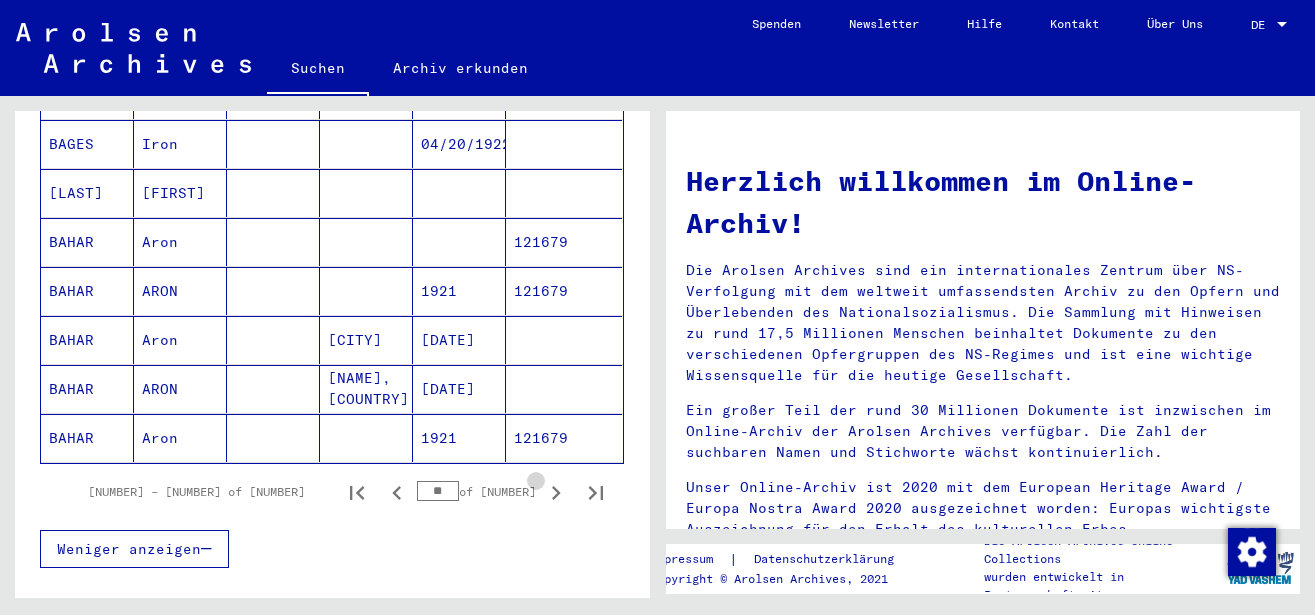 click 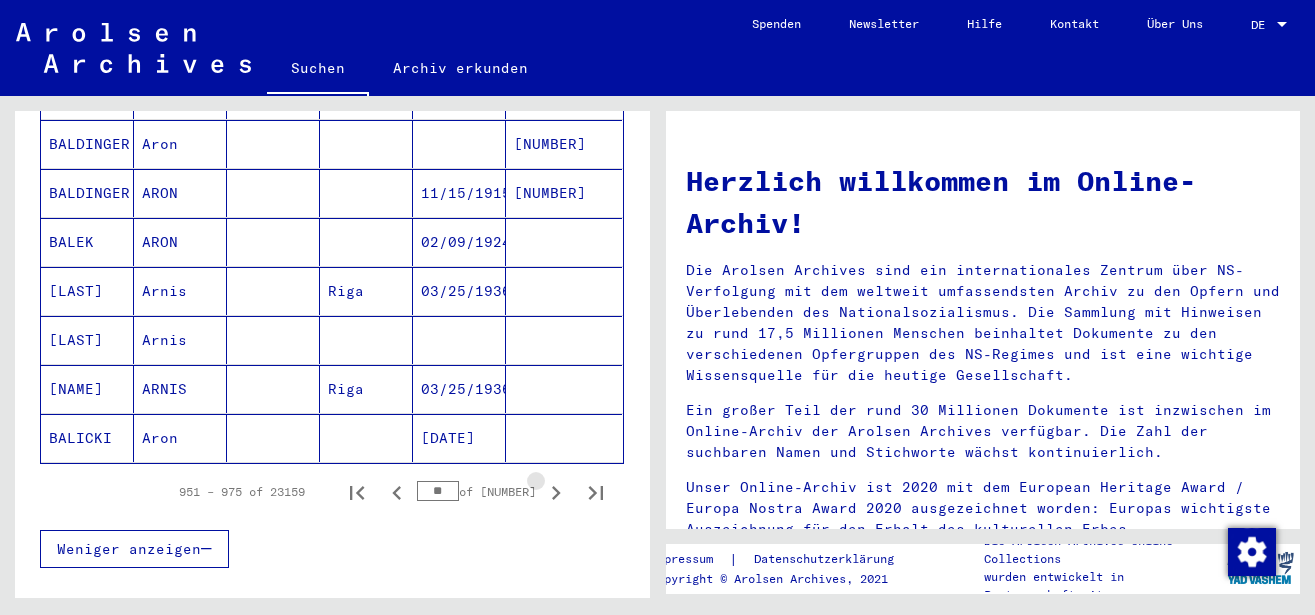 click 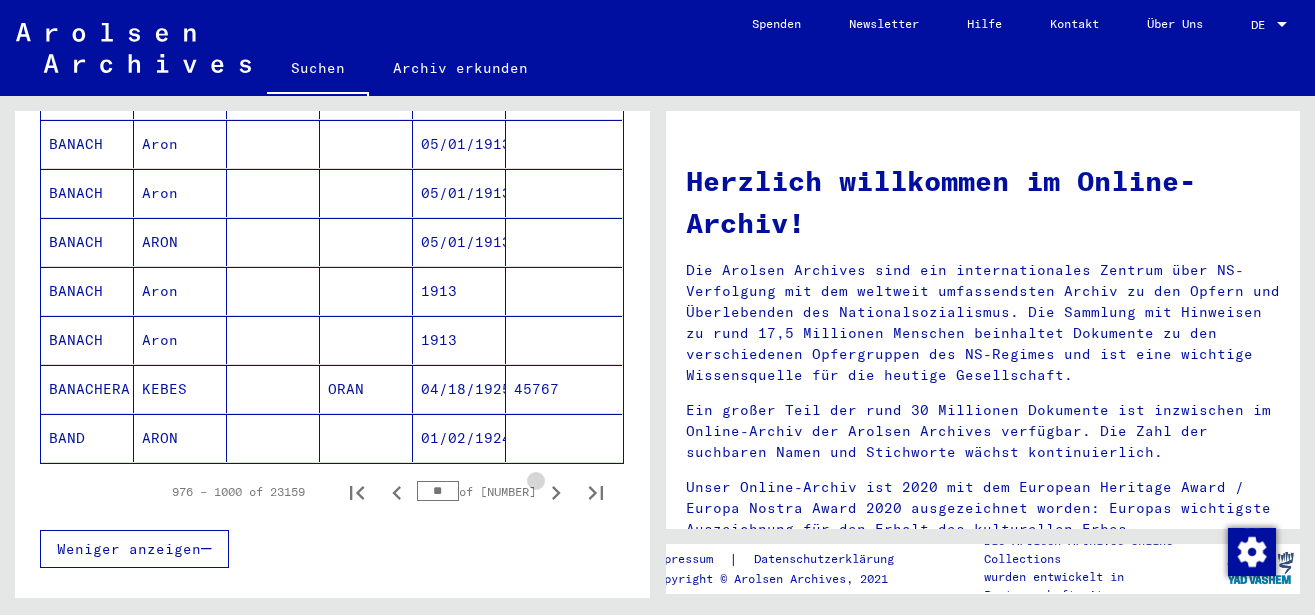 click 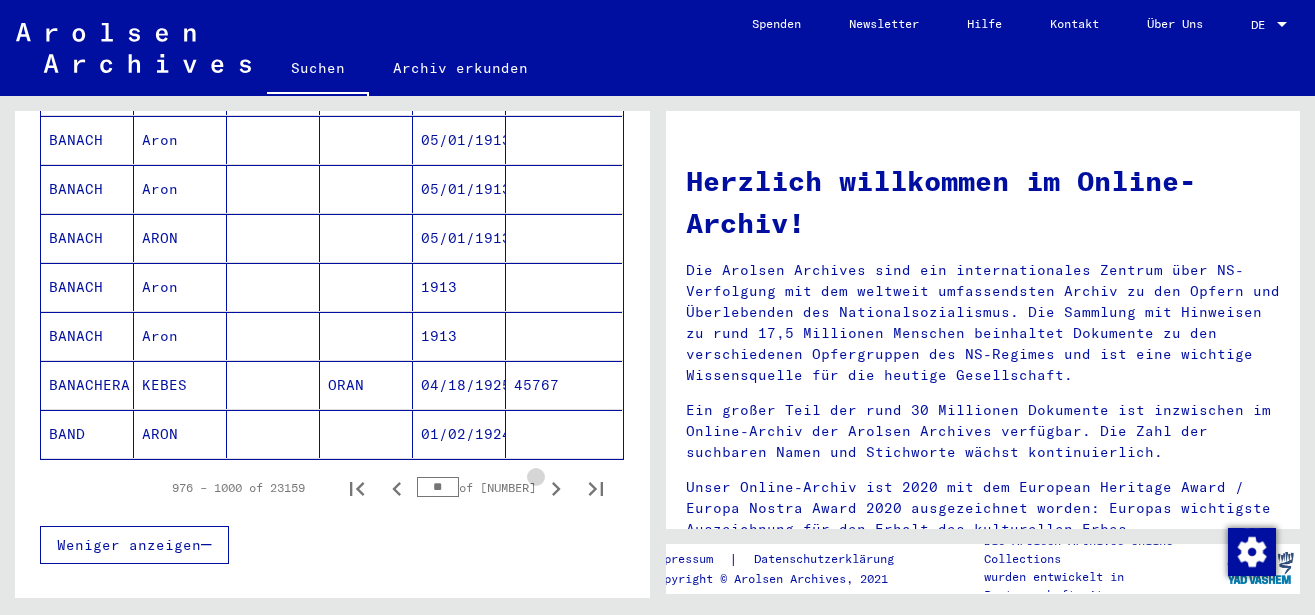 click 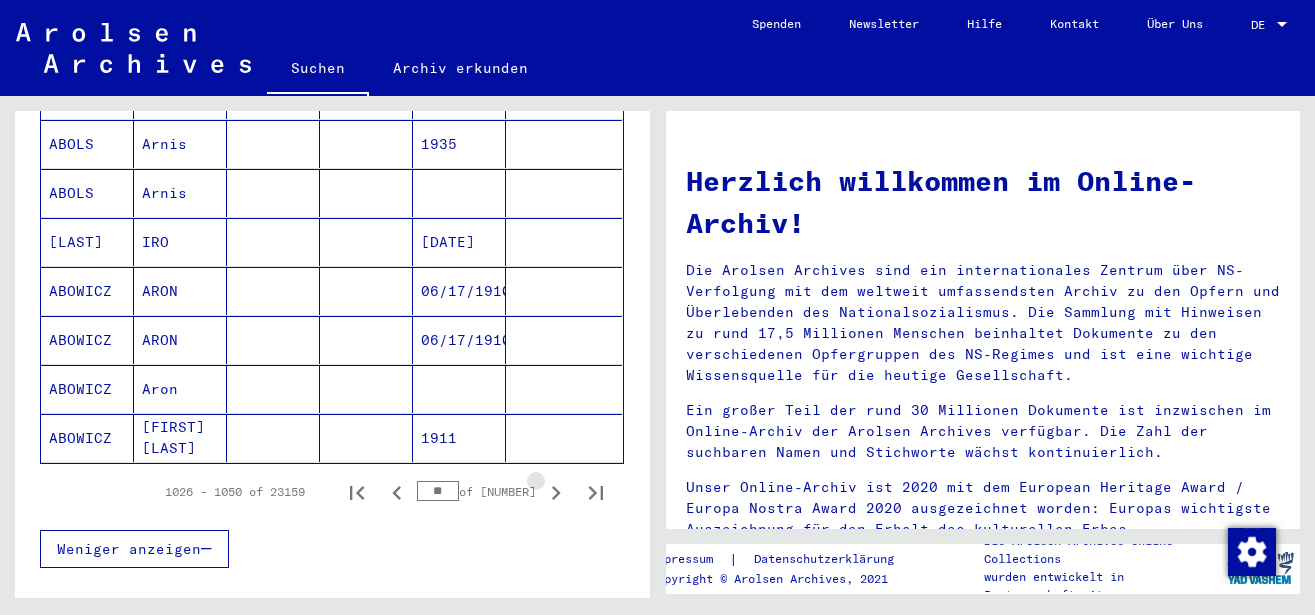 click 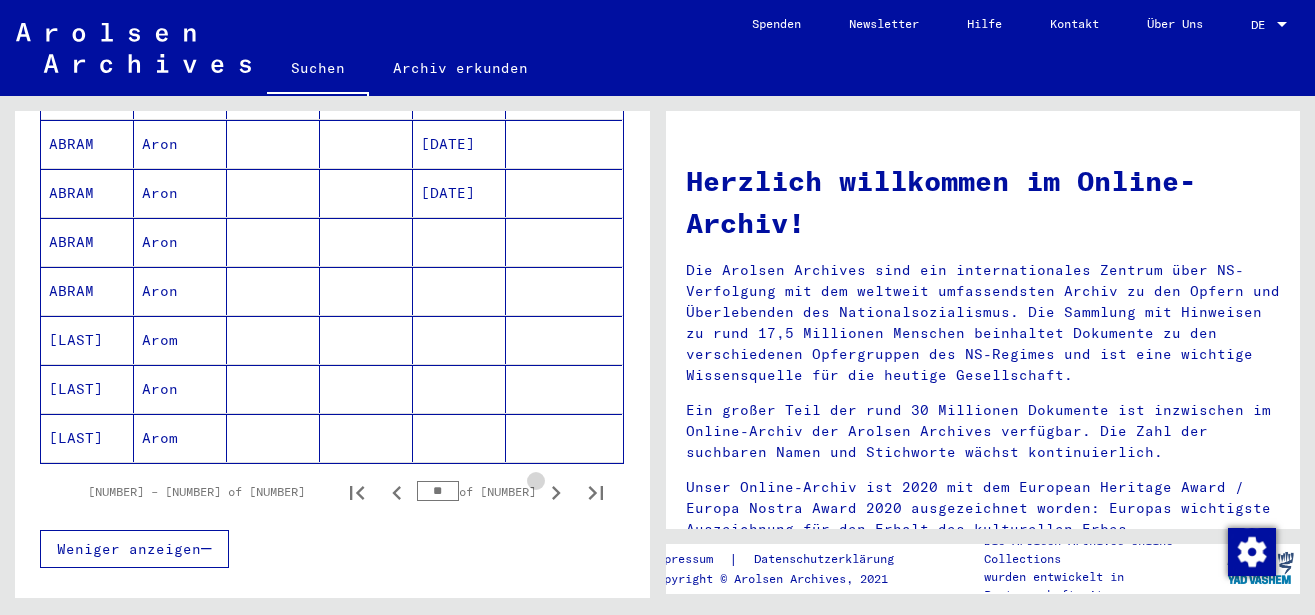 click 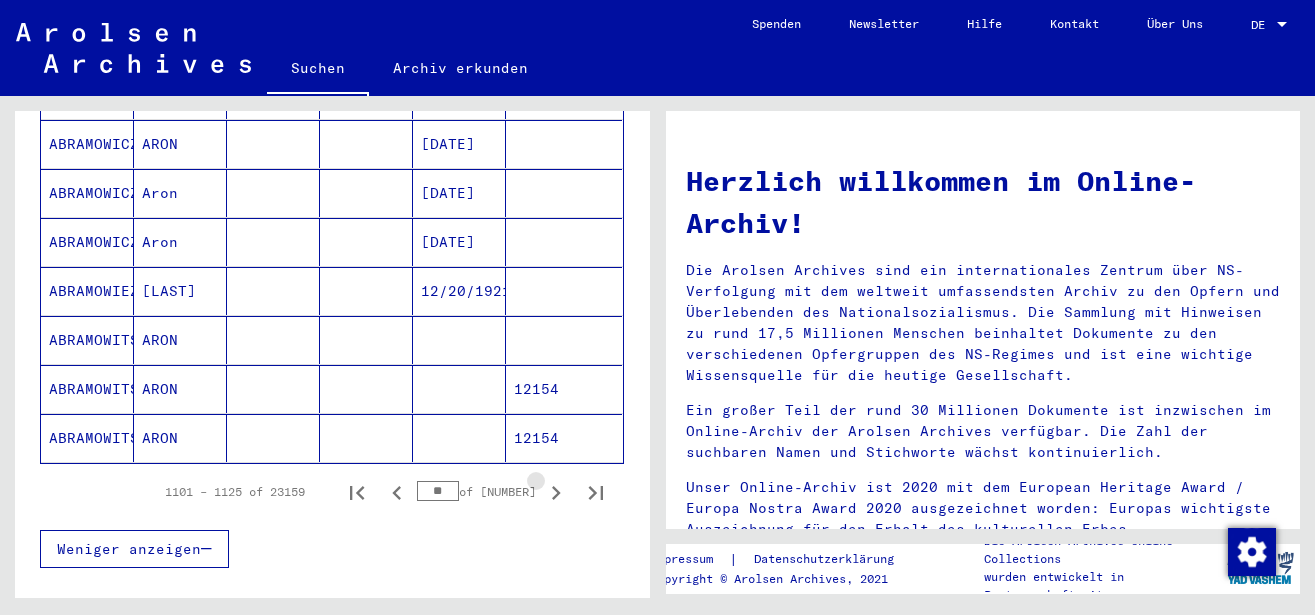click 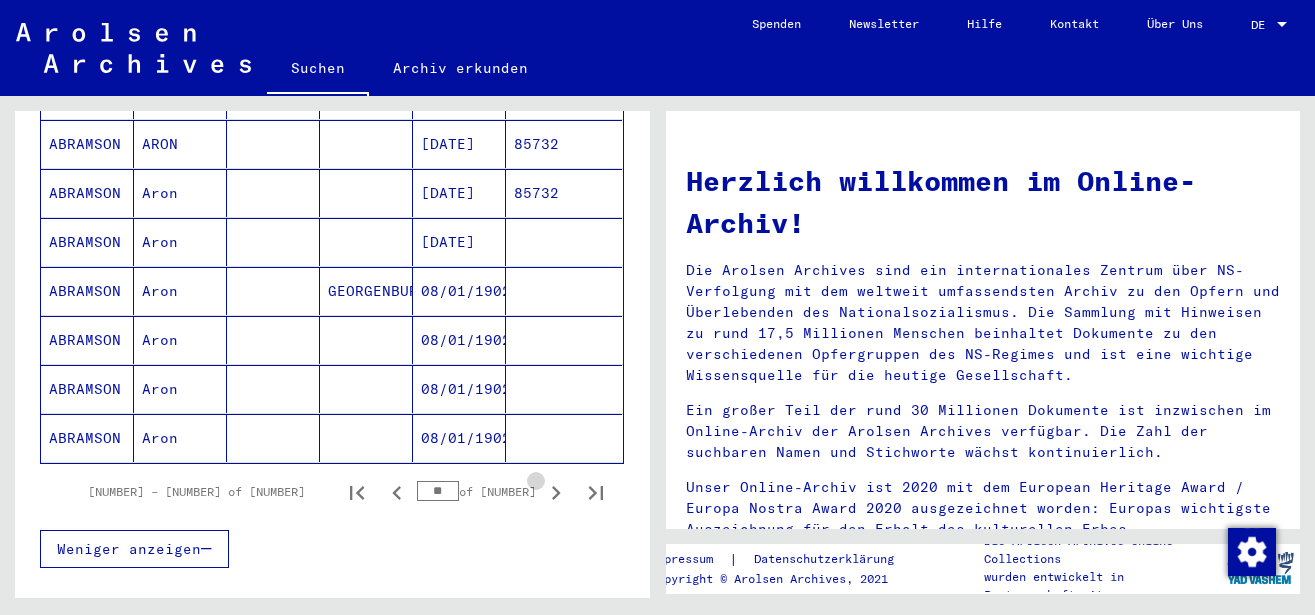 click 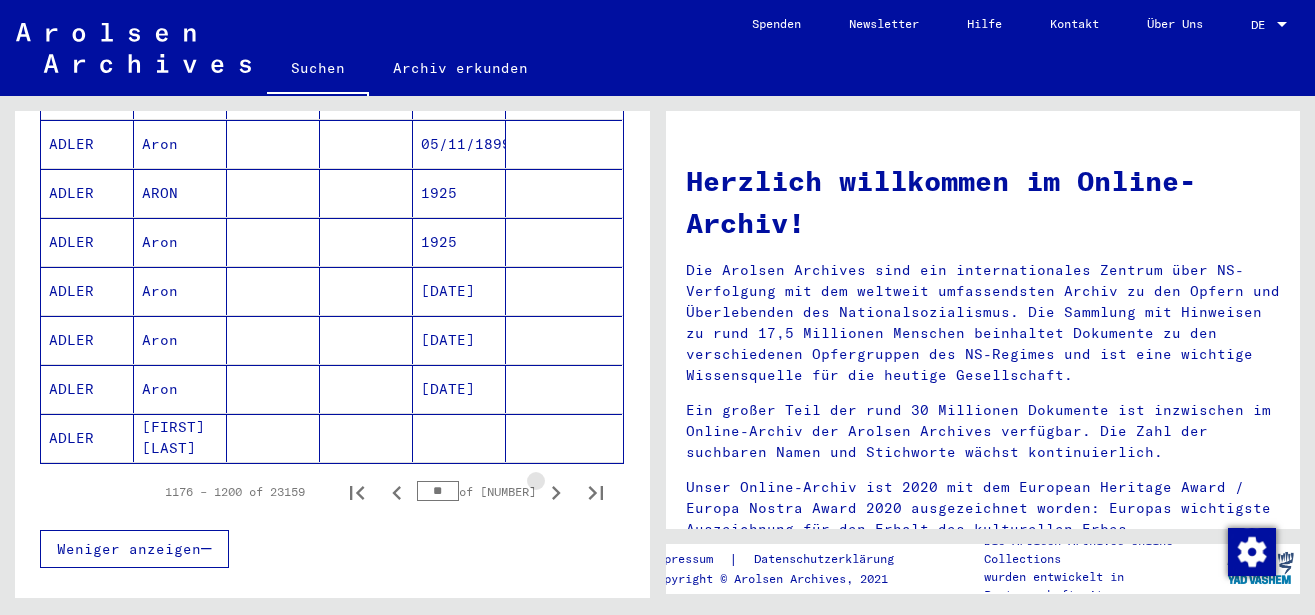 click 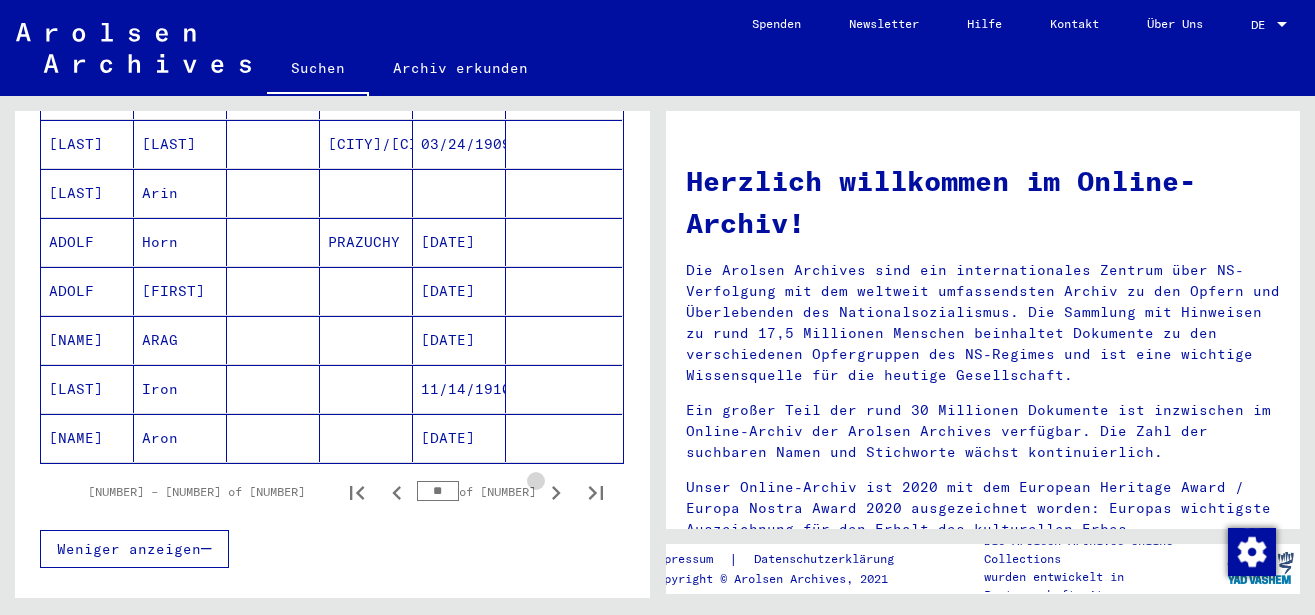 click 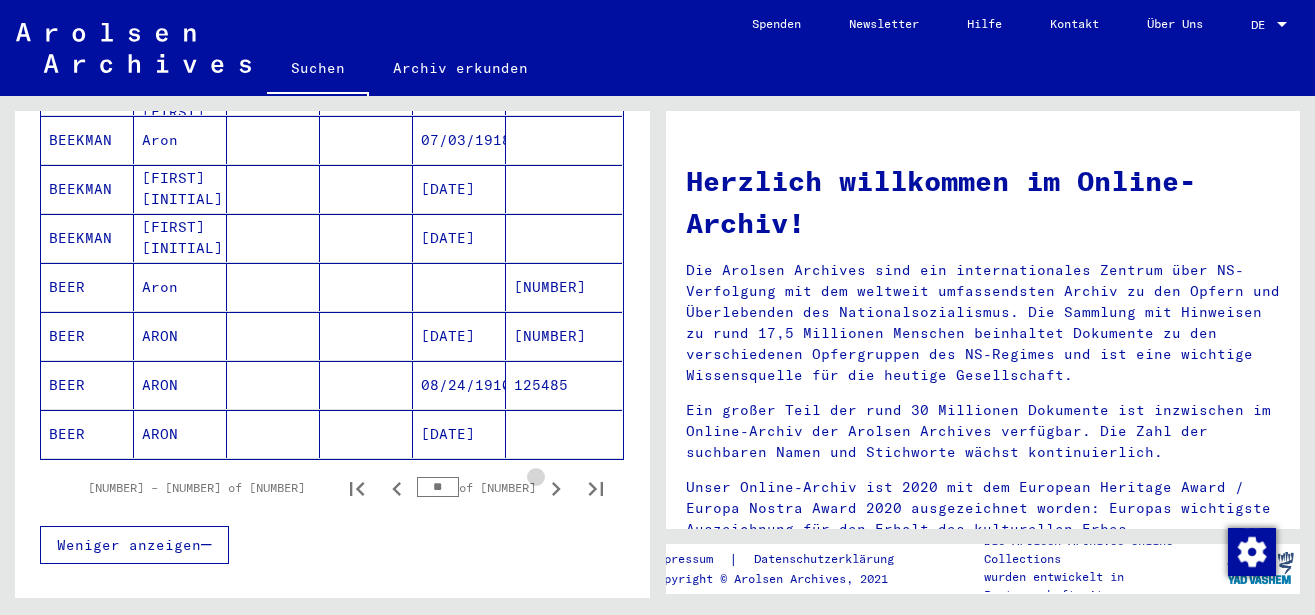 click 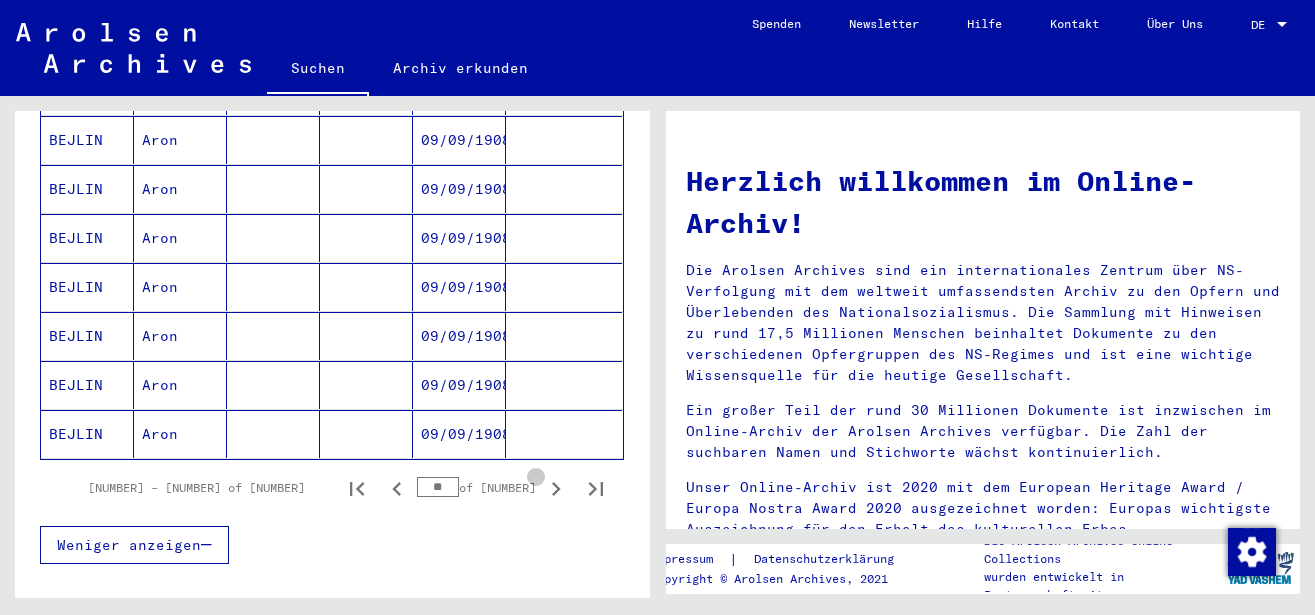 scroll, scrollTop: 1188, scrollLeft: 0, axis: vertical 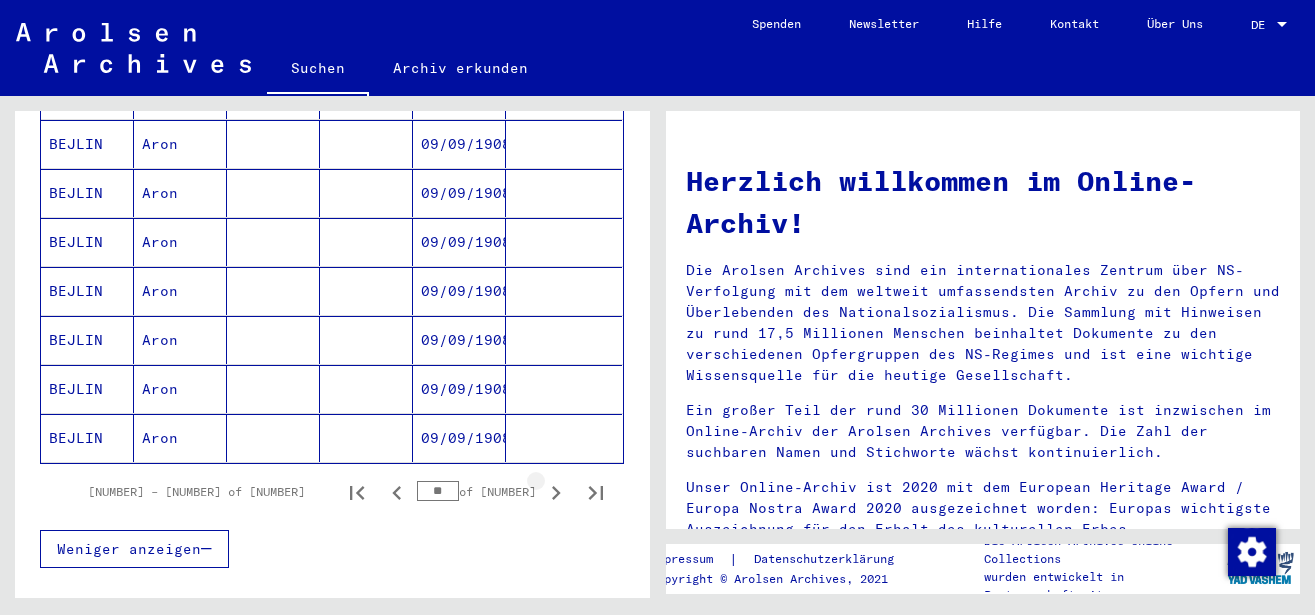 click 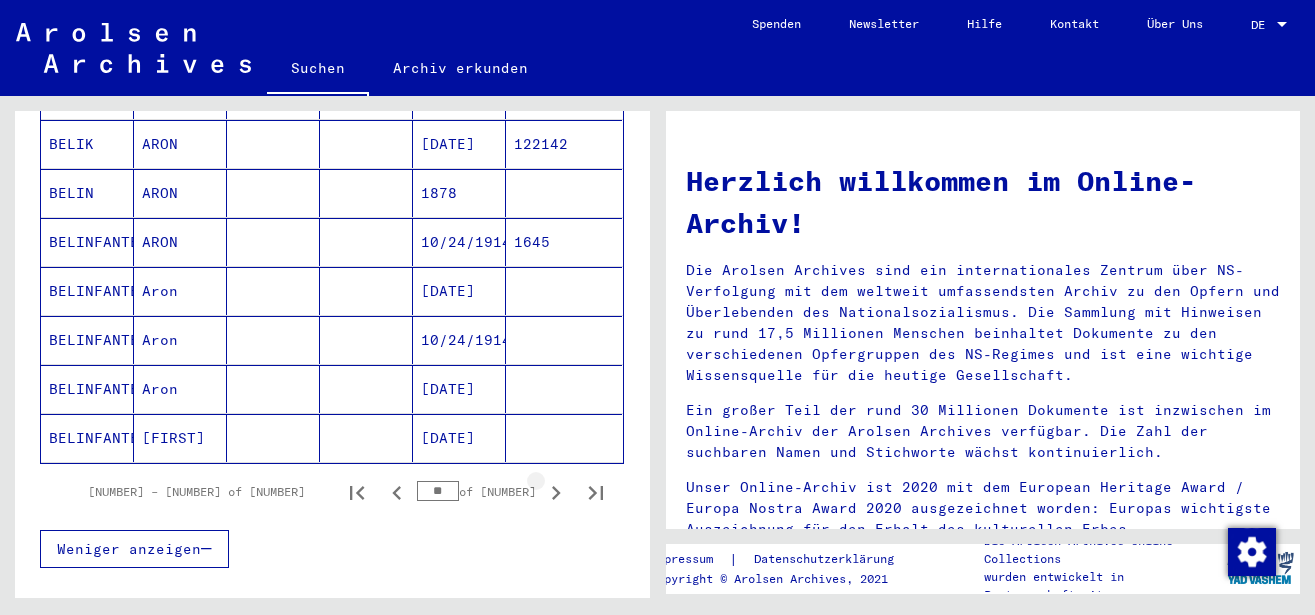 click 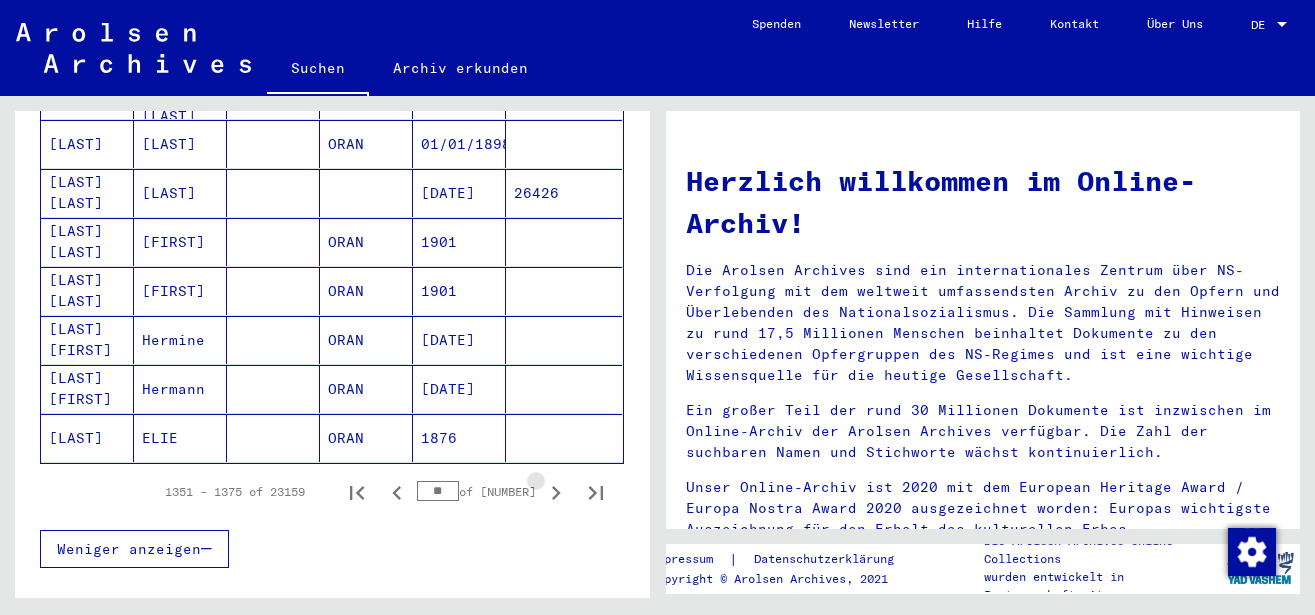 click 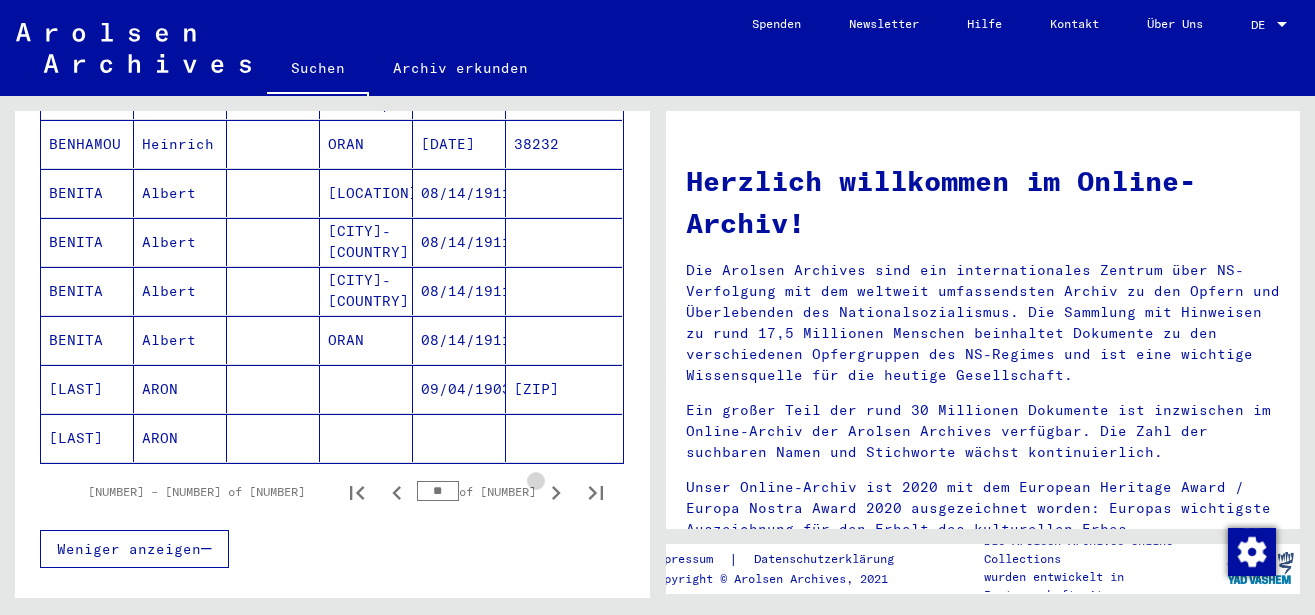 click 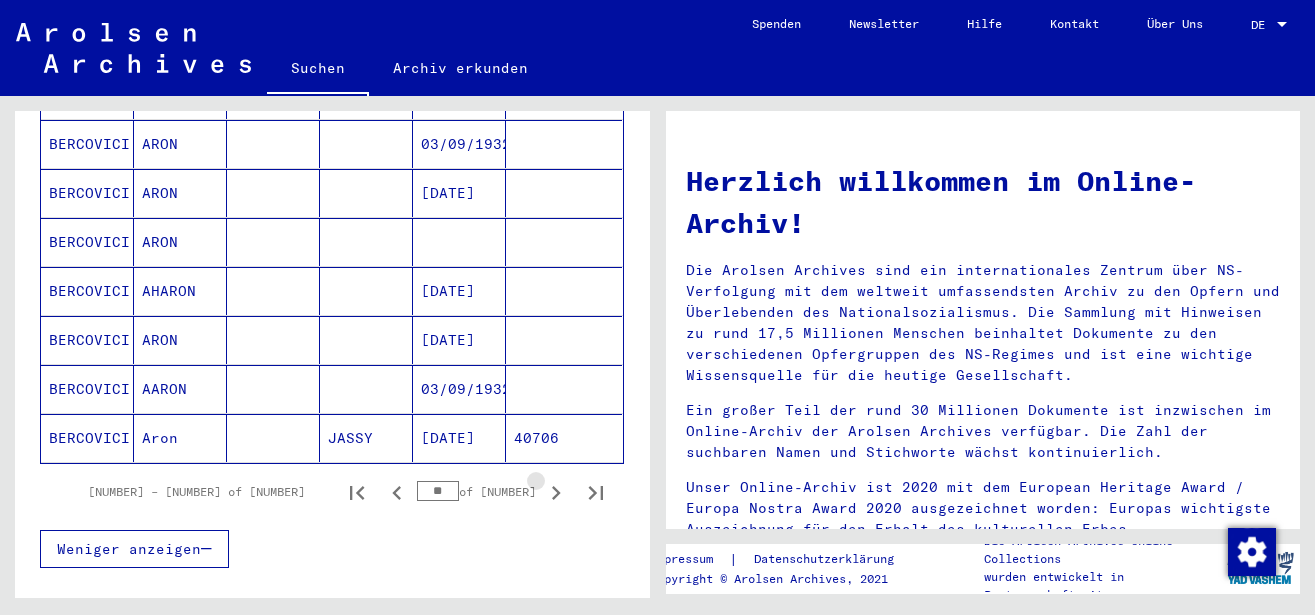 click 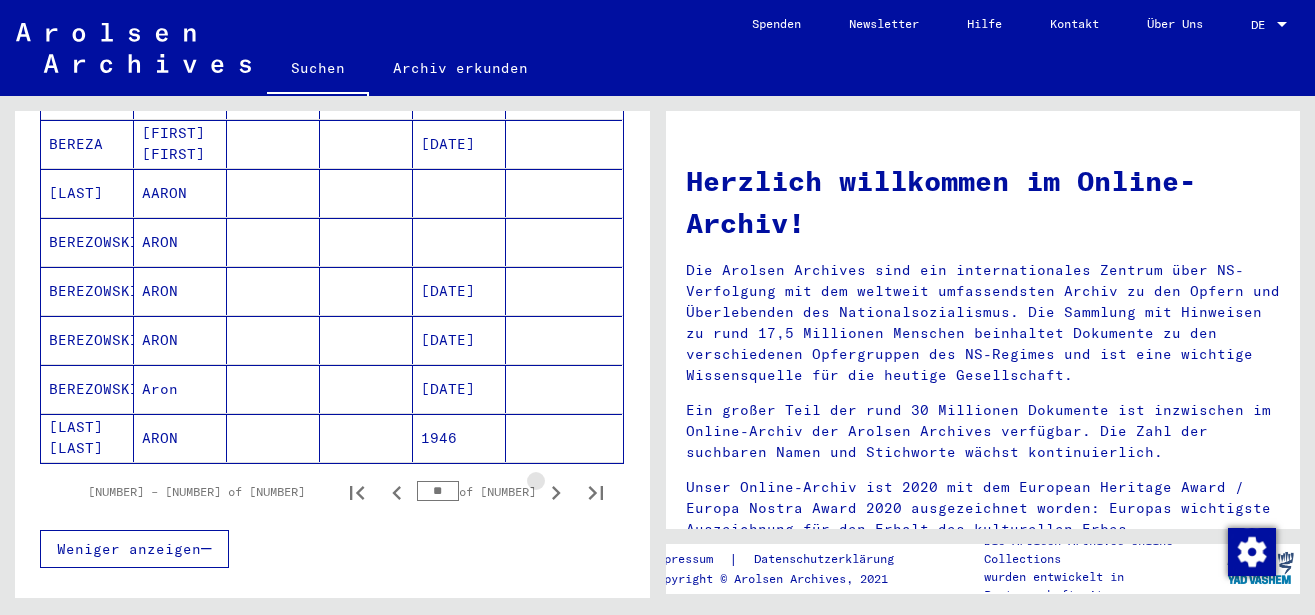 click 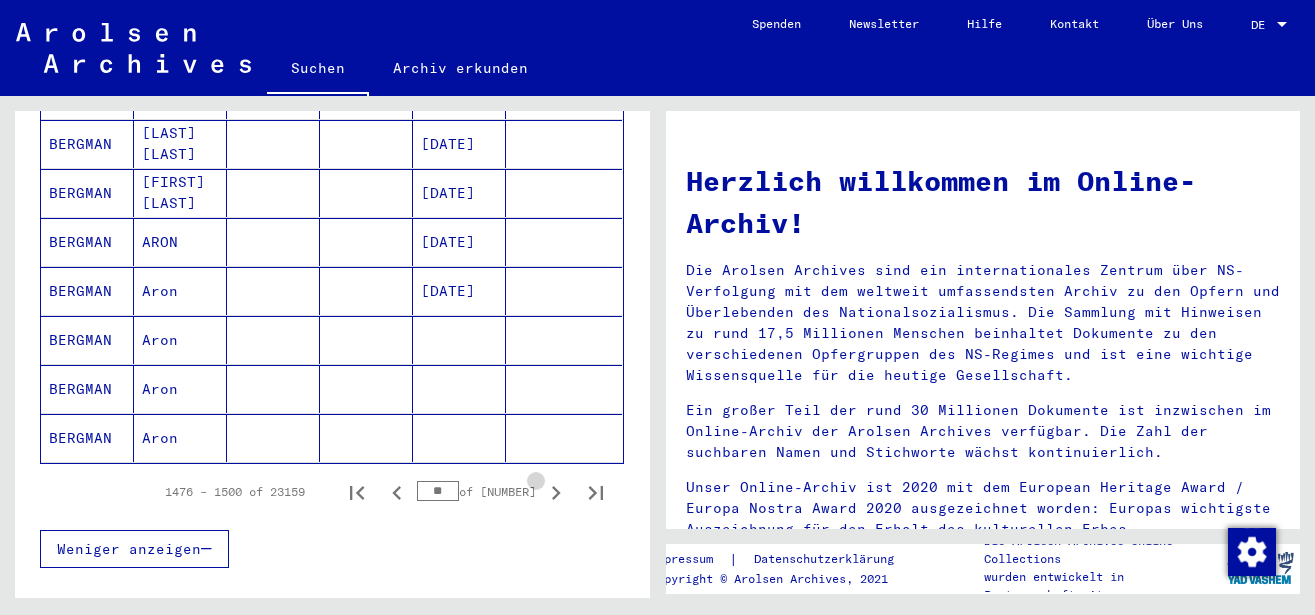 click 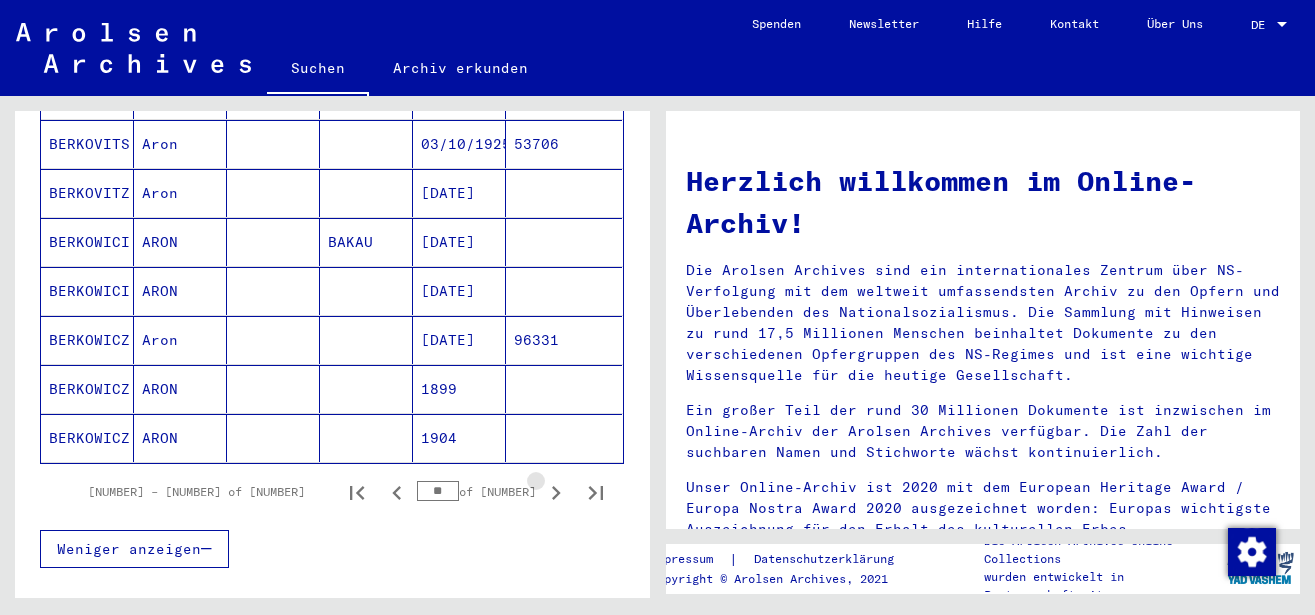click 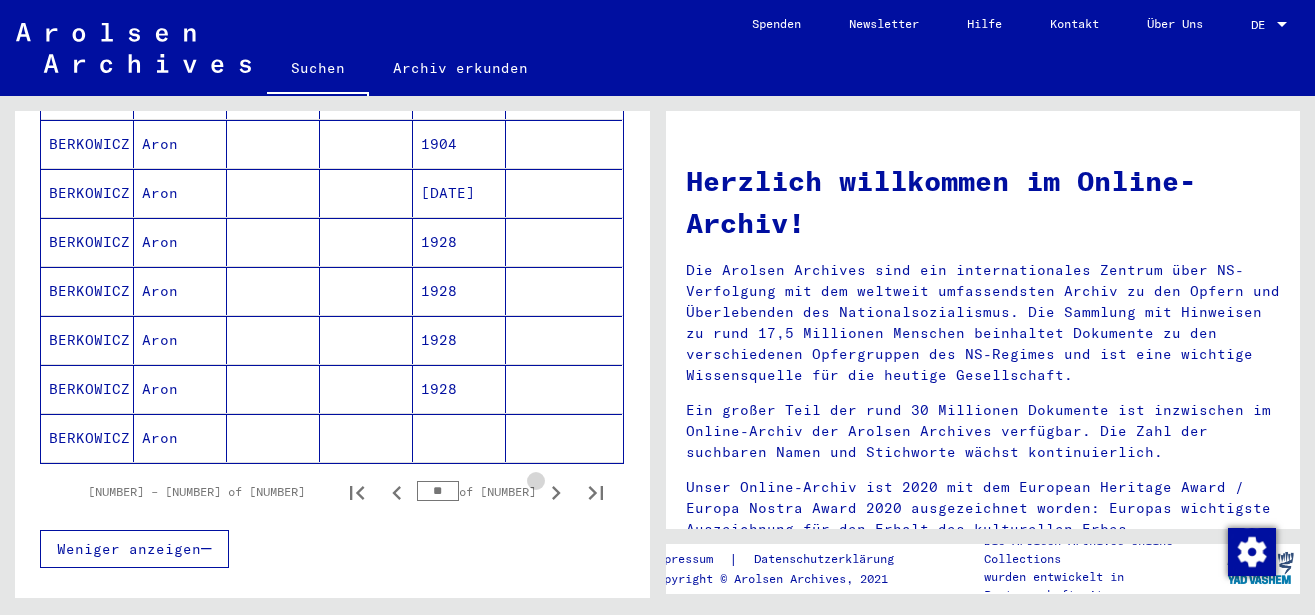 click 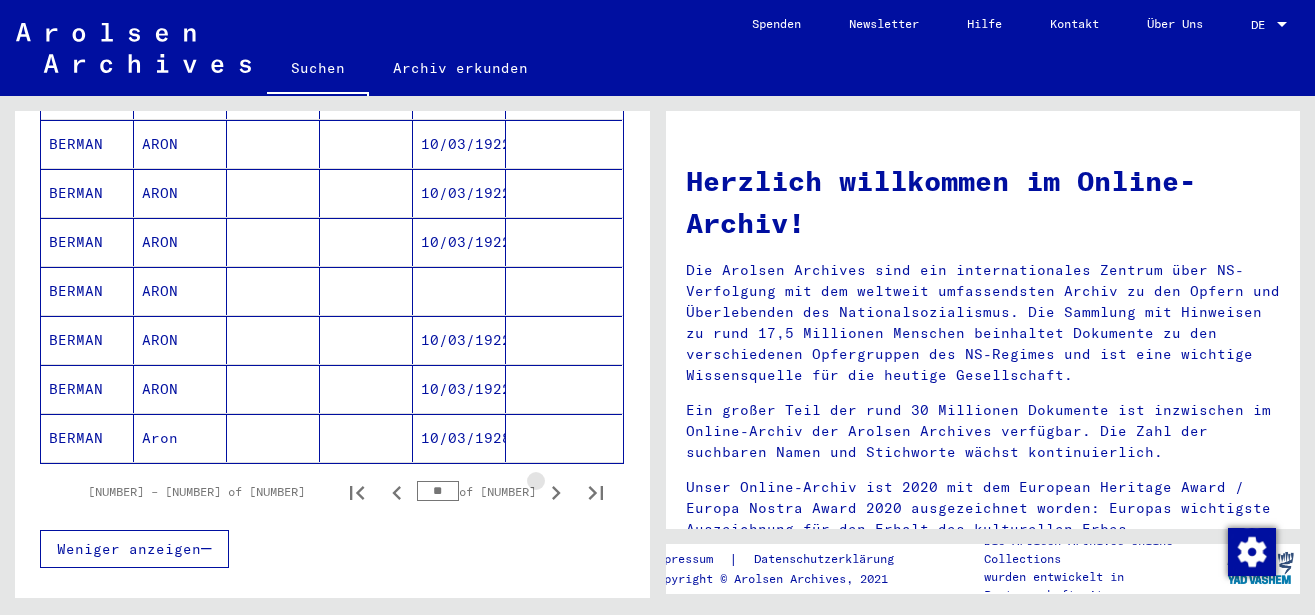 click 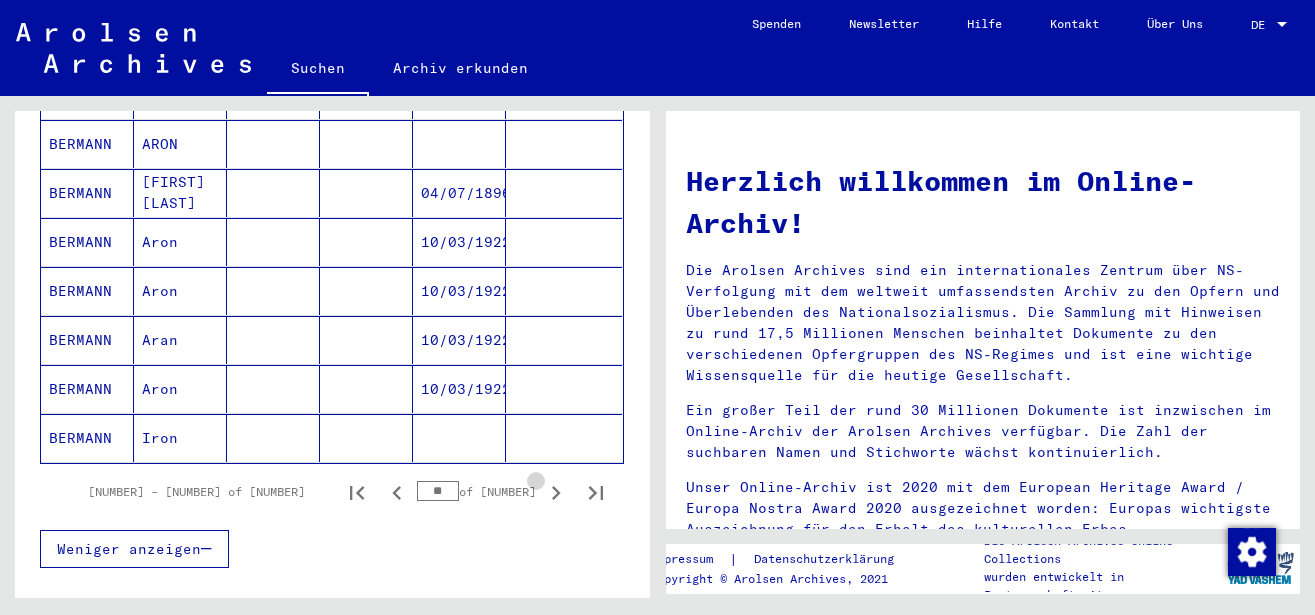 click 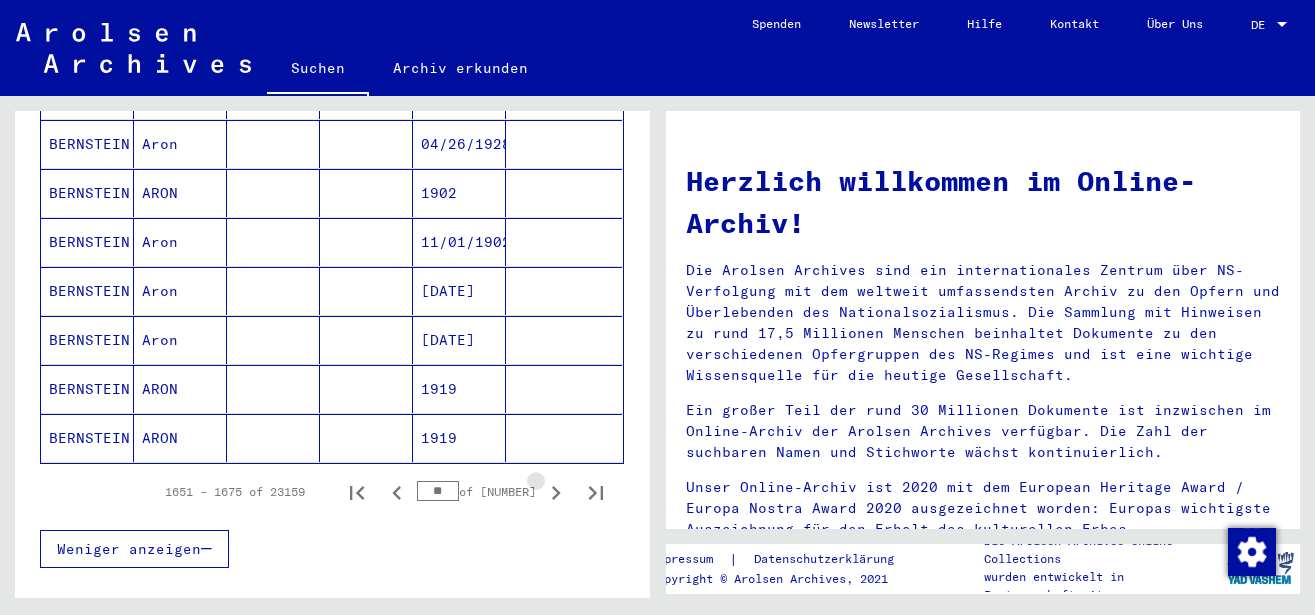 click 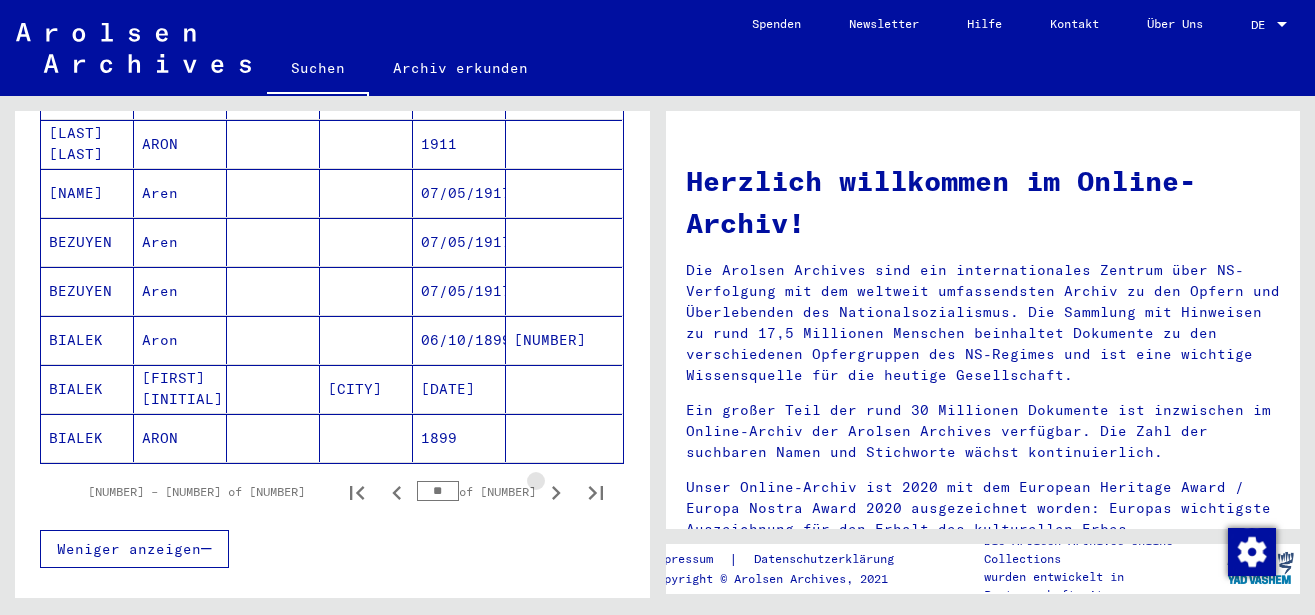 click 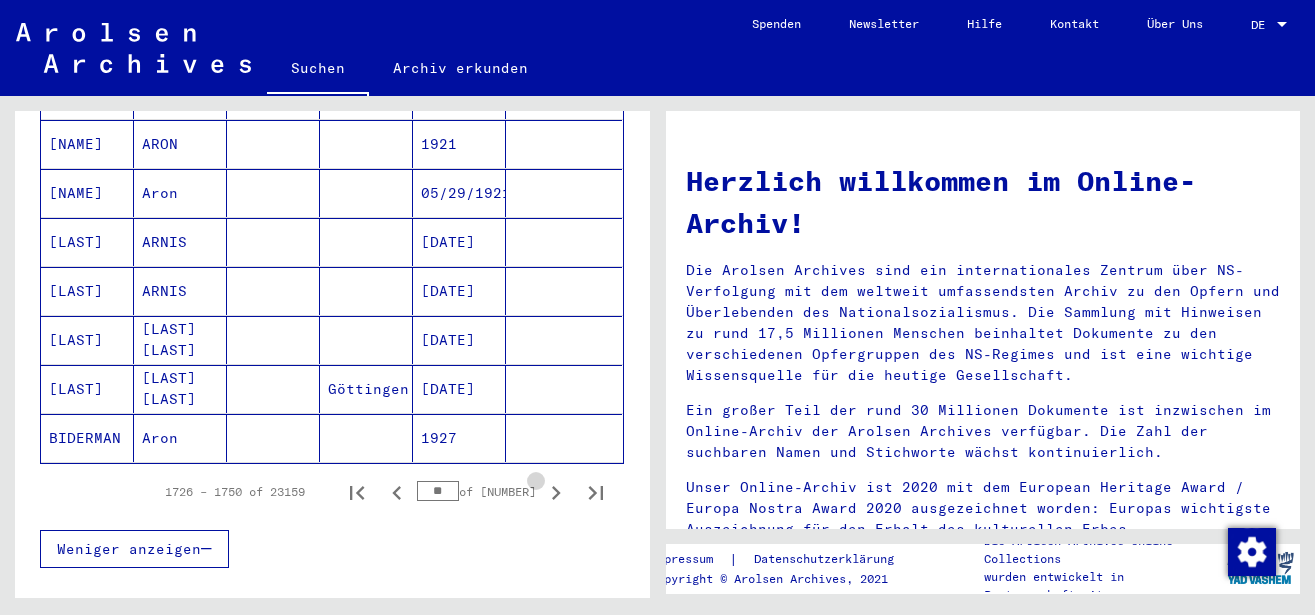 click 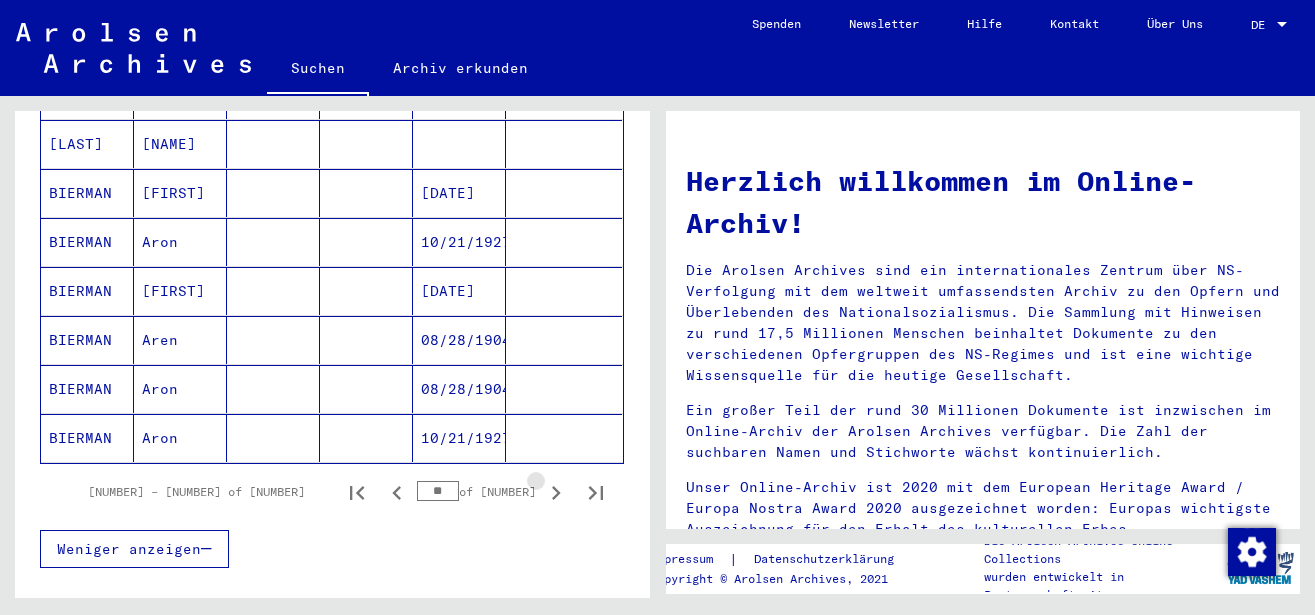 click 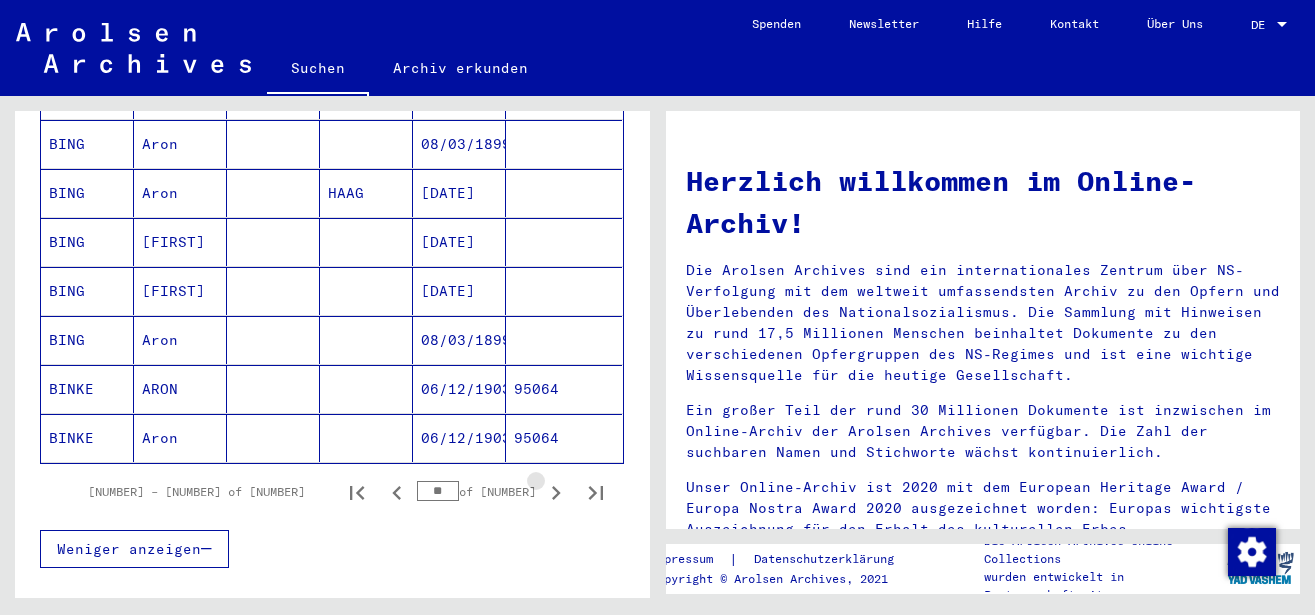 click 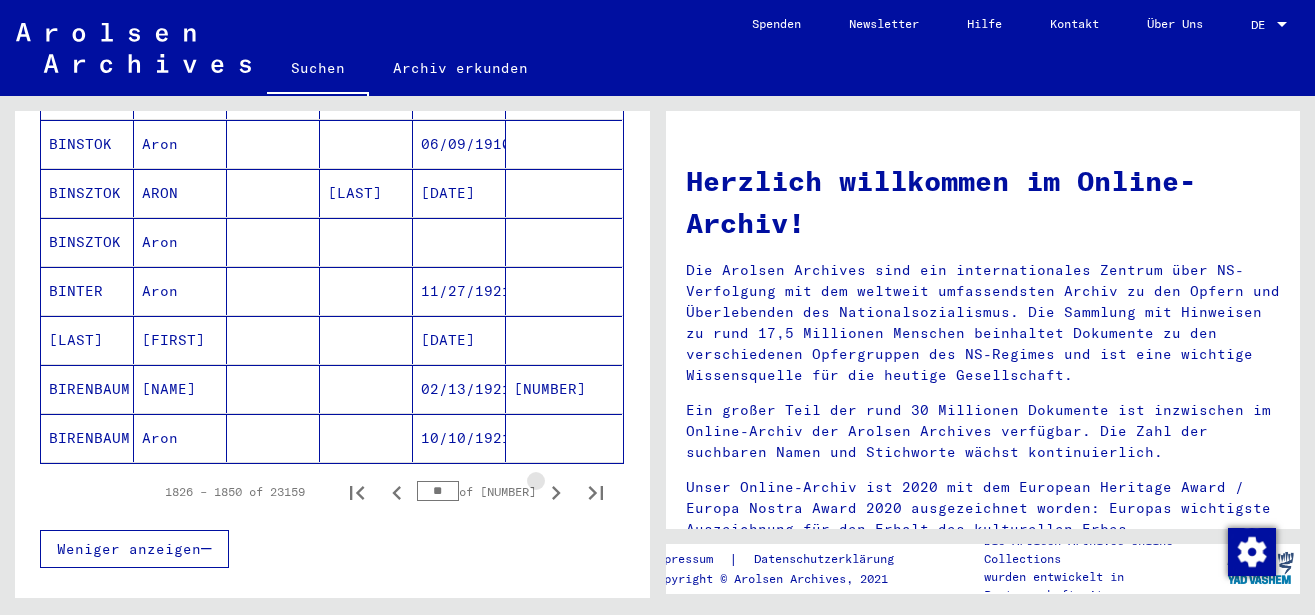 click 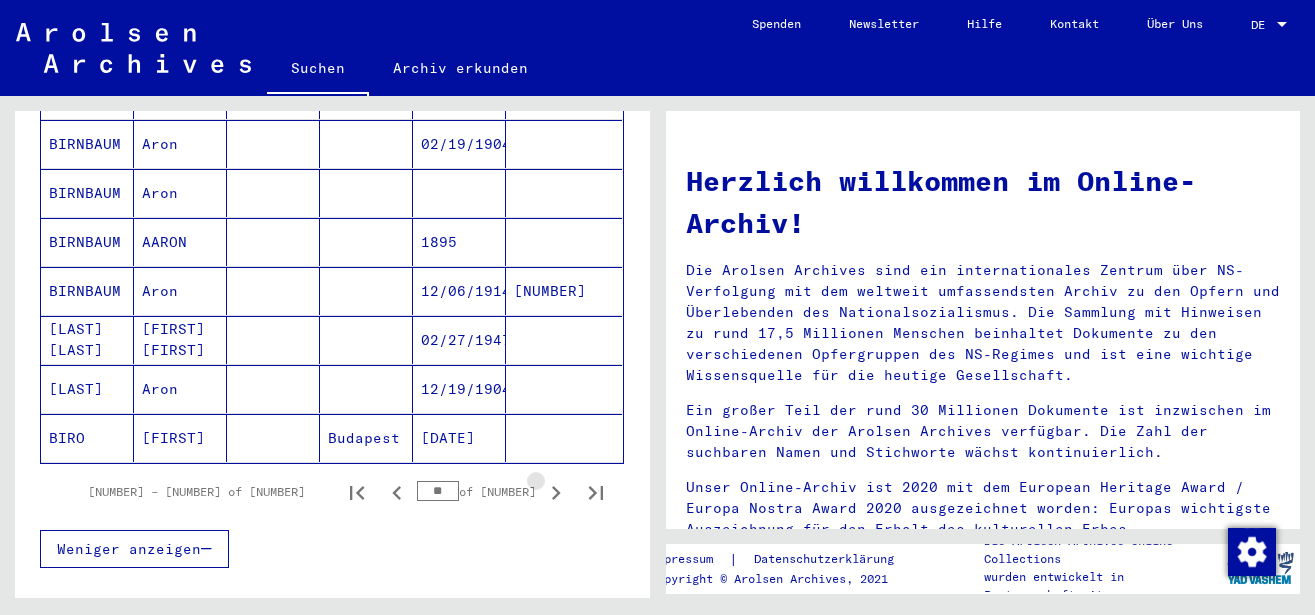click 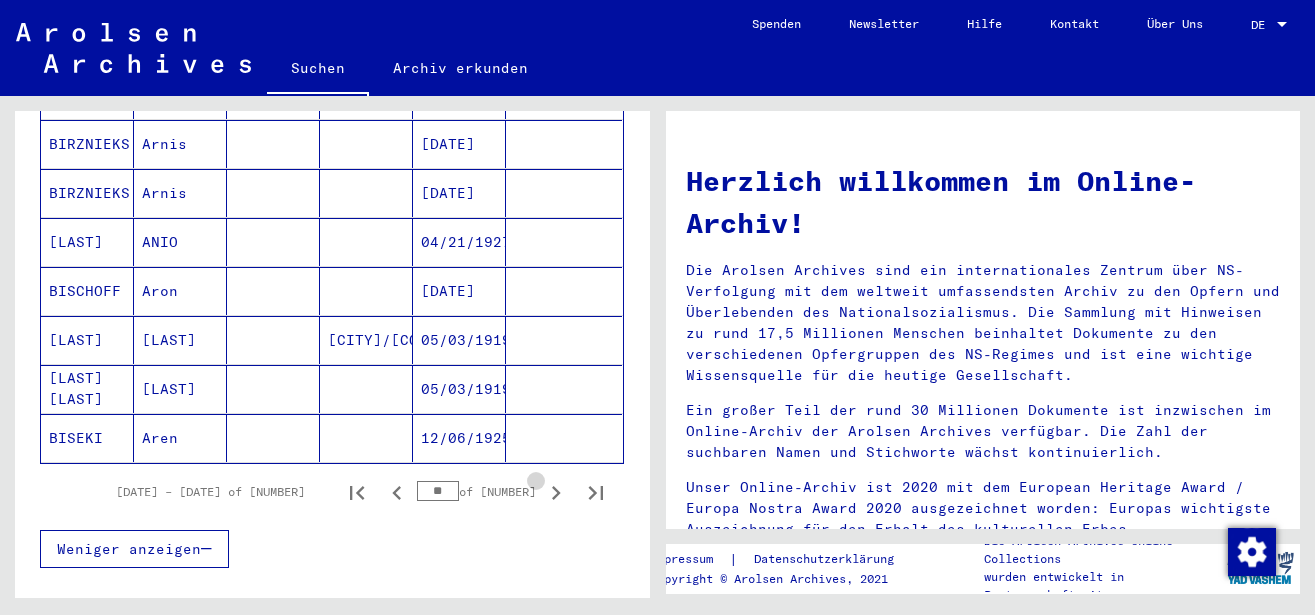 click 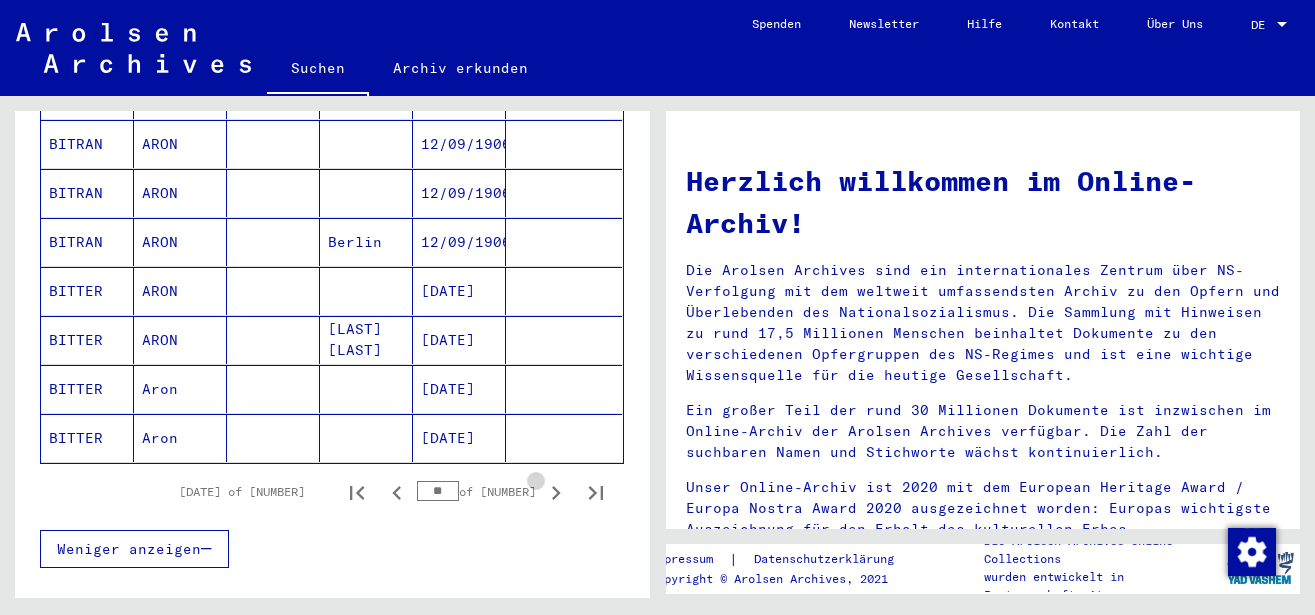 click 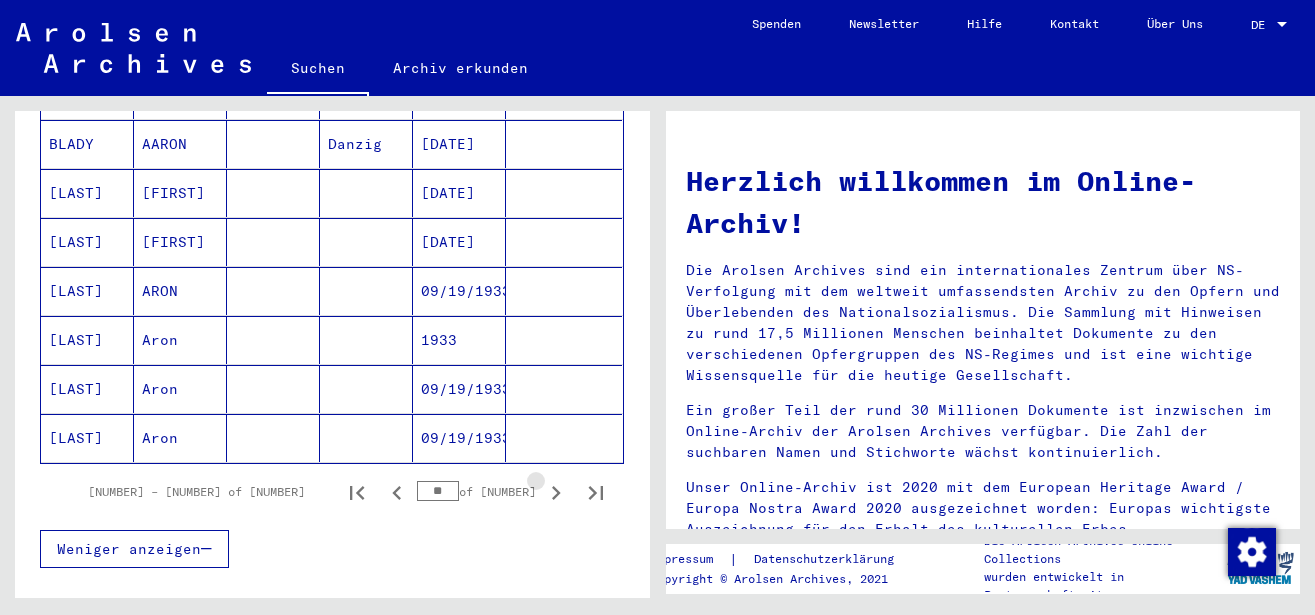 click 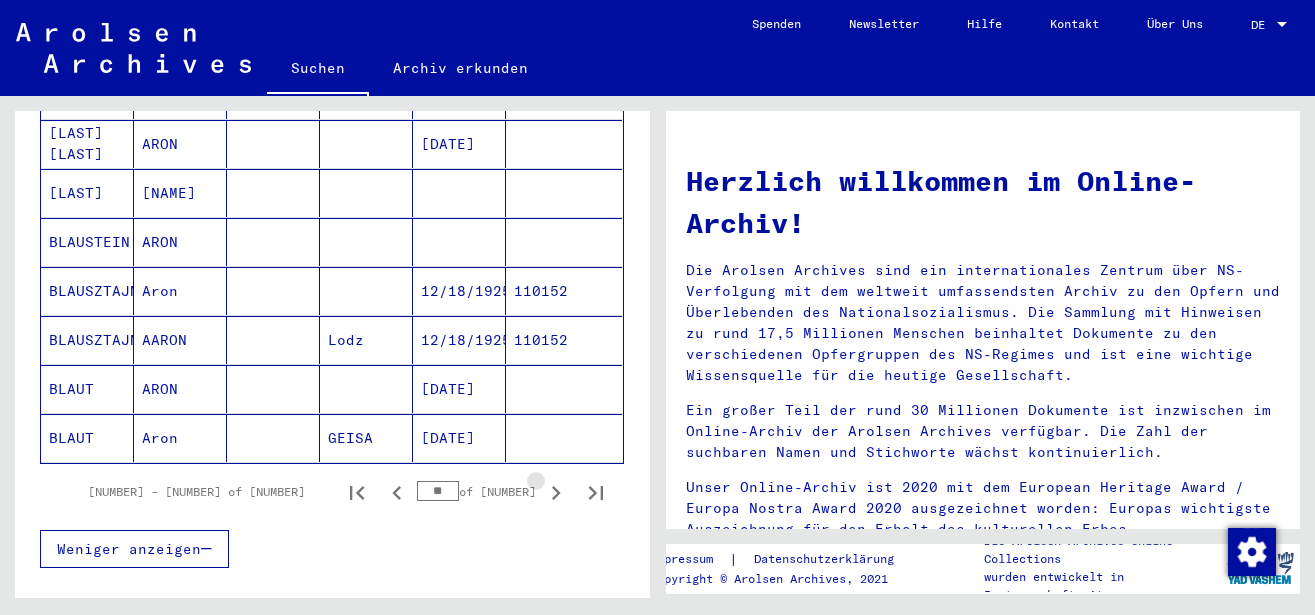 click 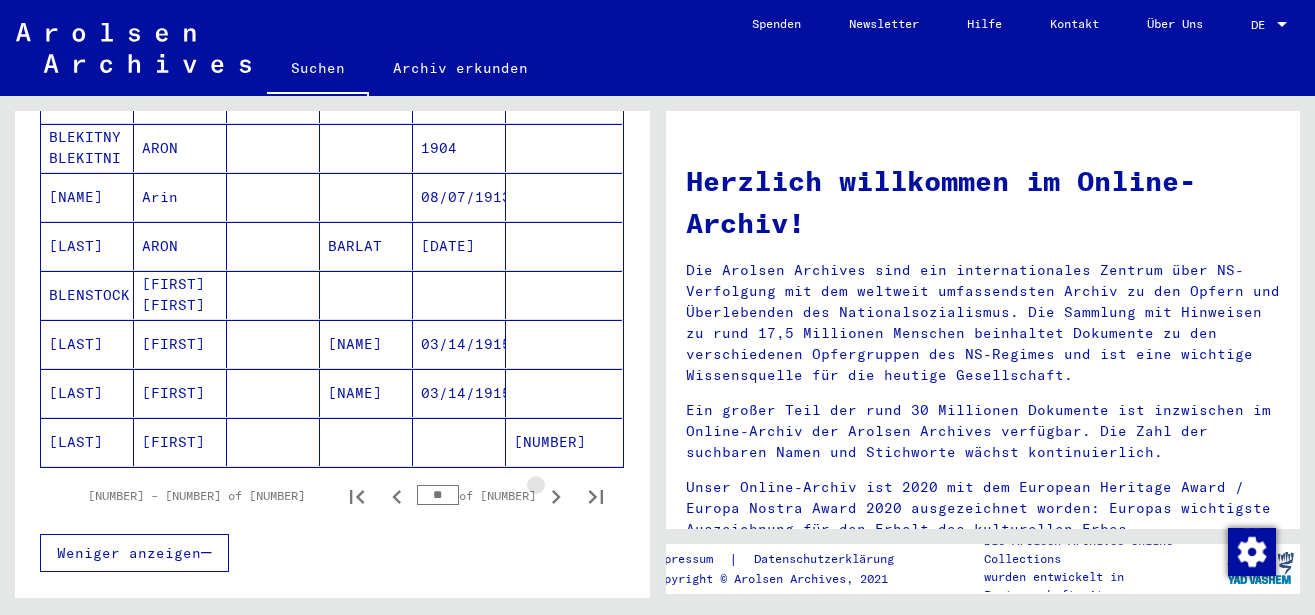 scroll, scrollTop: 1192, scrollLeft: 0, axis: vertical 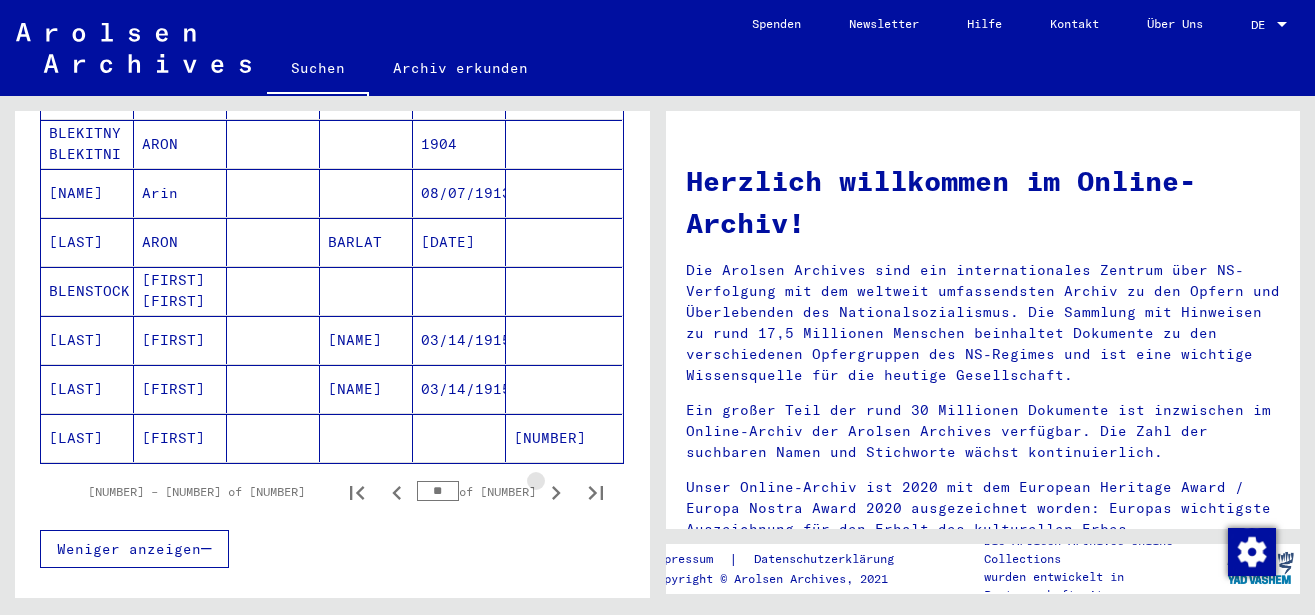click 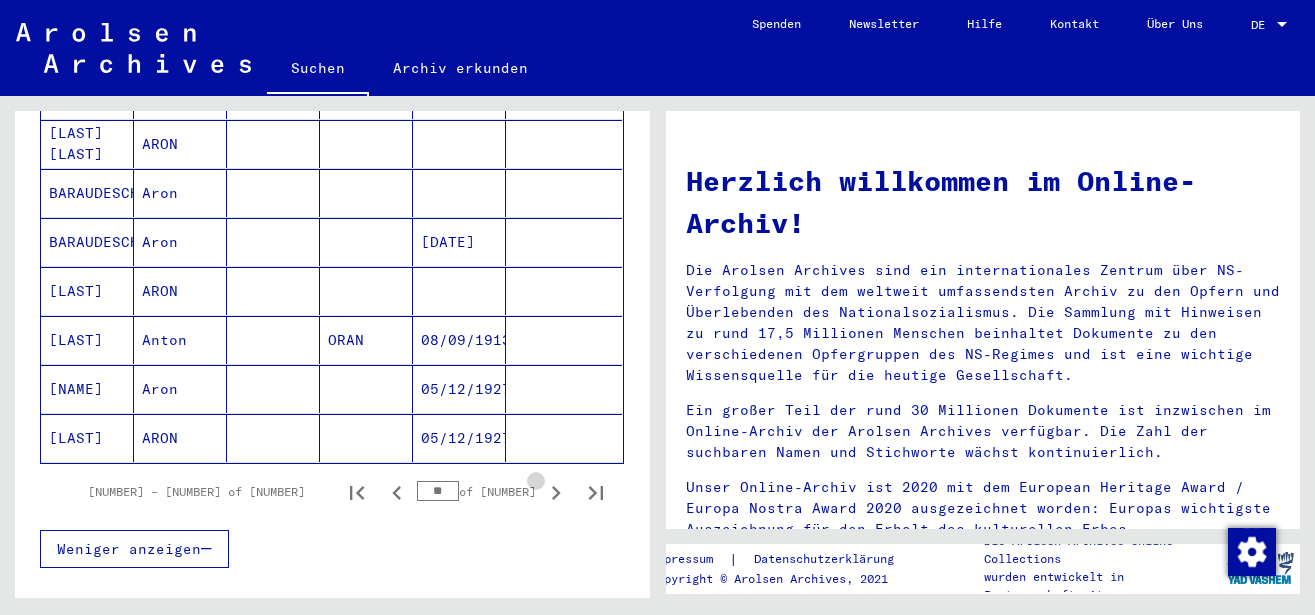 click 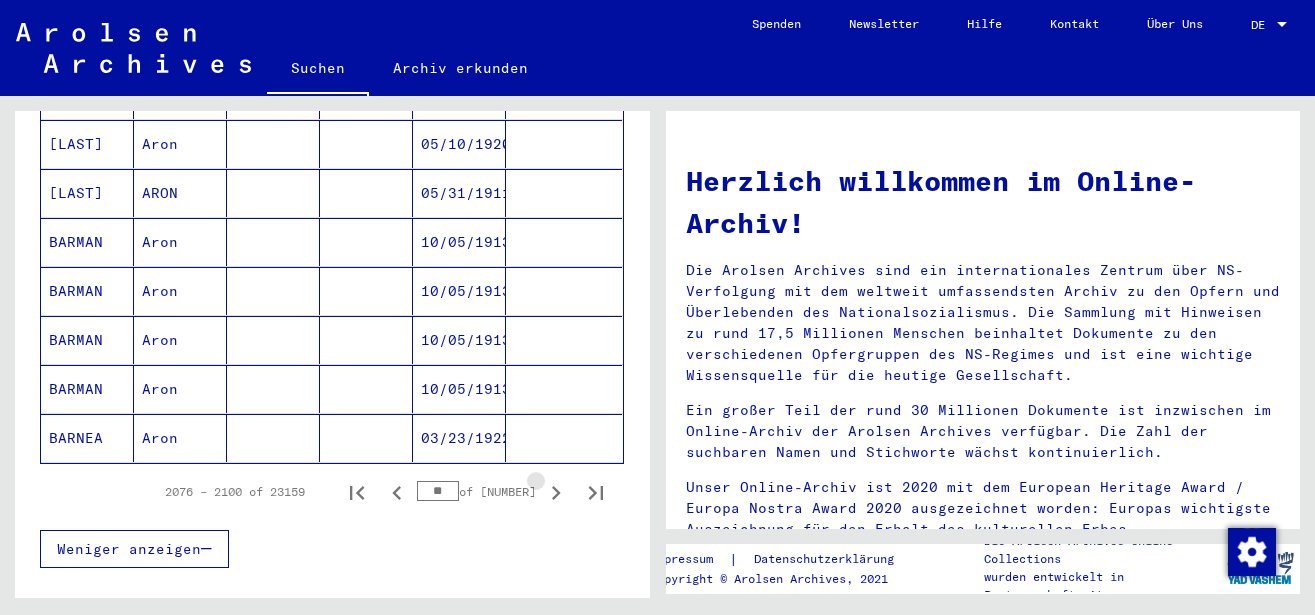 click 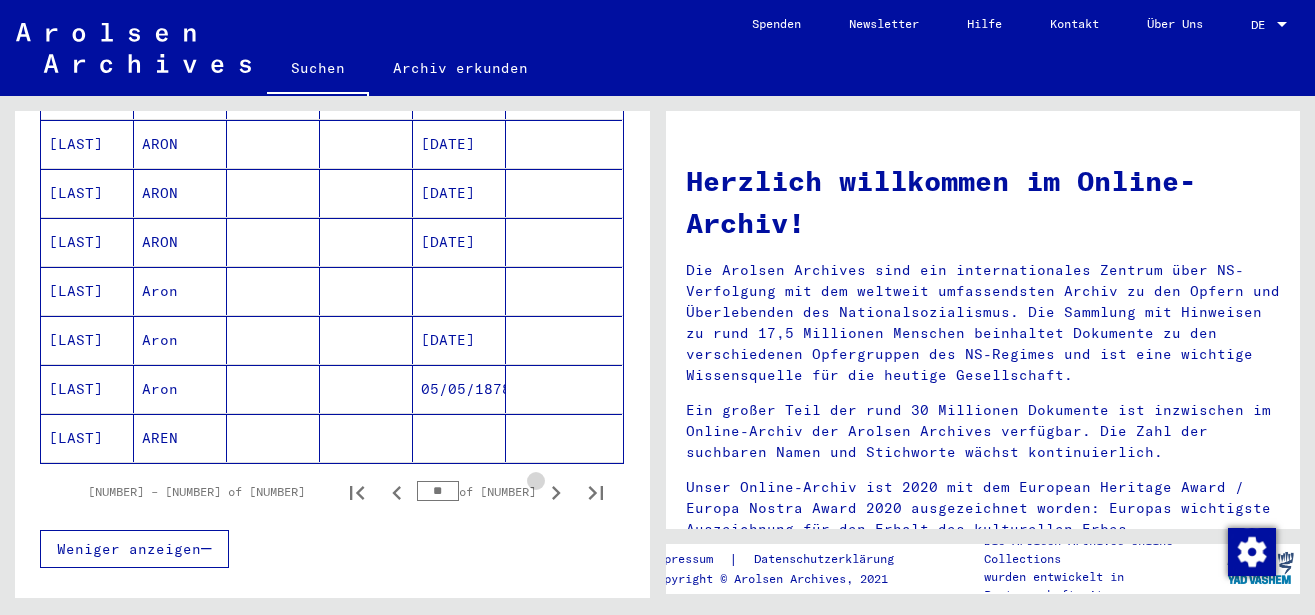 click 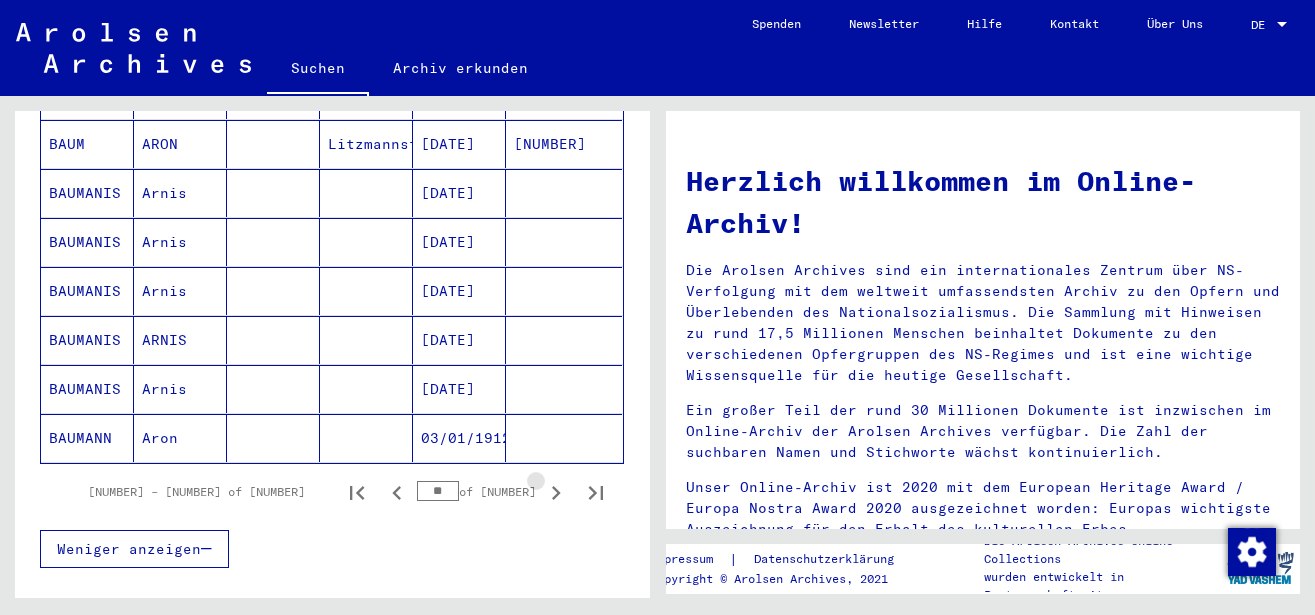 click 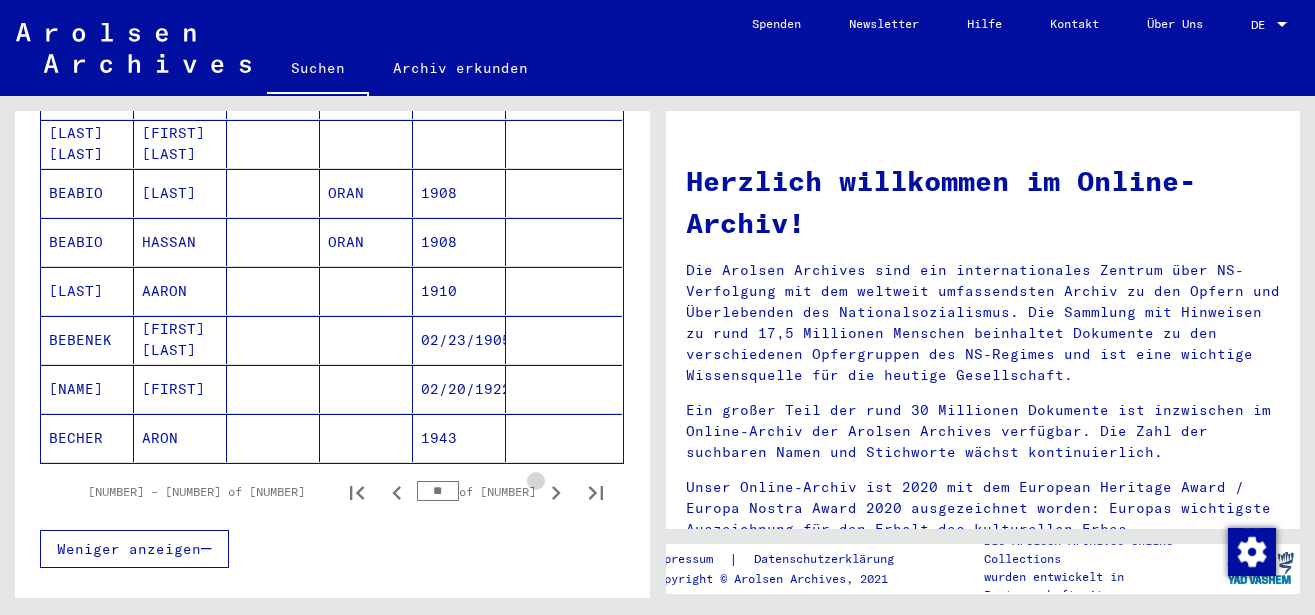 click 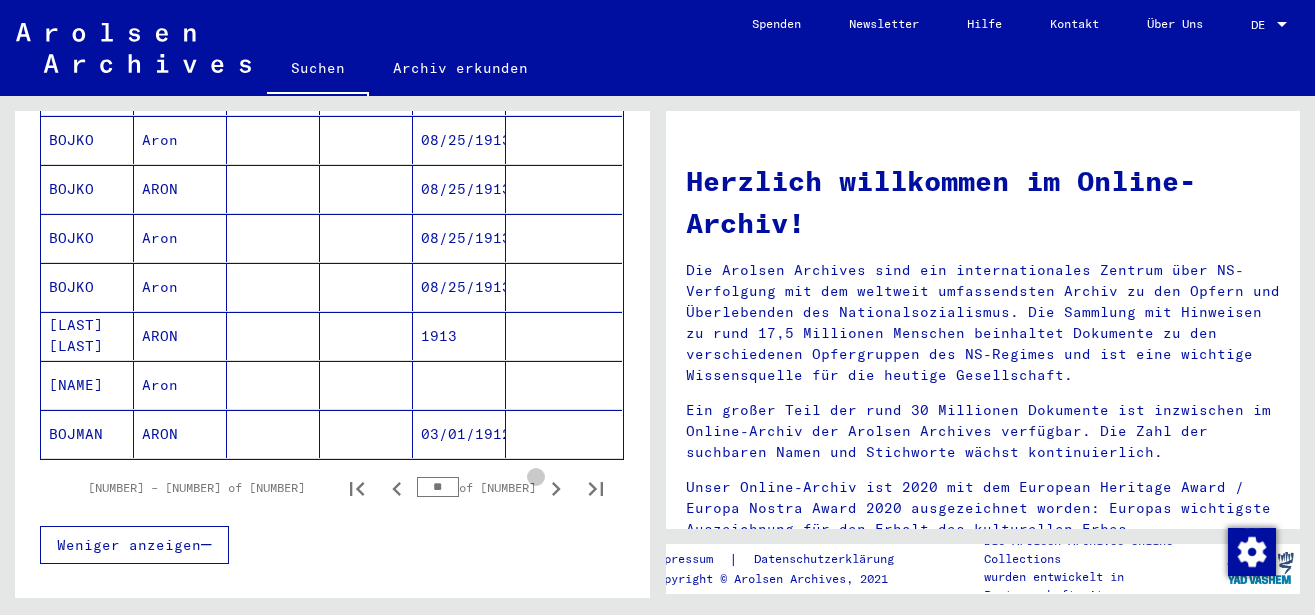 click 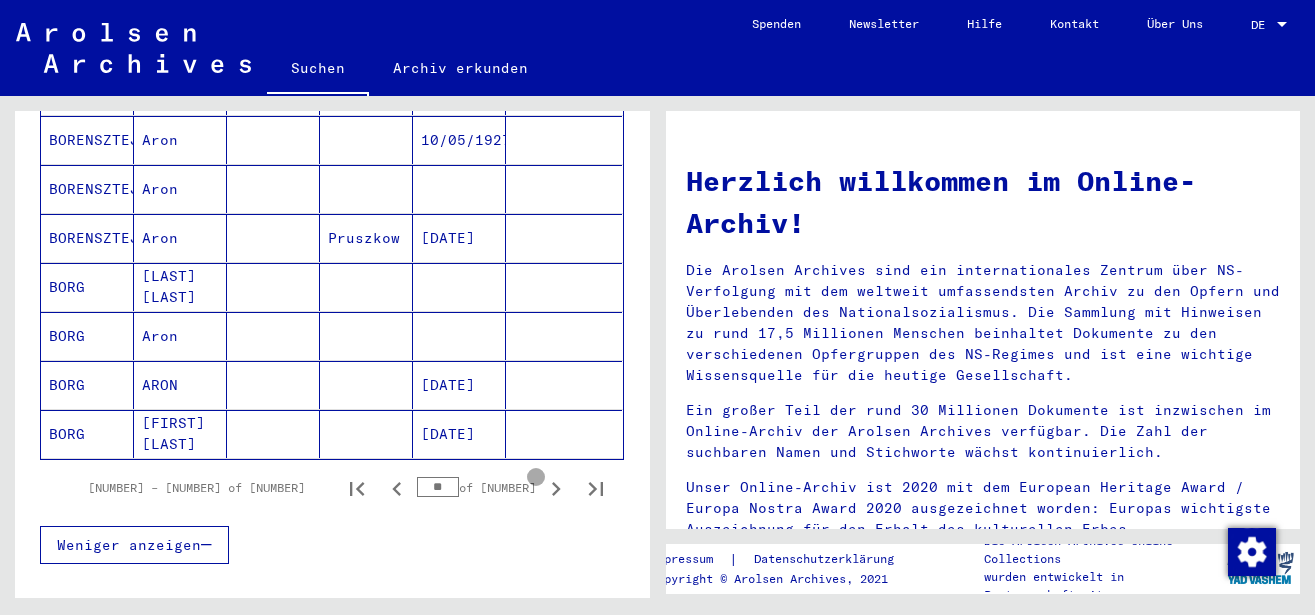 click 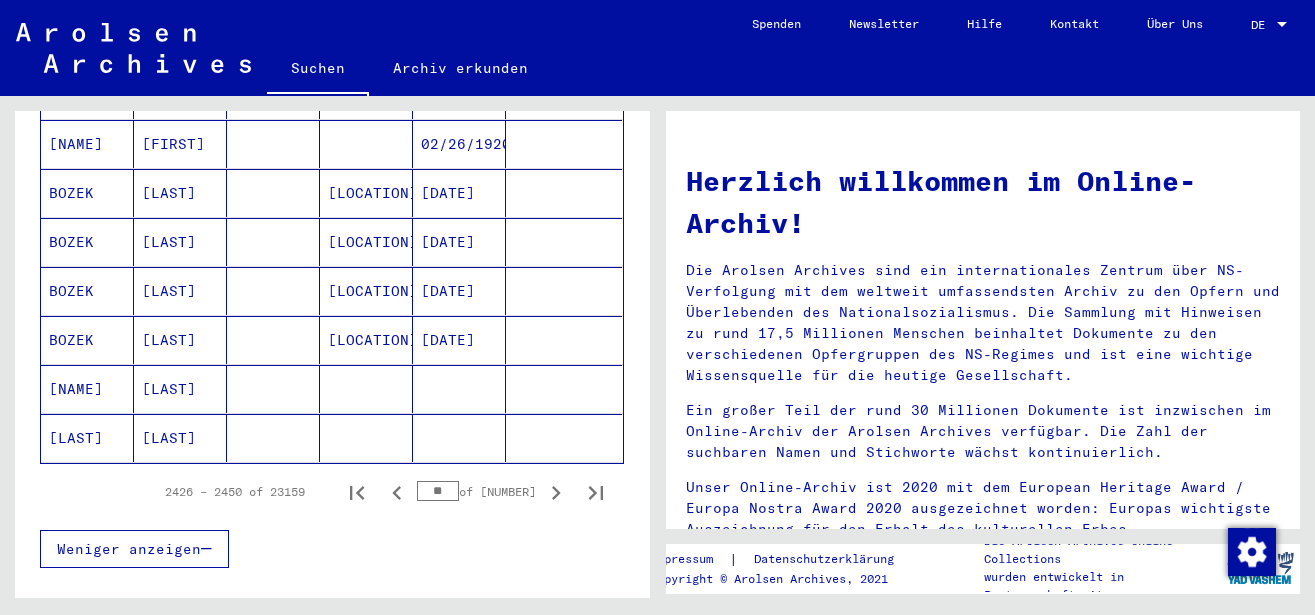 click 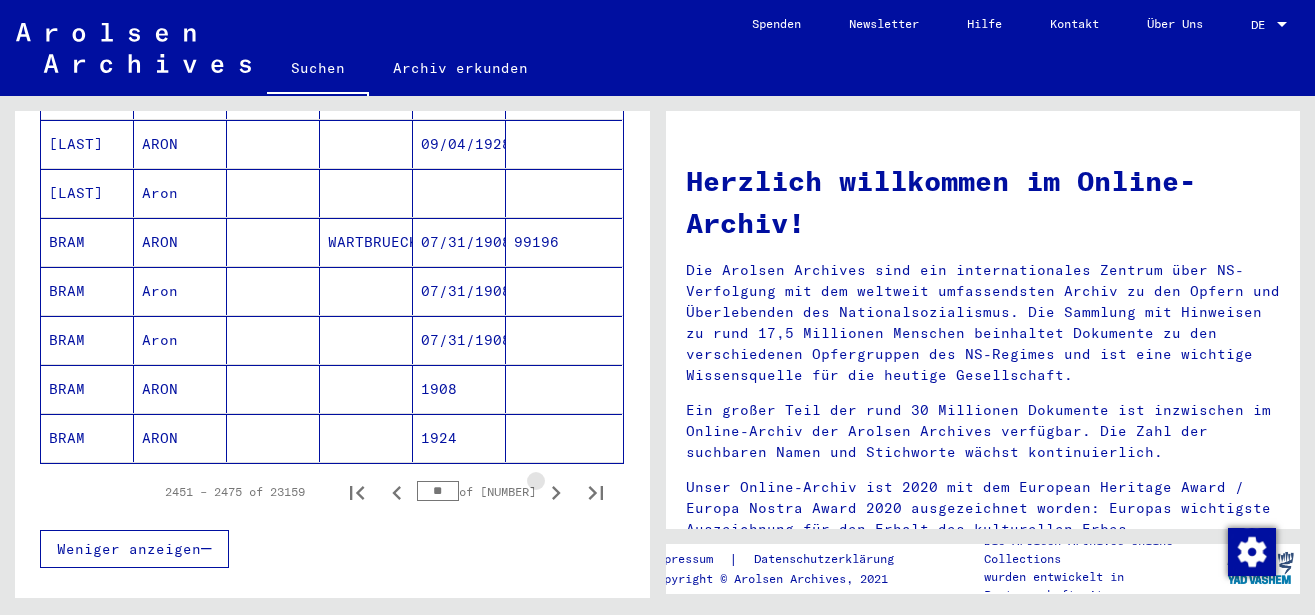 click 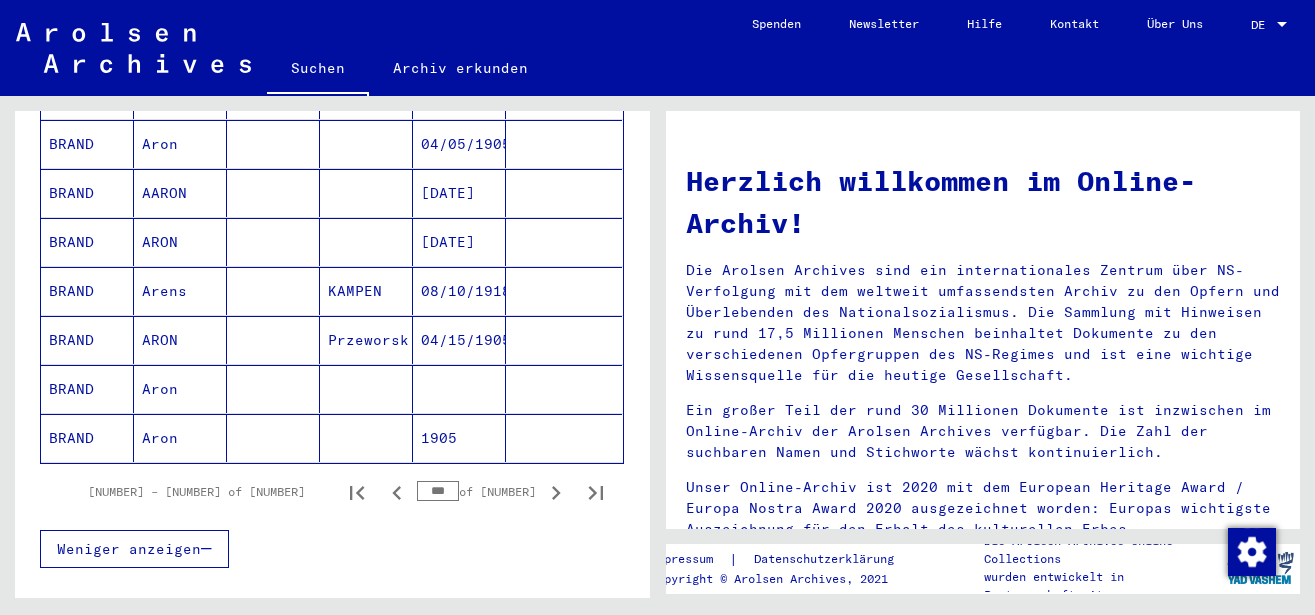 click 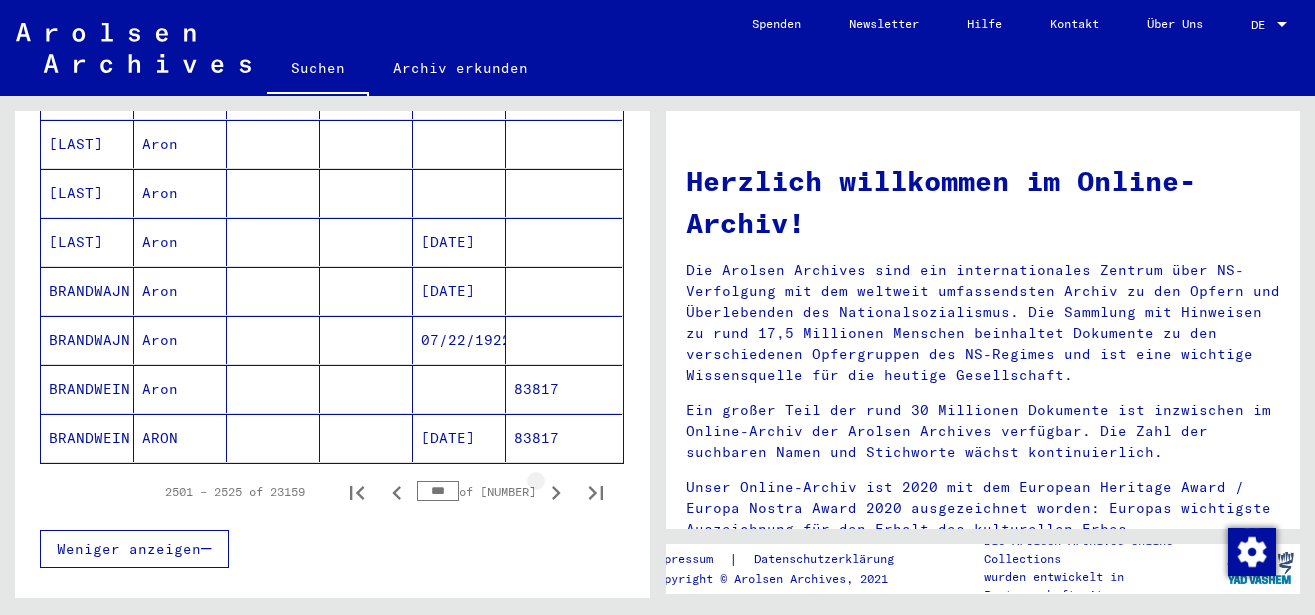 click 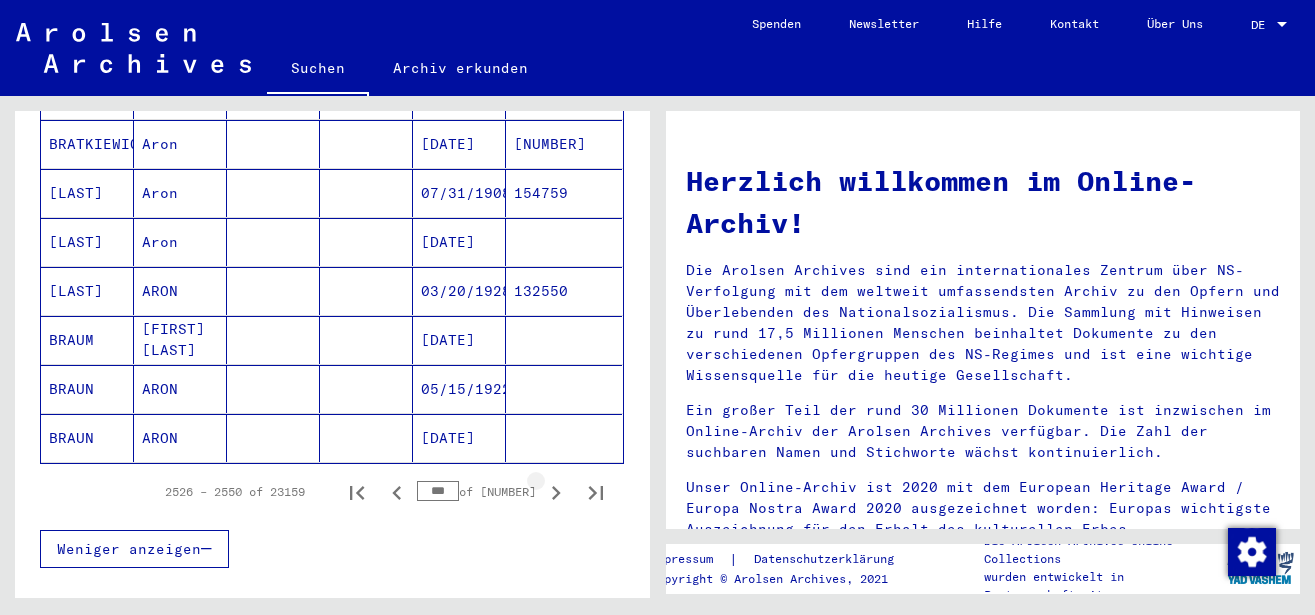 drag, startPoint x: 540, startPoint y: 472, endPoint x: 528, endPoint y: 478, distance: 13.416408 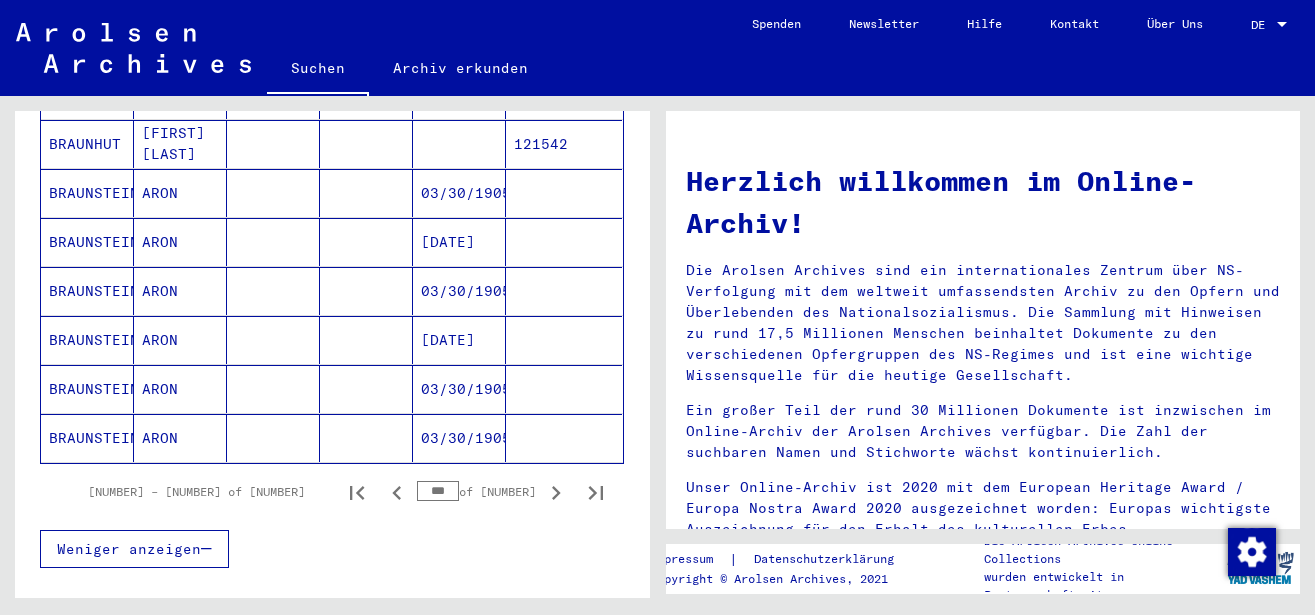 click 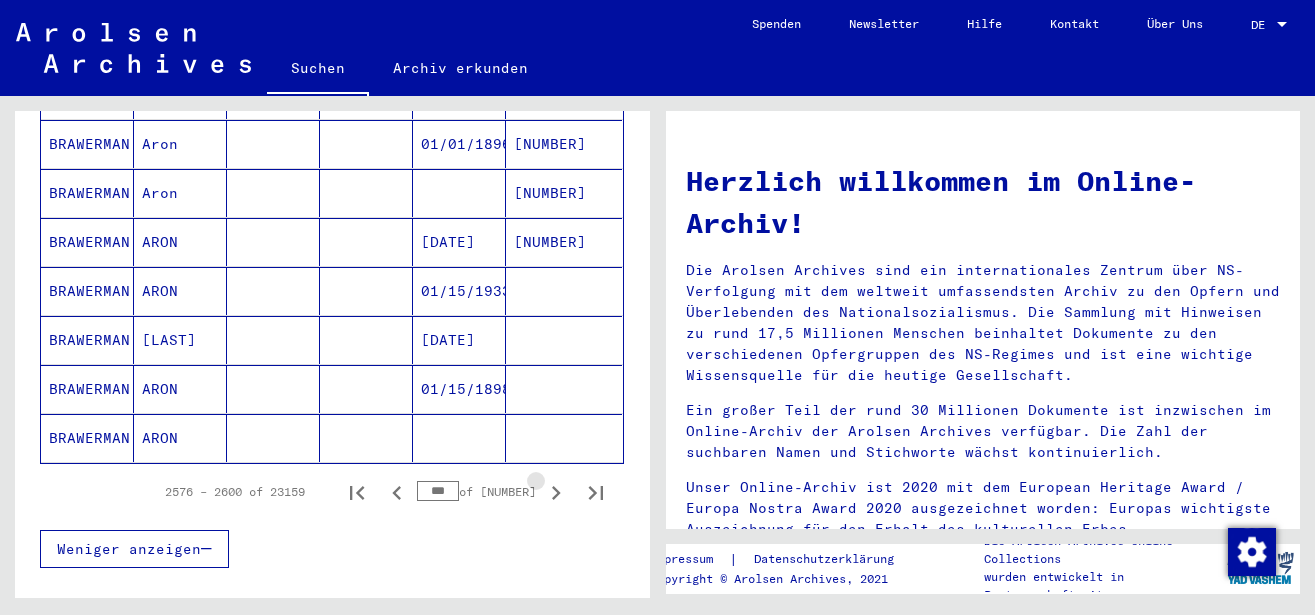 click 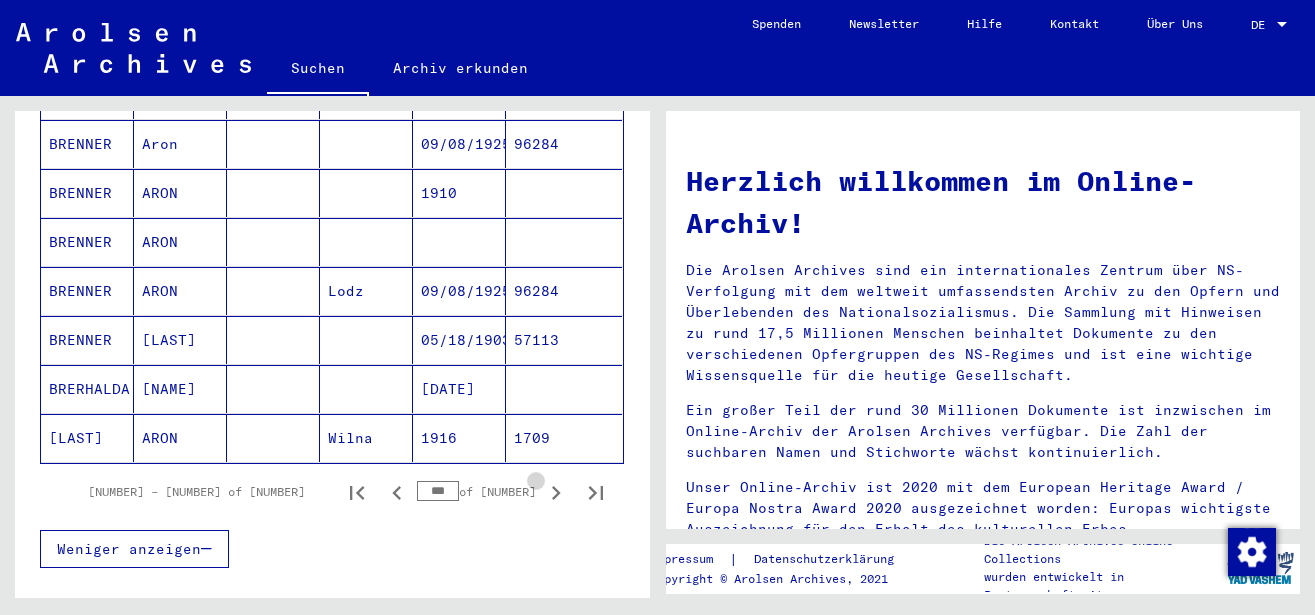 click 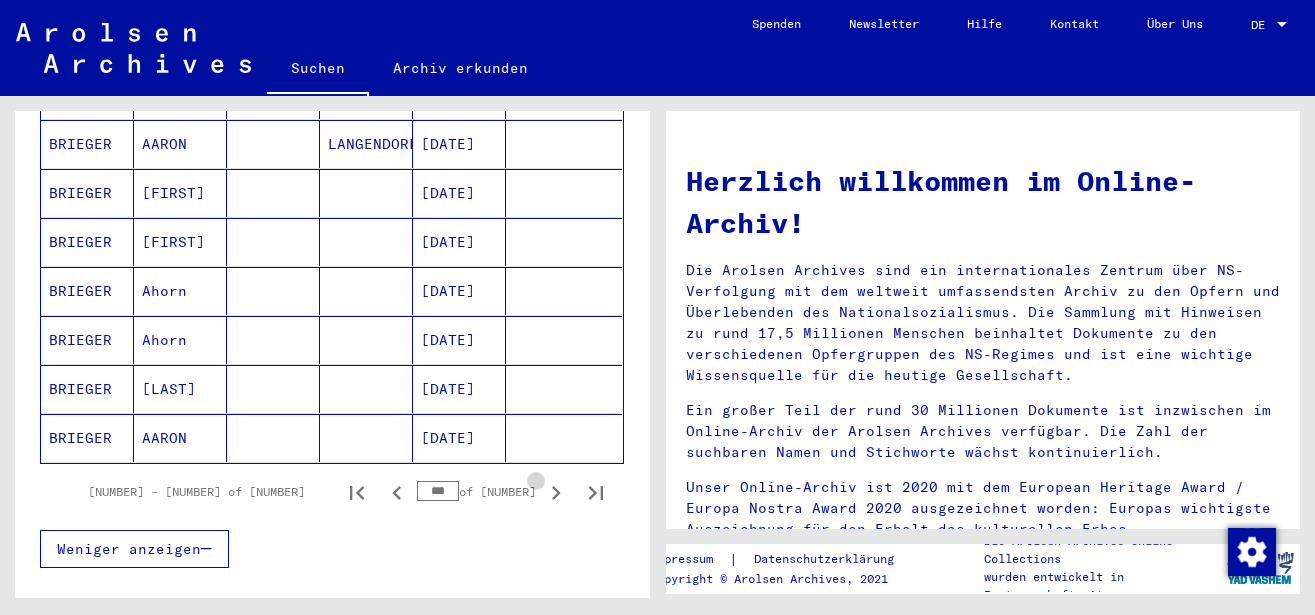 click 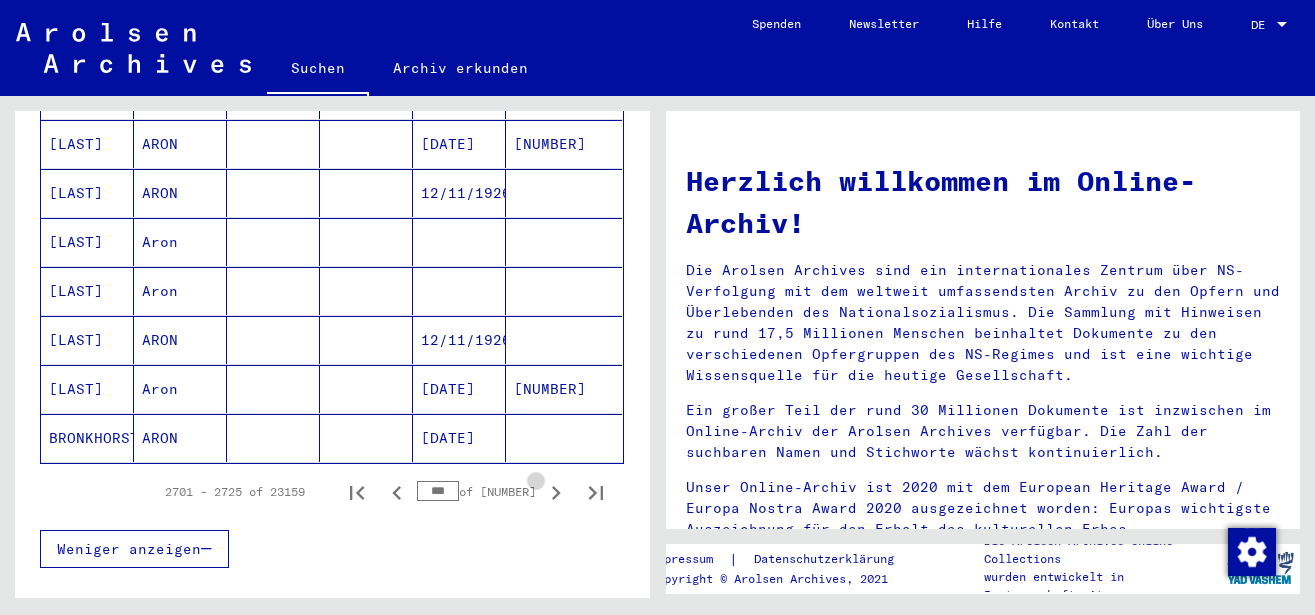 click 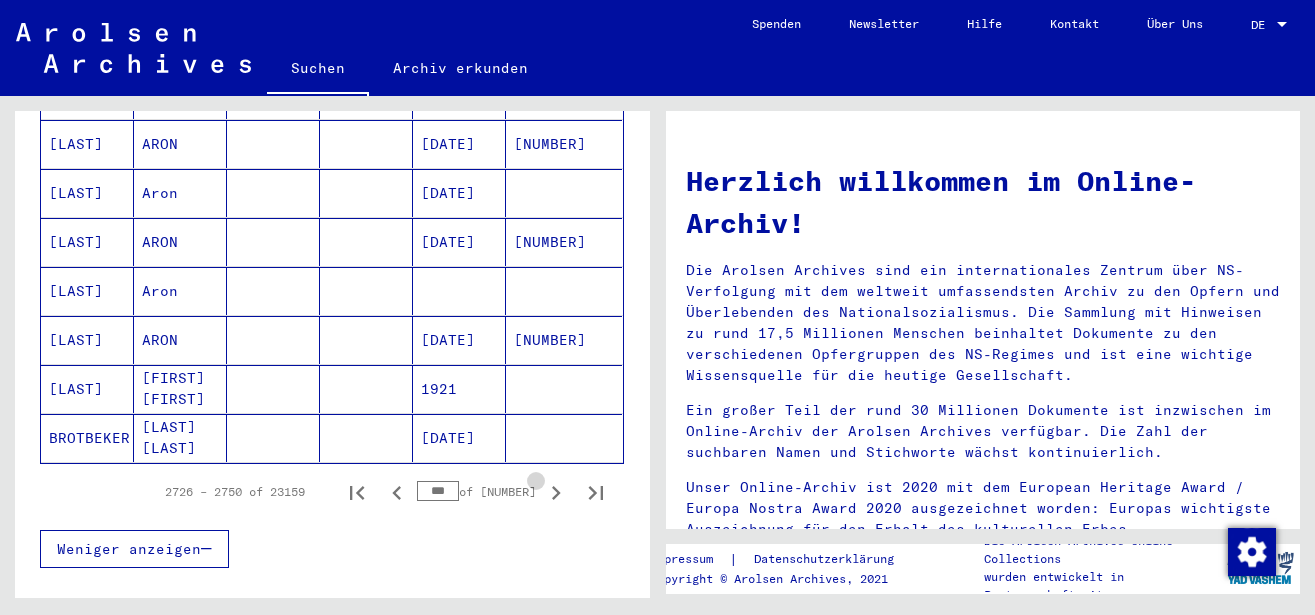 click 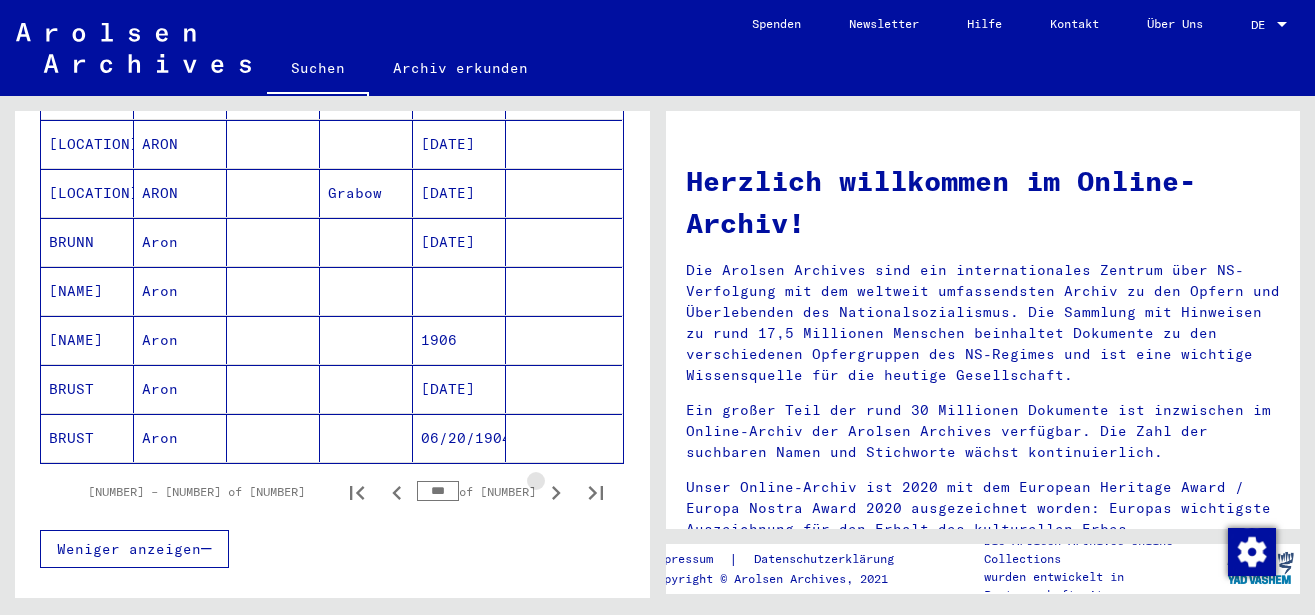 click 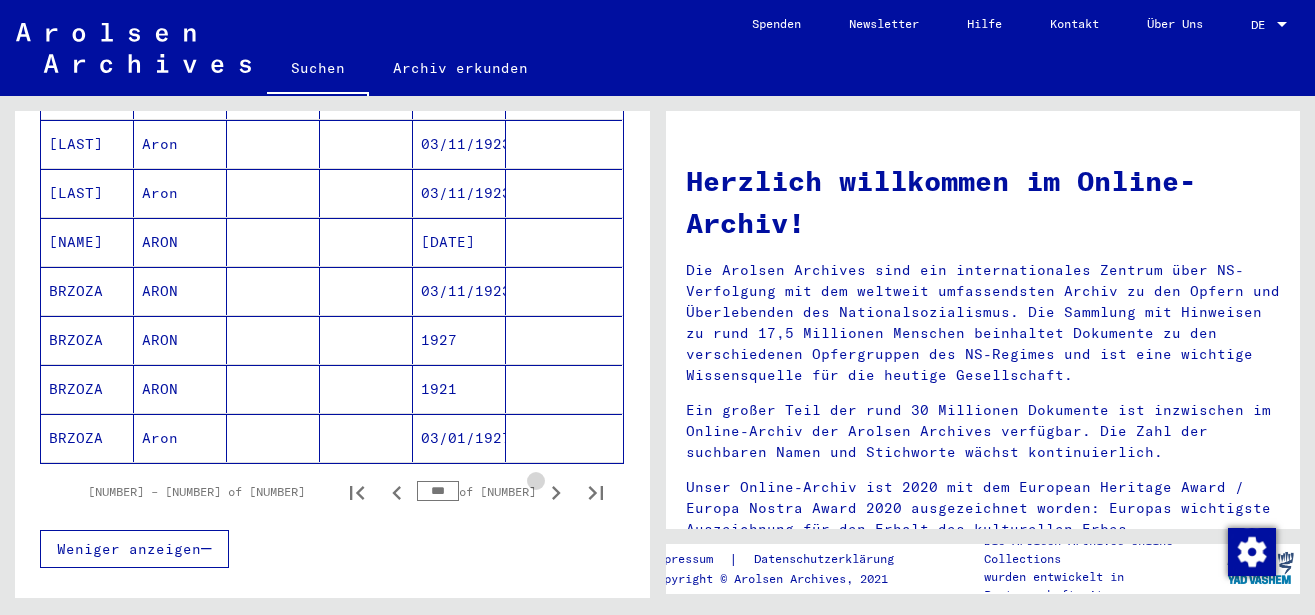 click 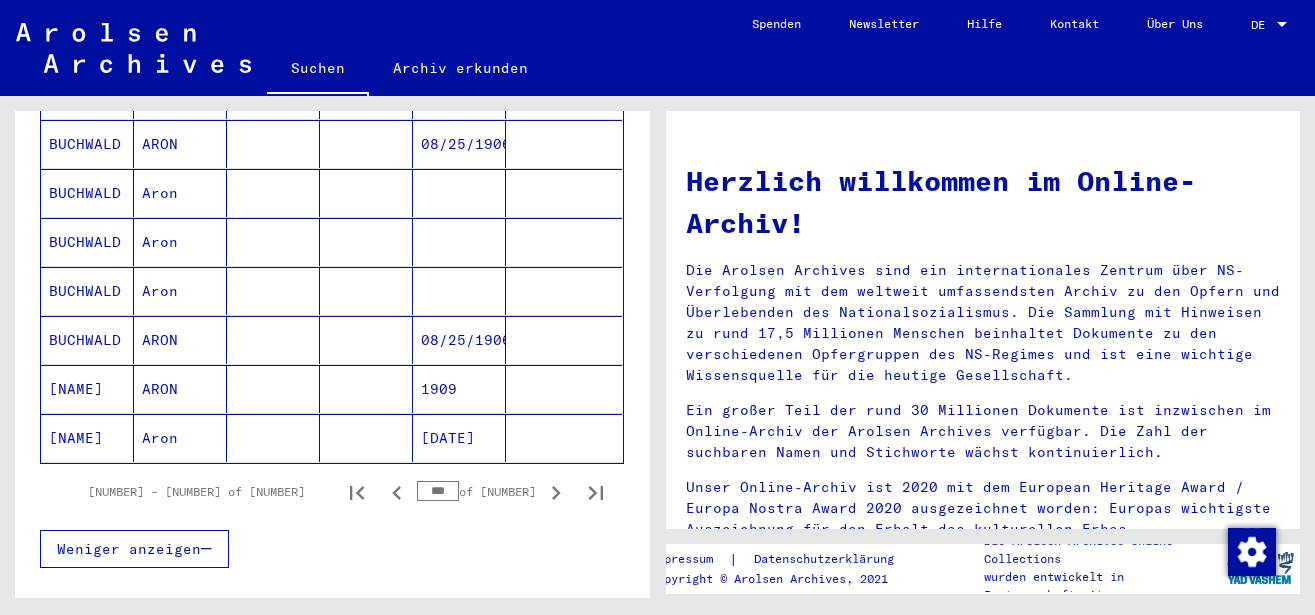 click 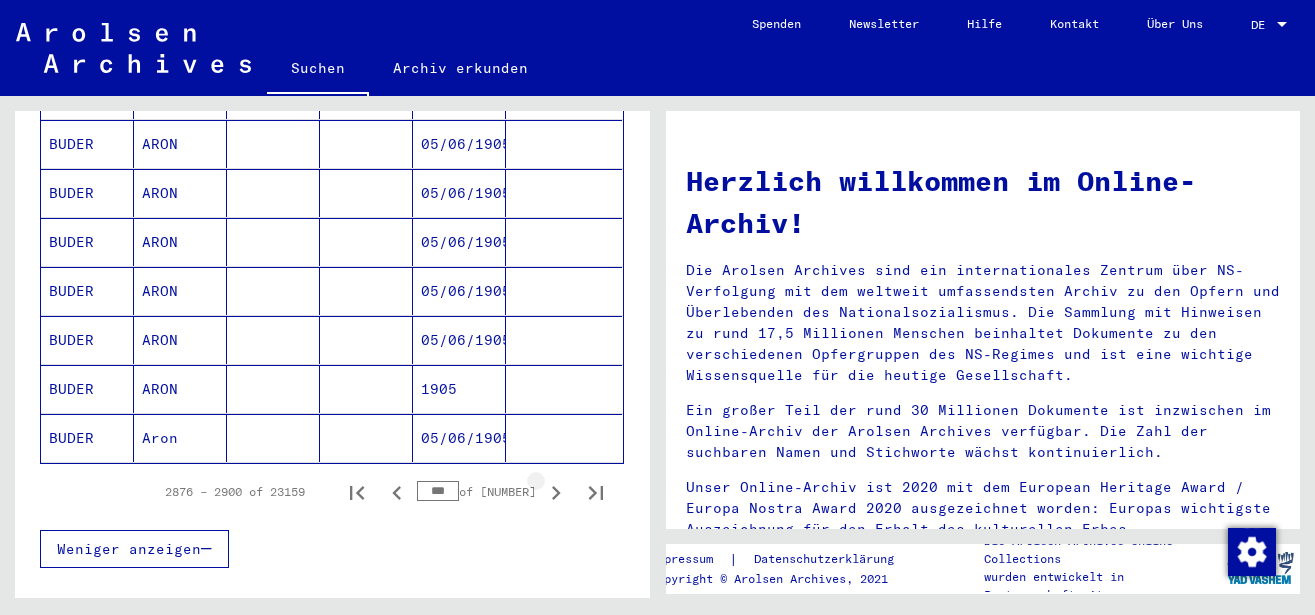 click 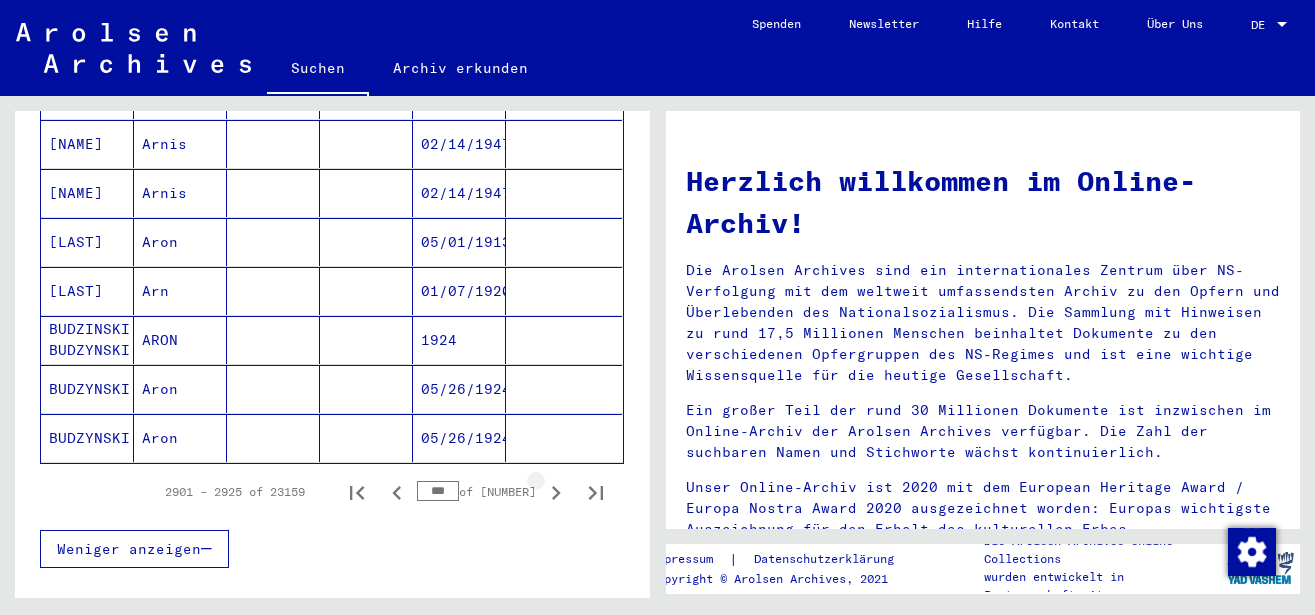 click 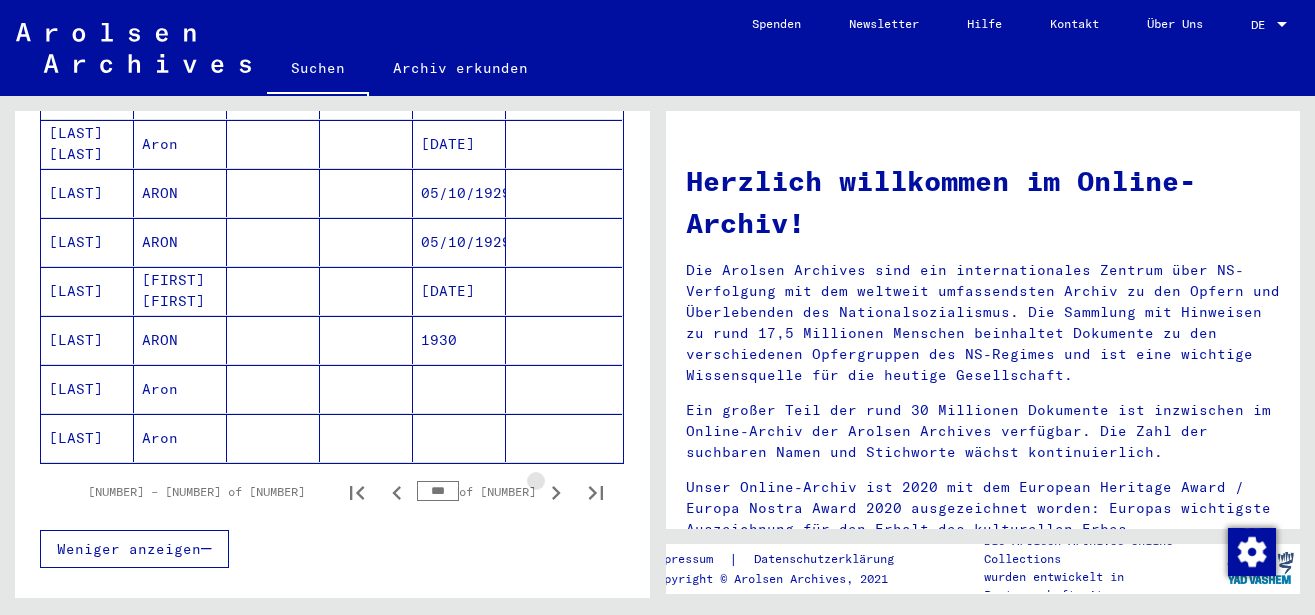 click 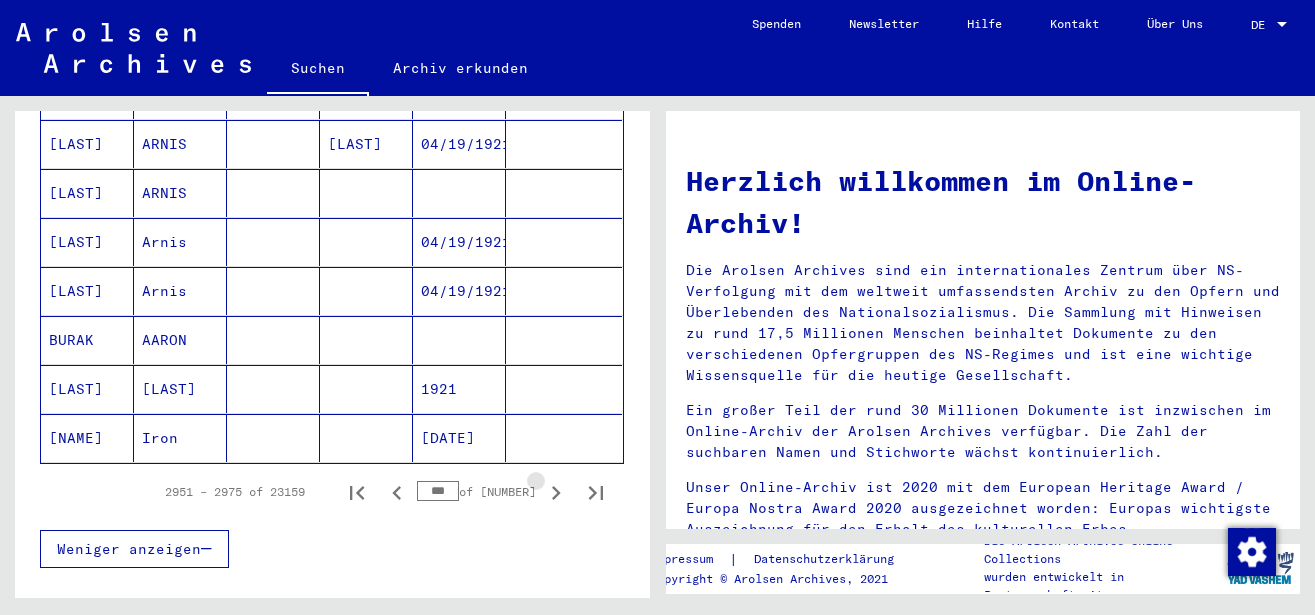click 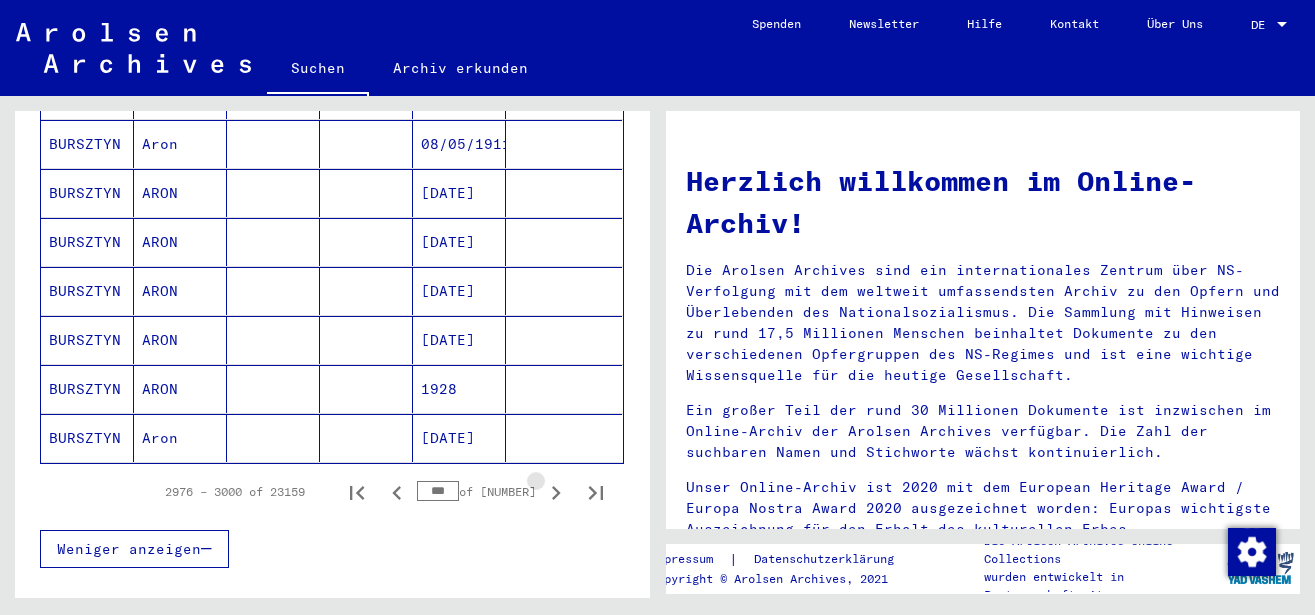 click 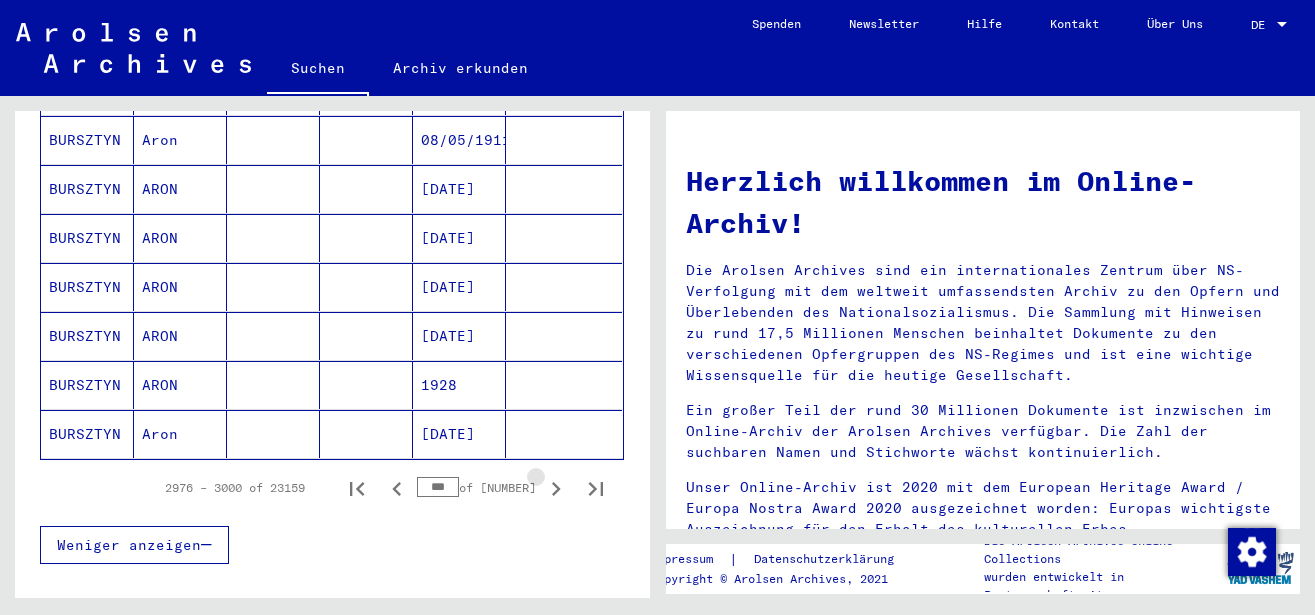 click 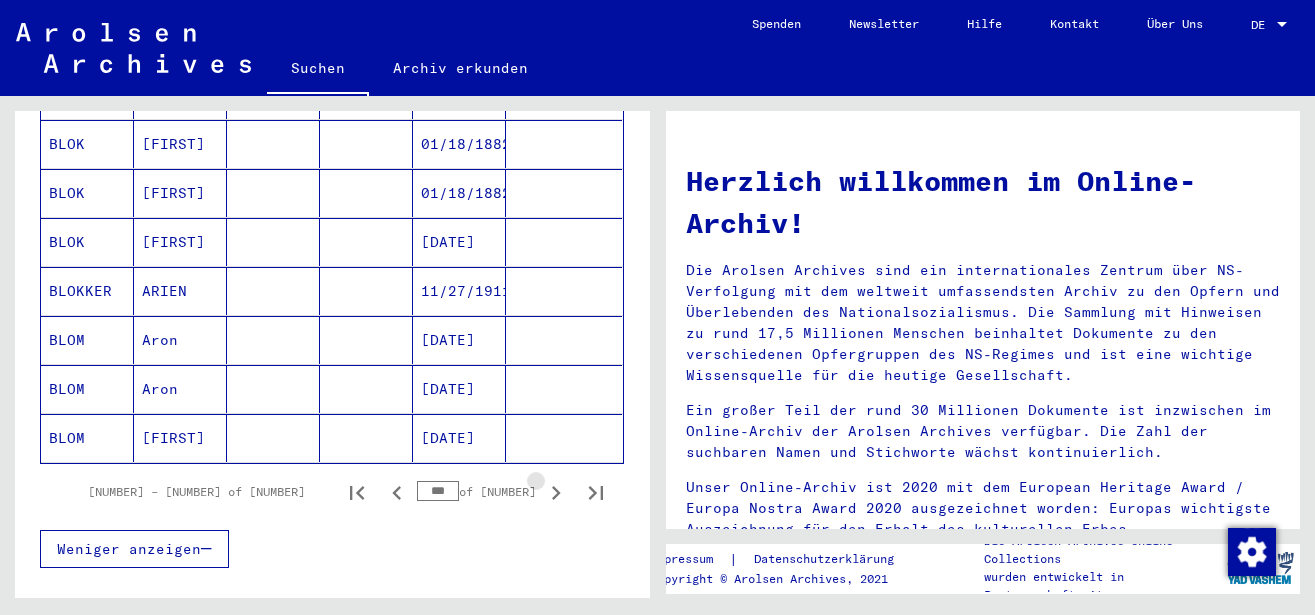 click 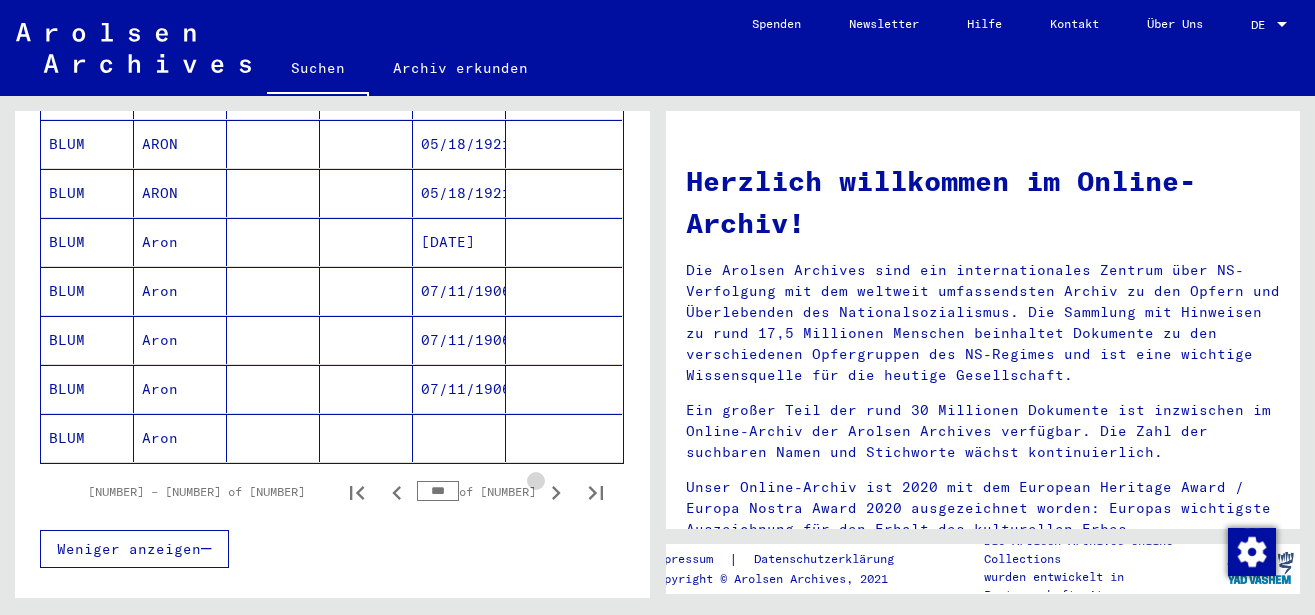 click 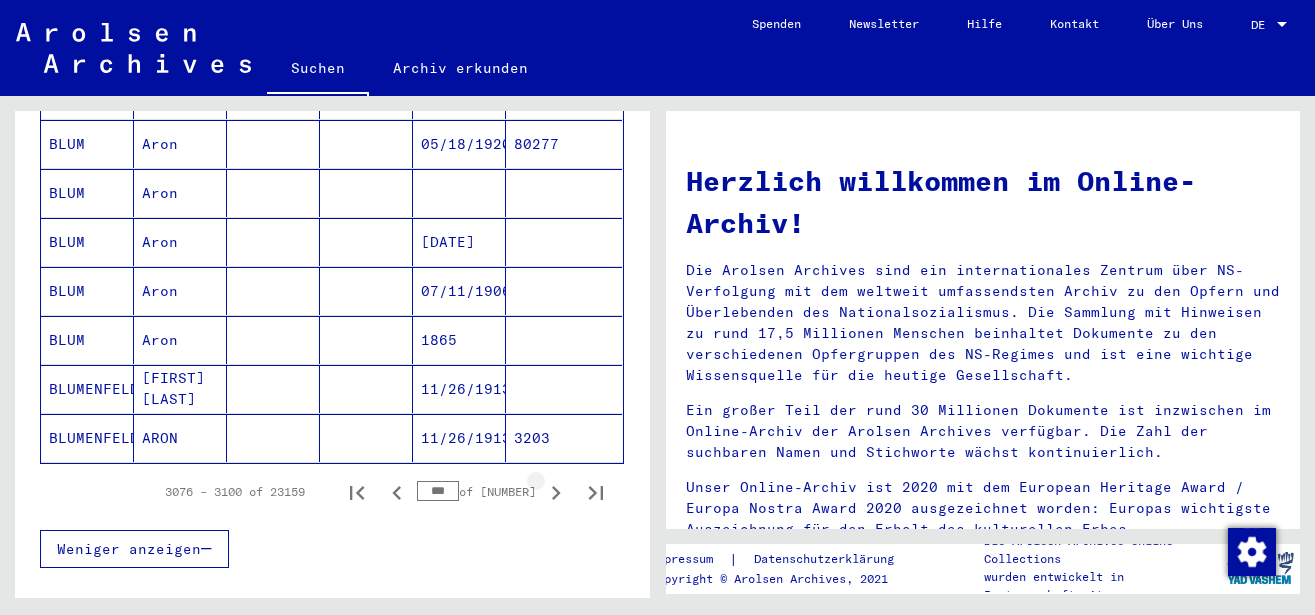 click 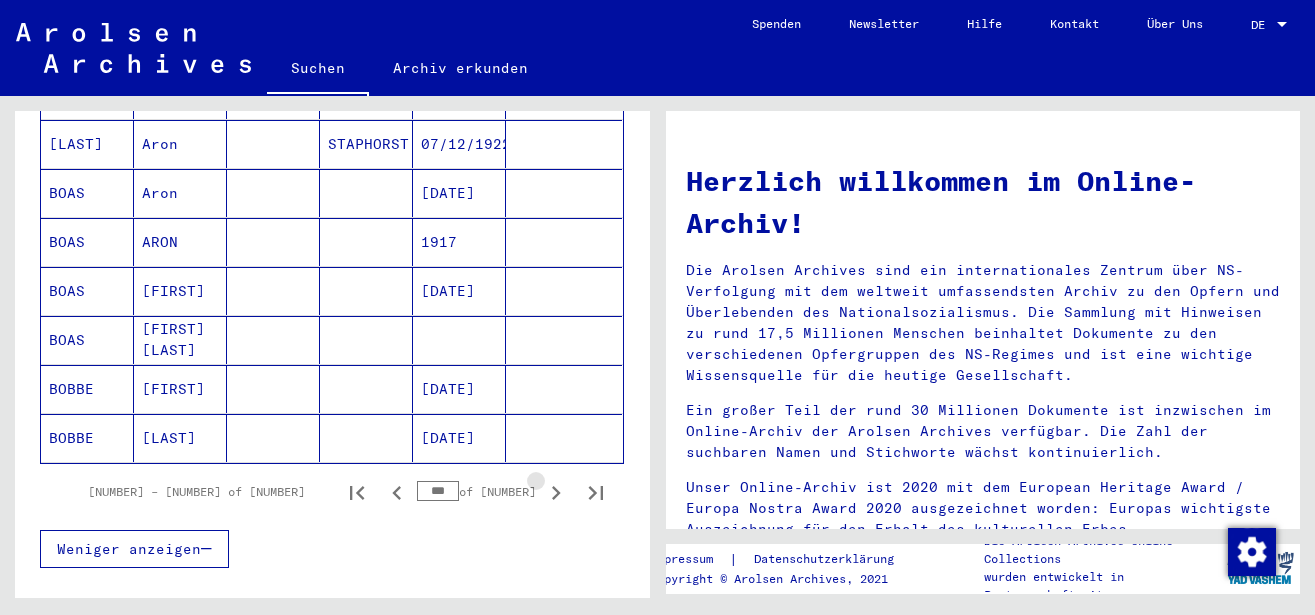 click 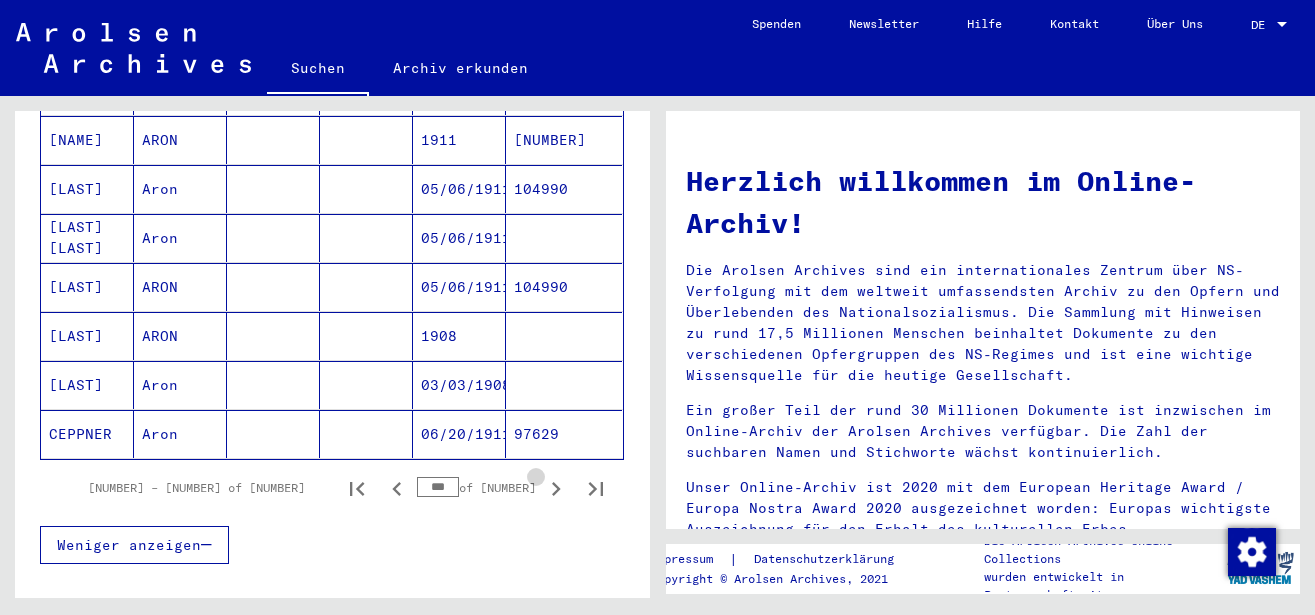 click 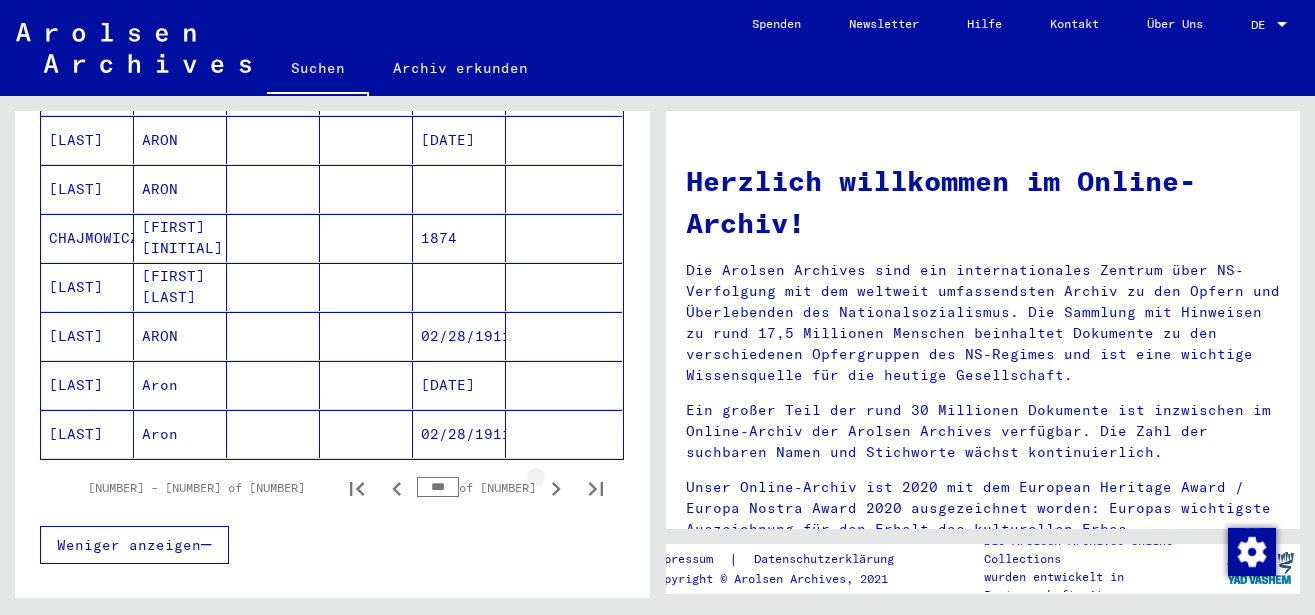 scroll, scrollTop: 1188, scrollLeft: 0, axis: vertical 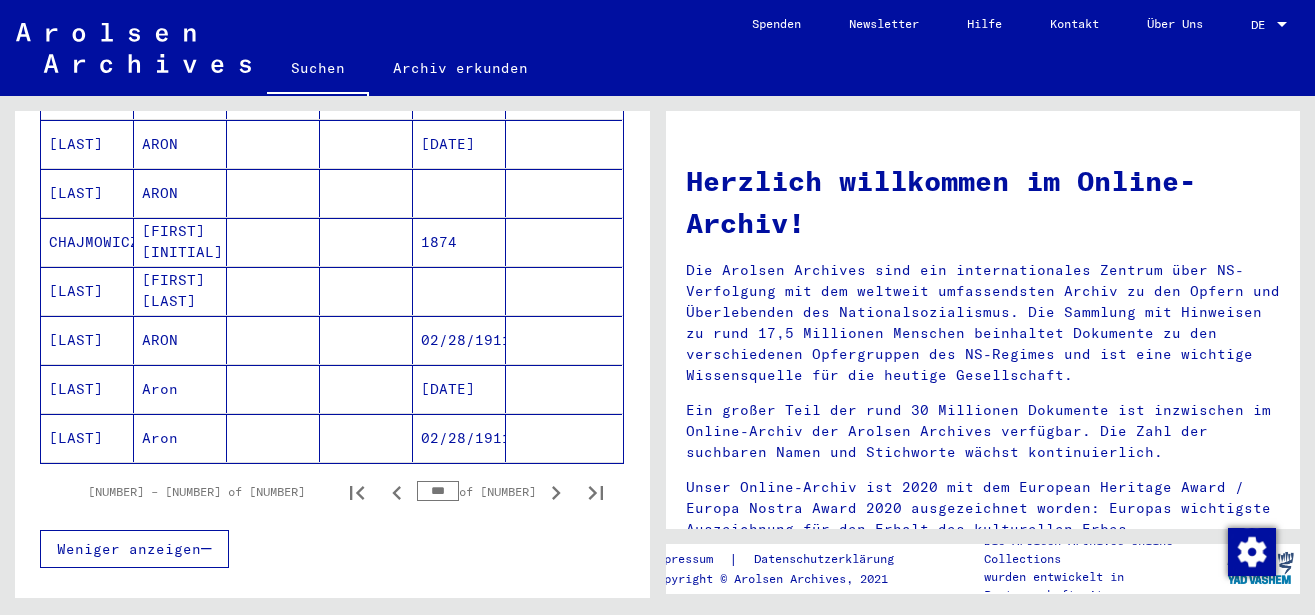 click 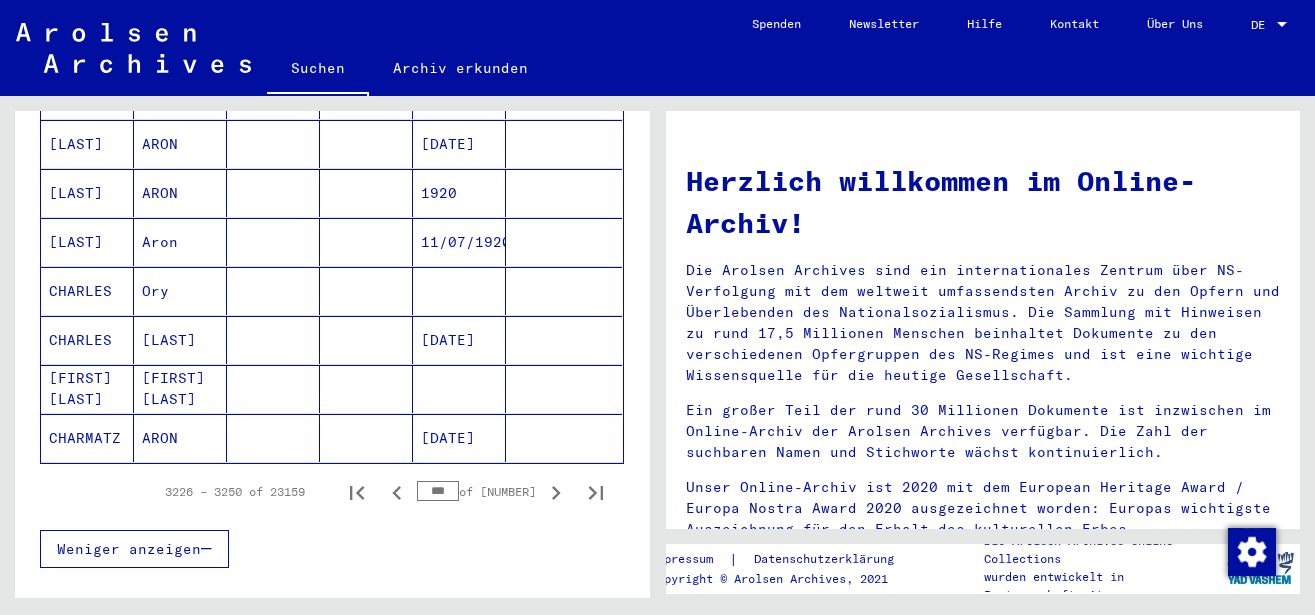 click 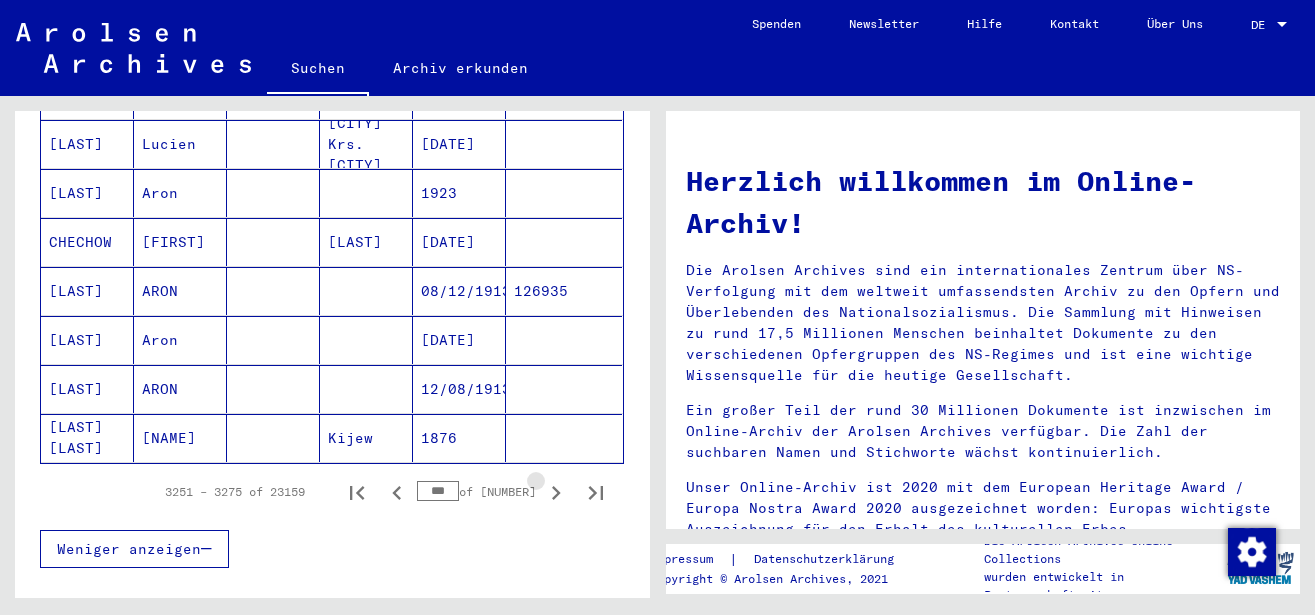 click 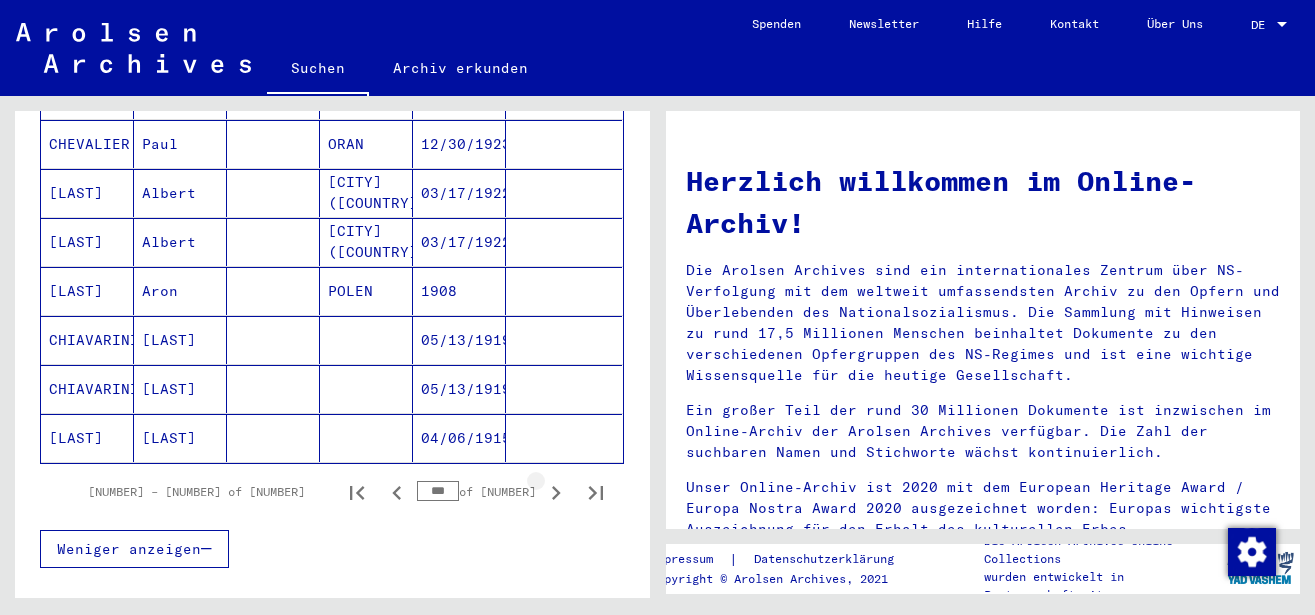 click 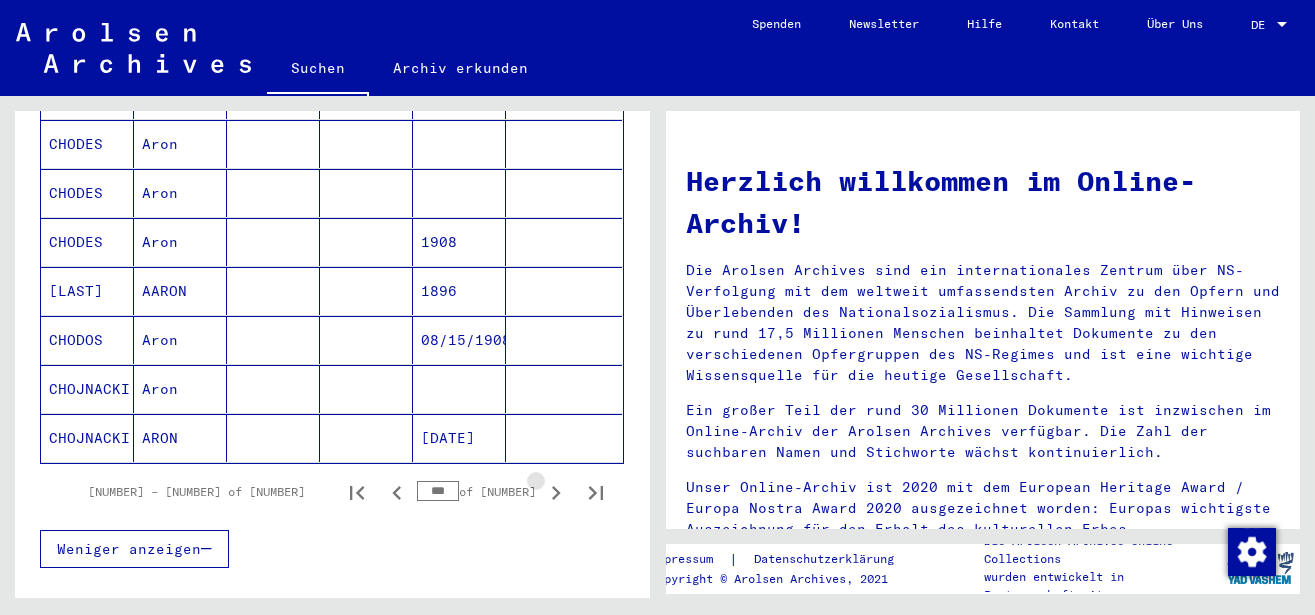 click 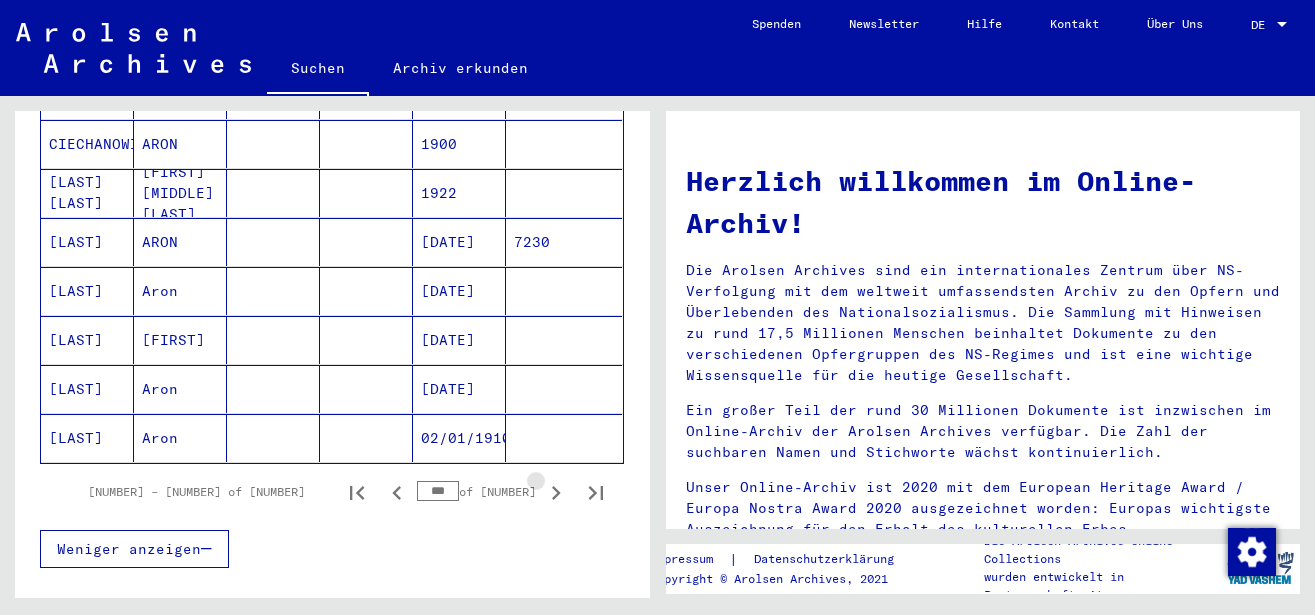 click 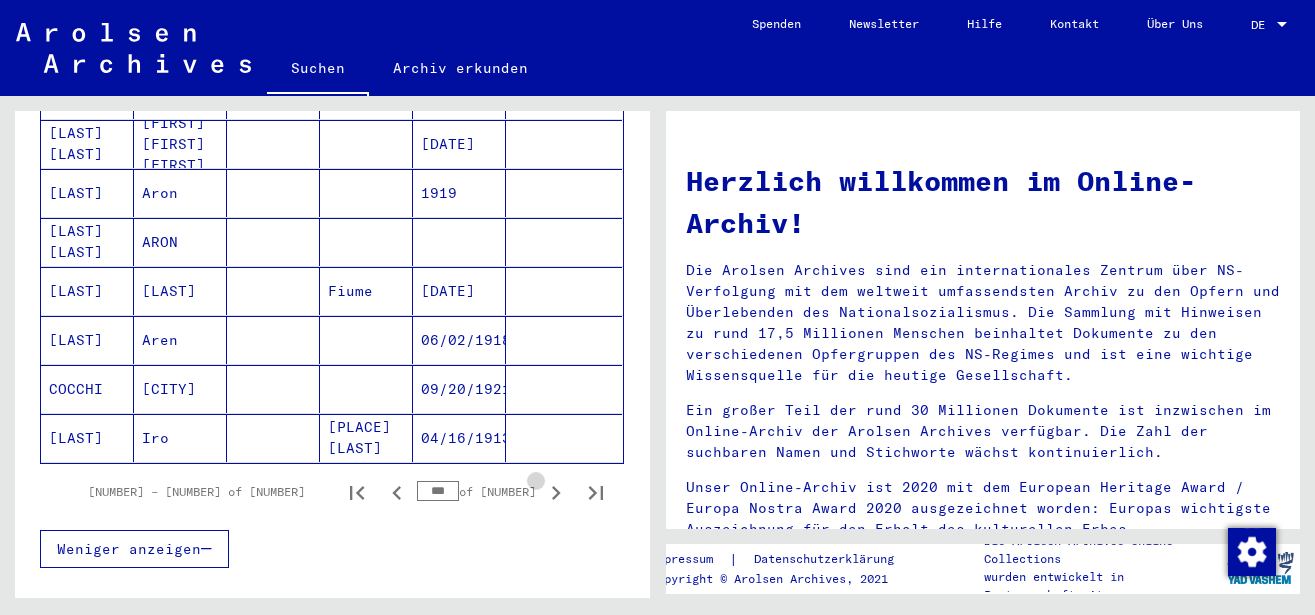 click 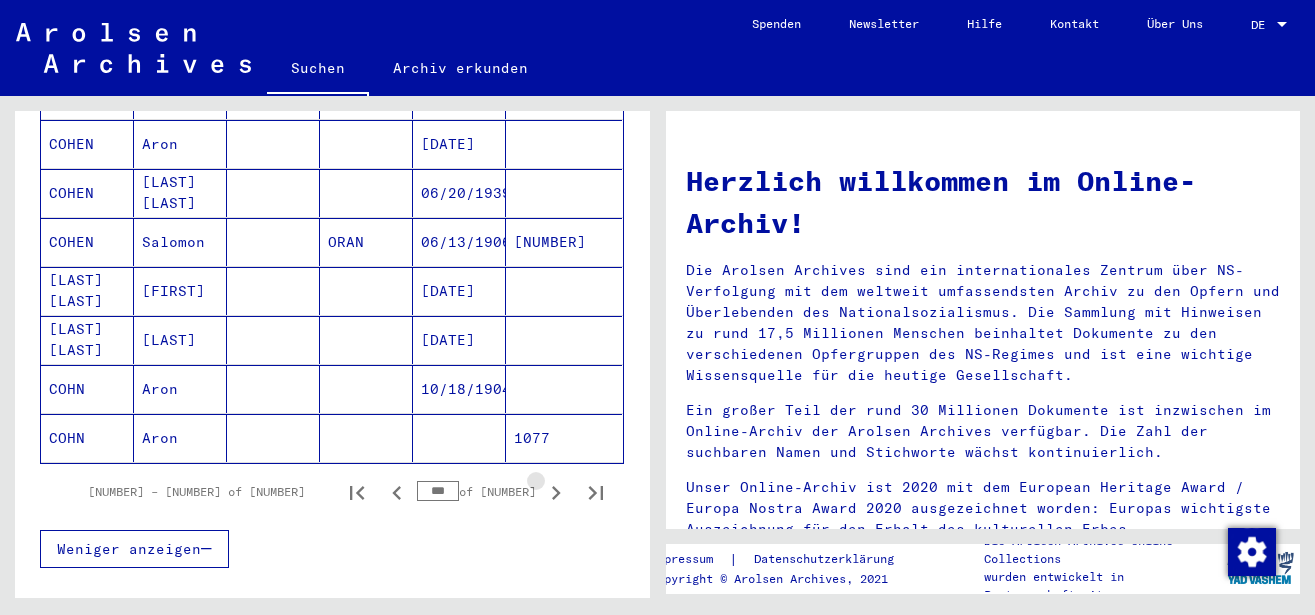 click 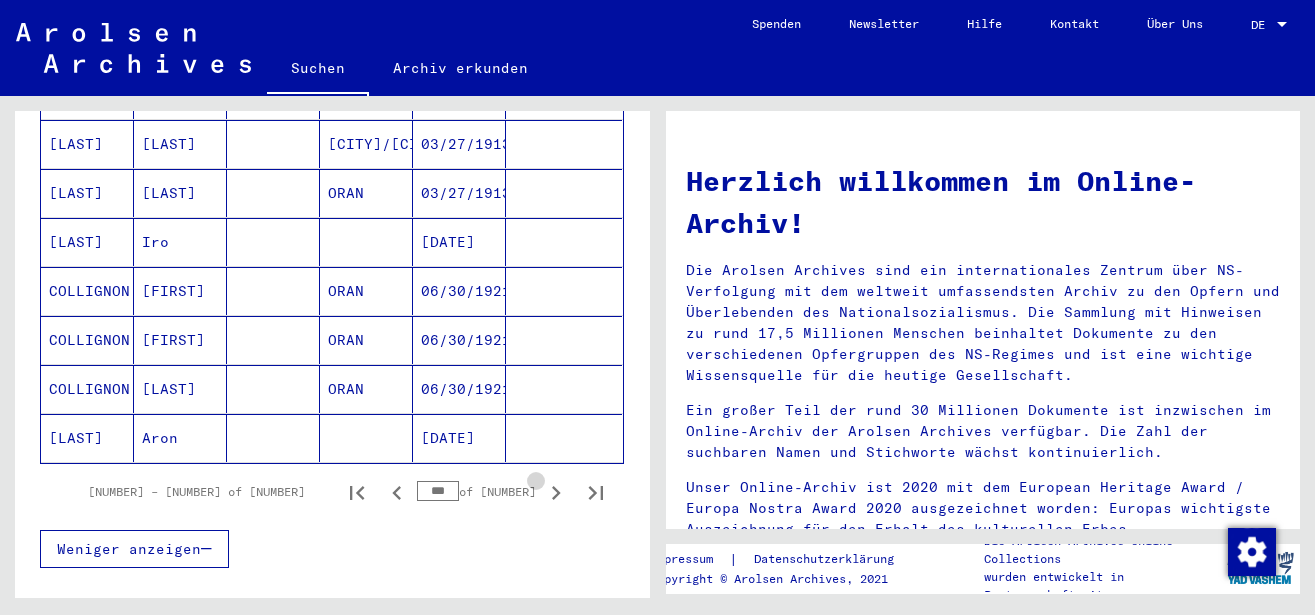 click 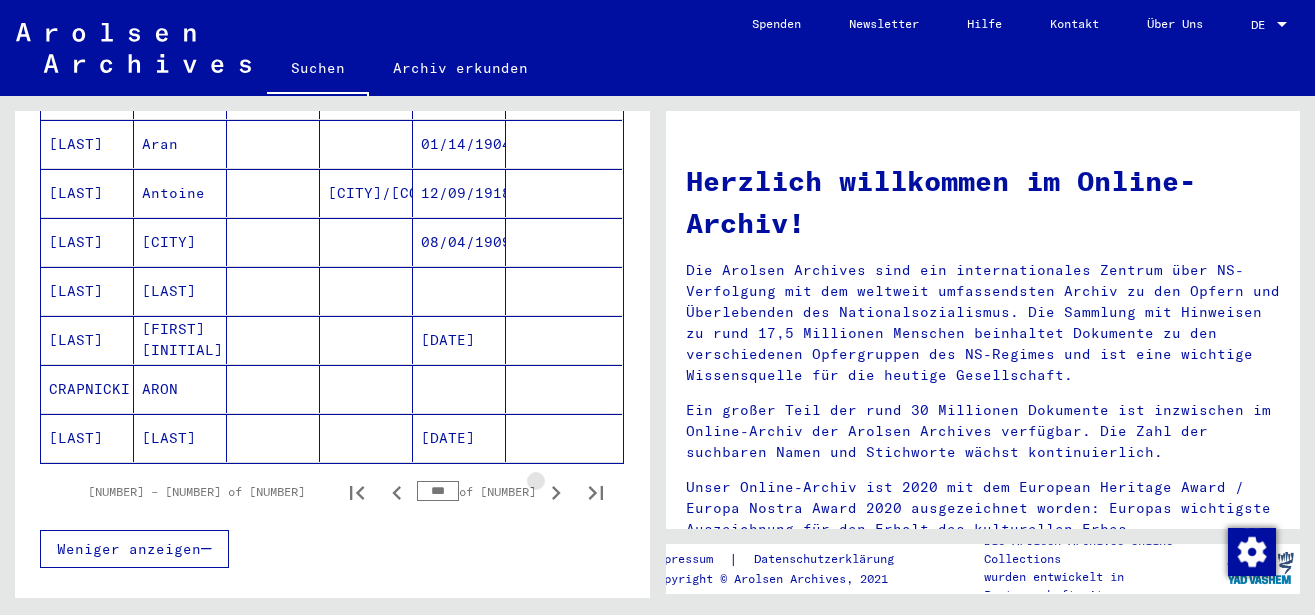 click 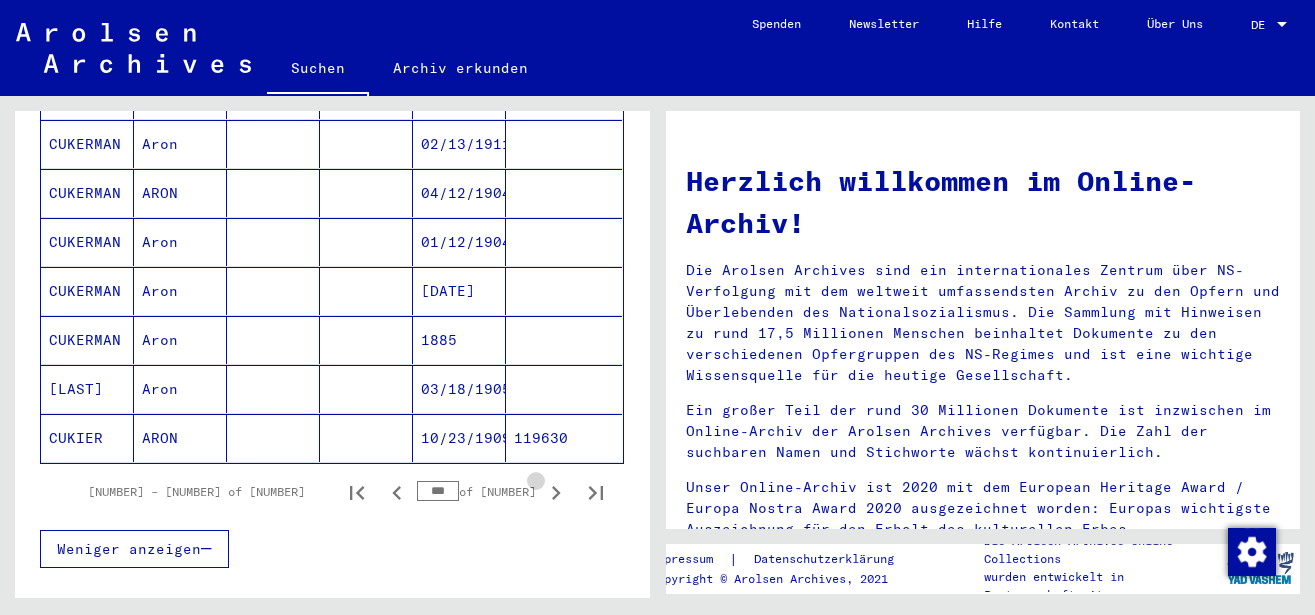 click 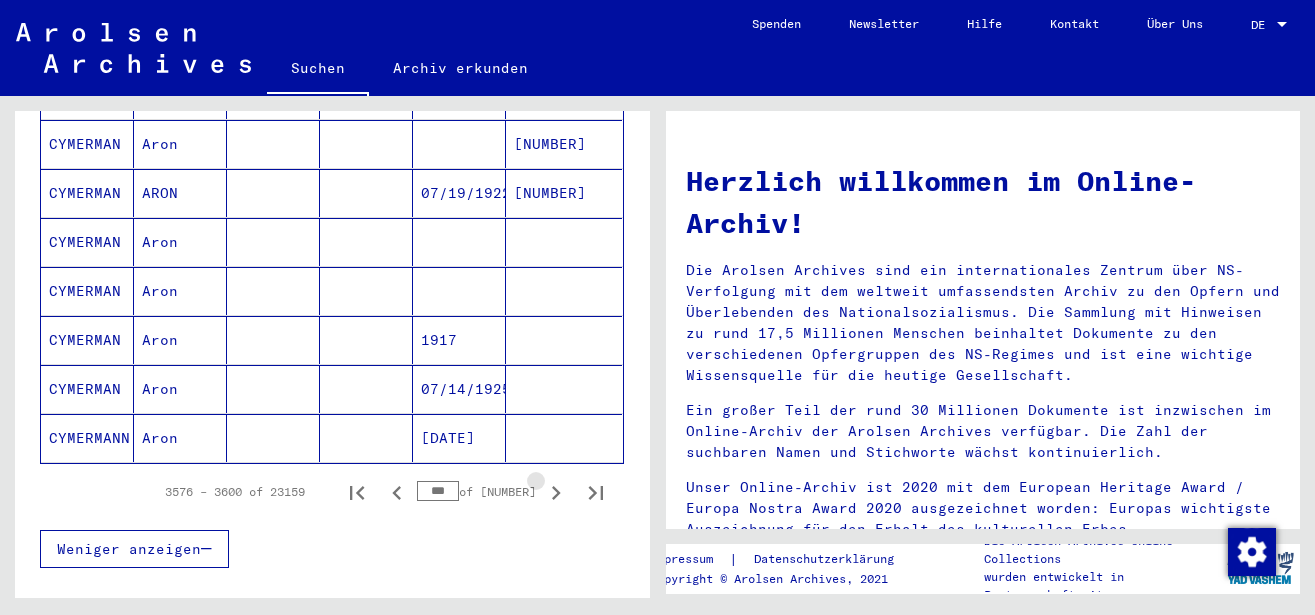click 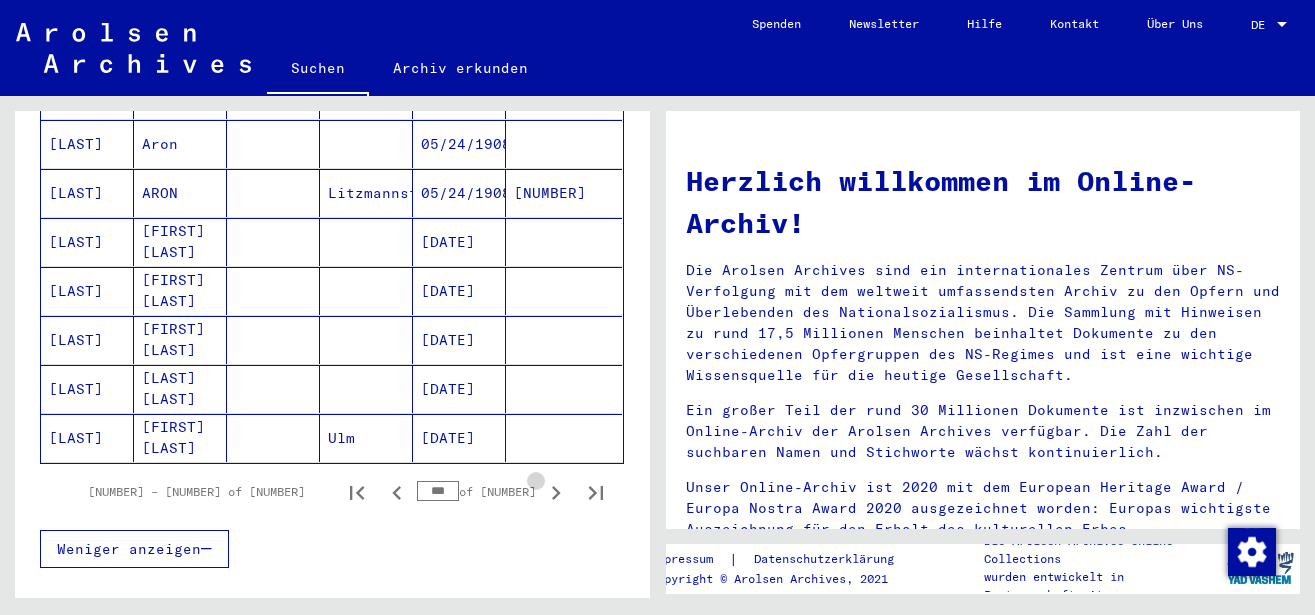 click 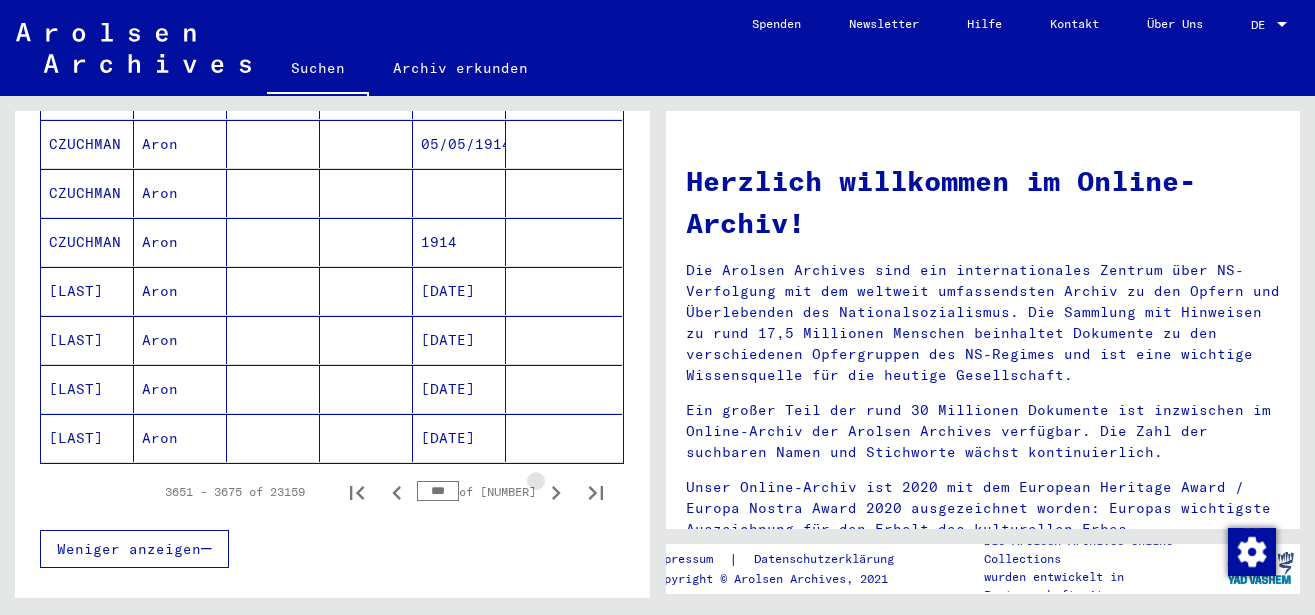 click 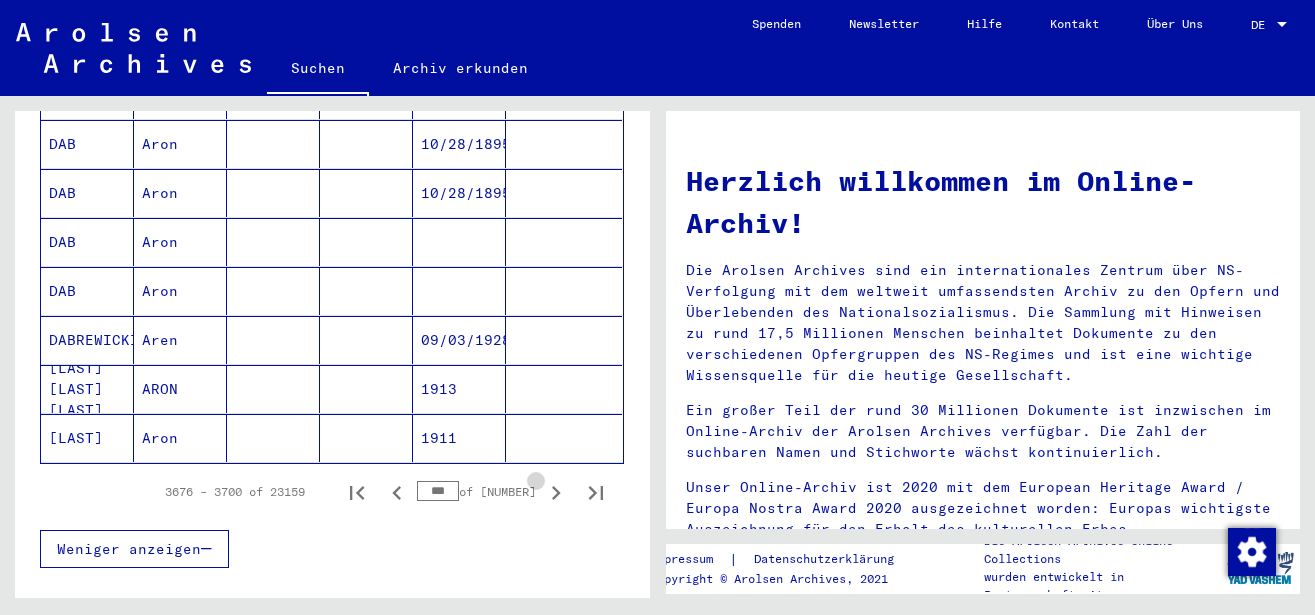click 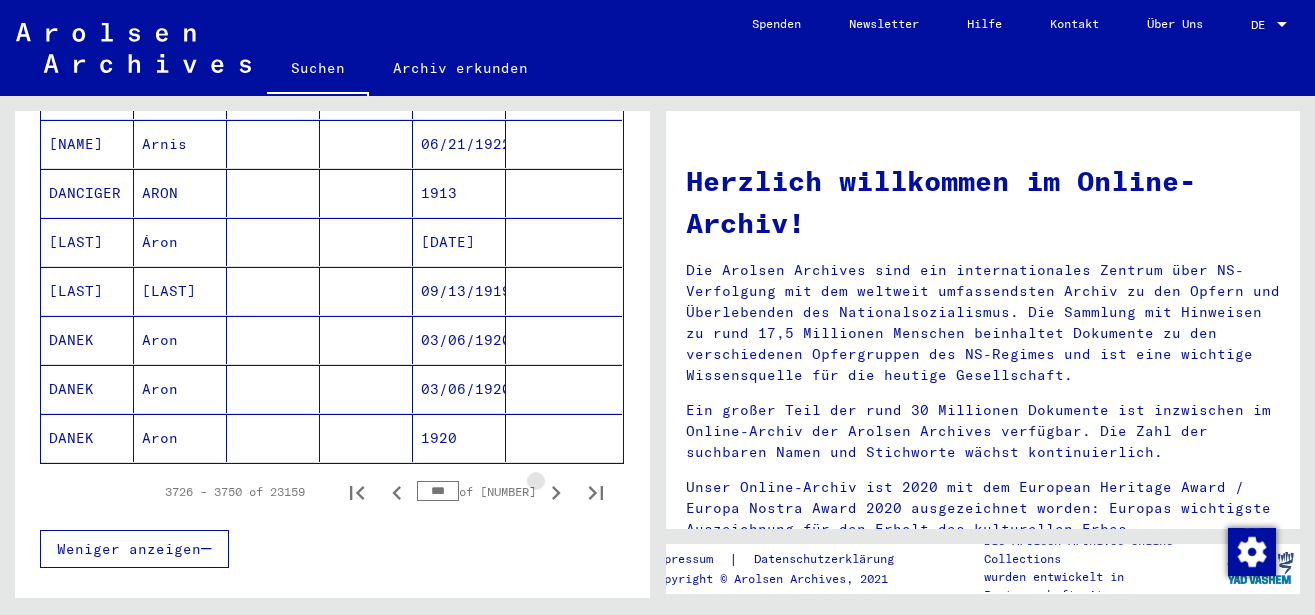 click 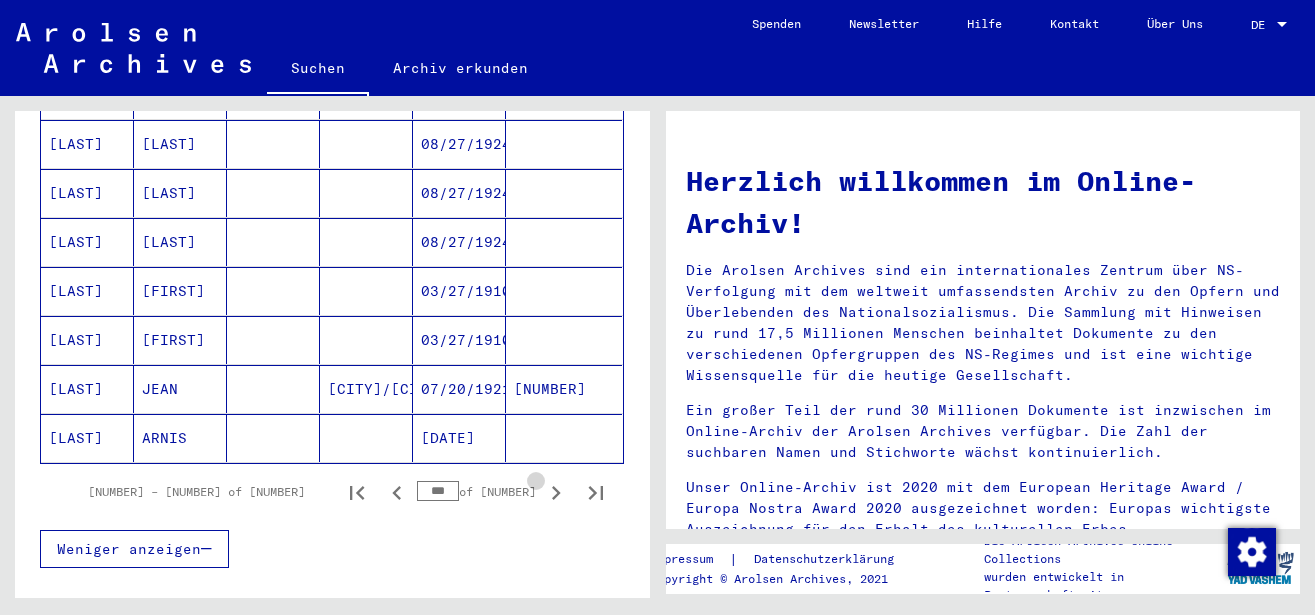 click 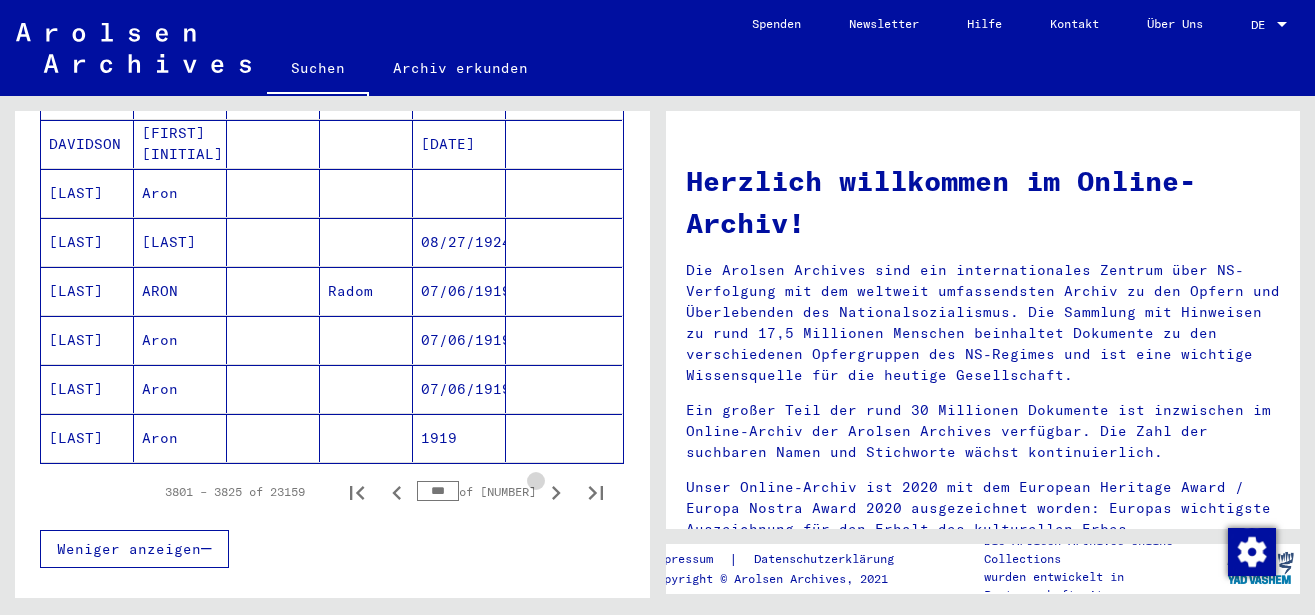 click 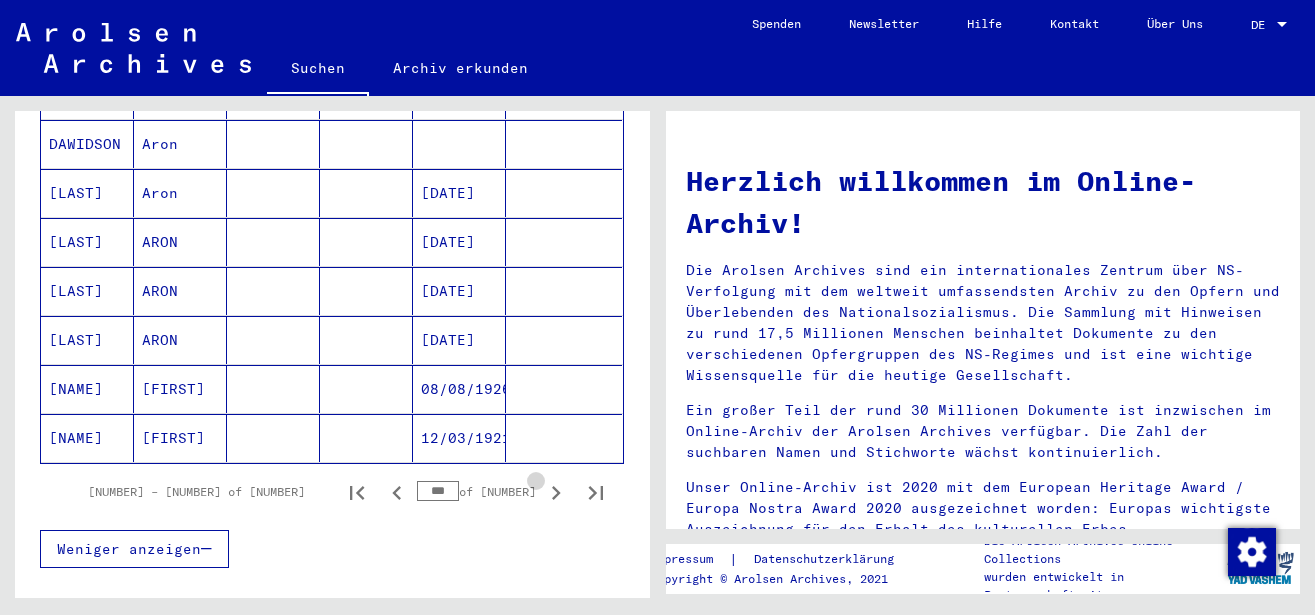 click 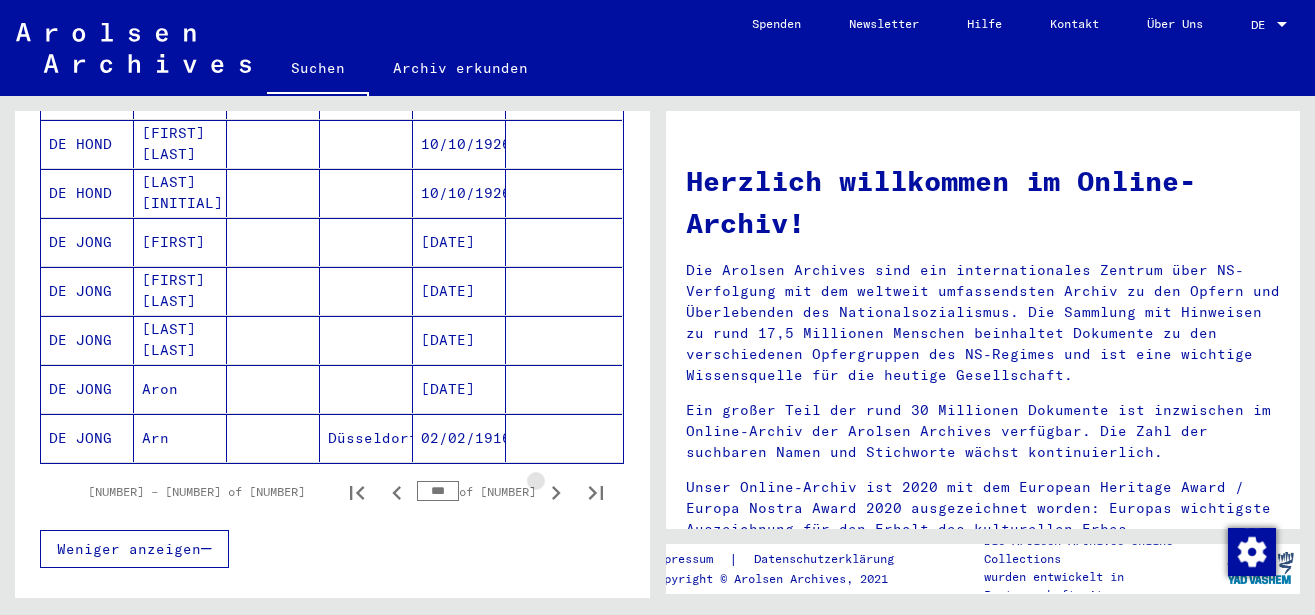 click 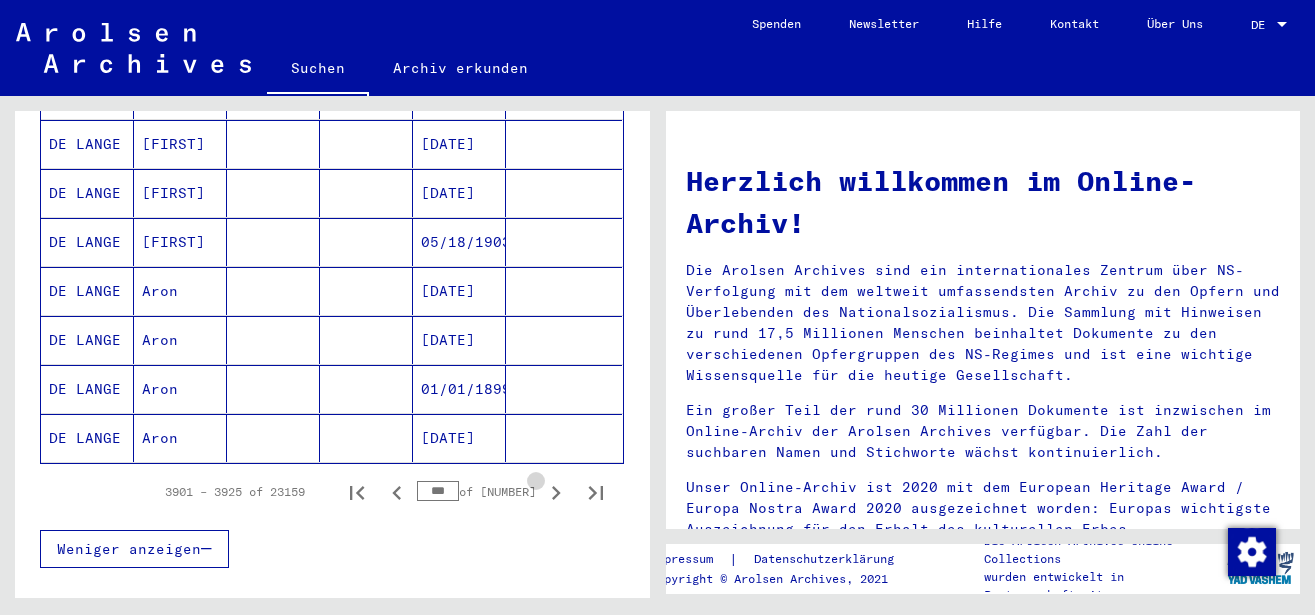 click 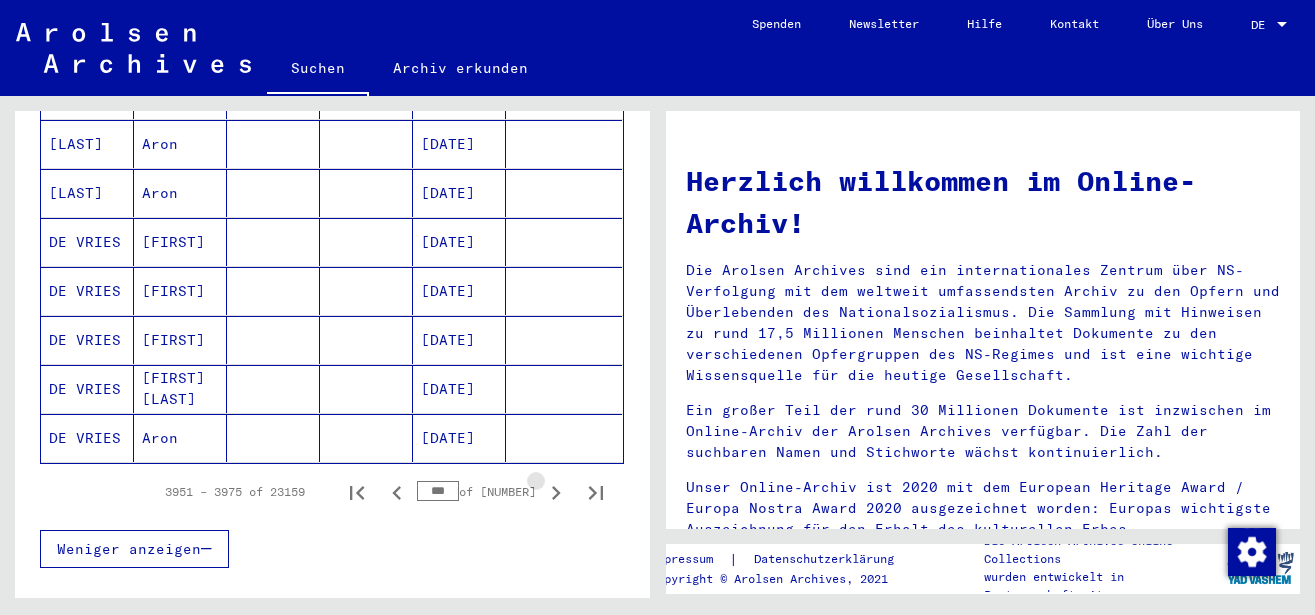 click 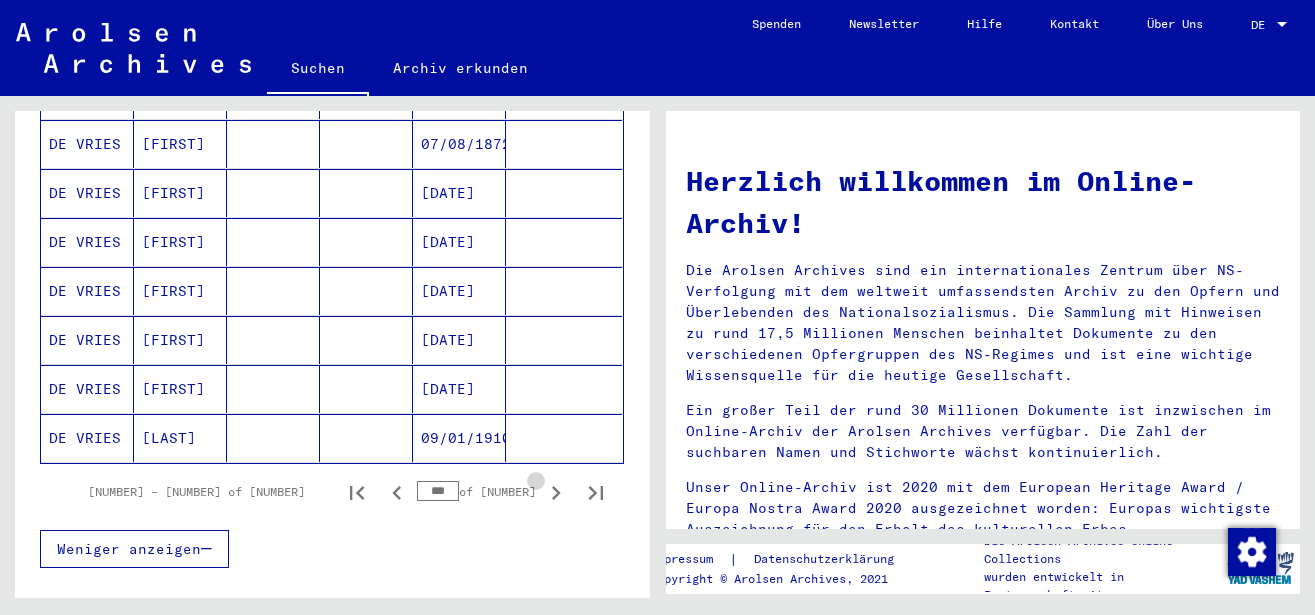 click 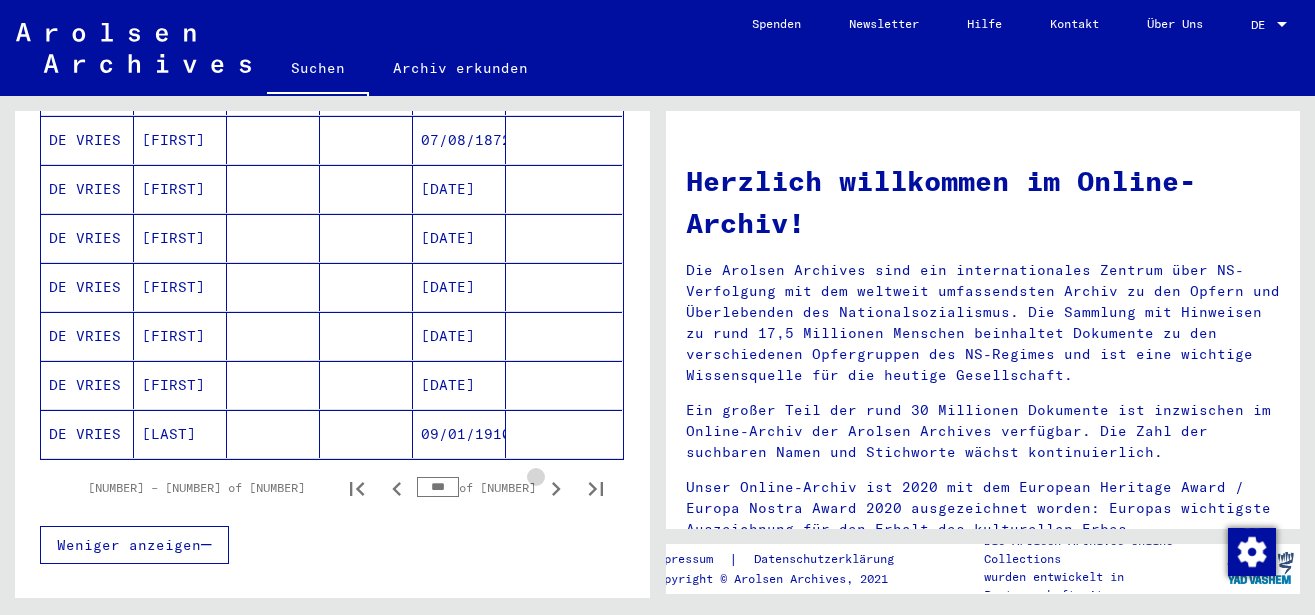 click 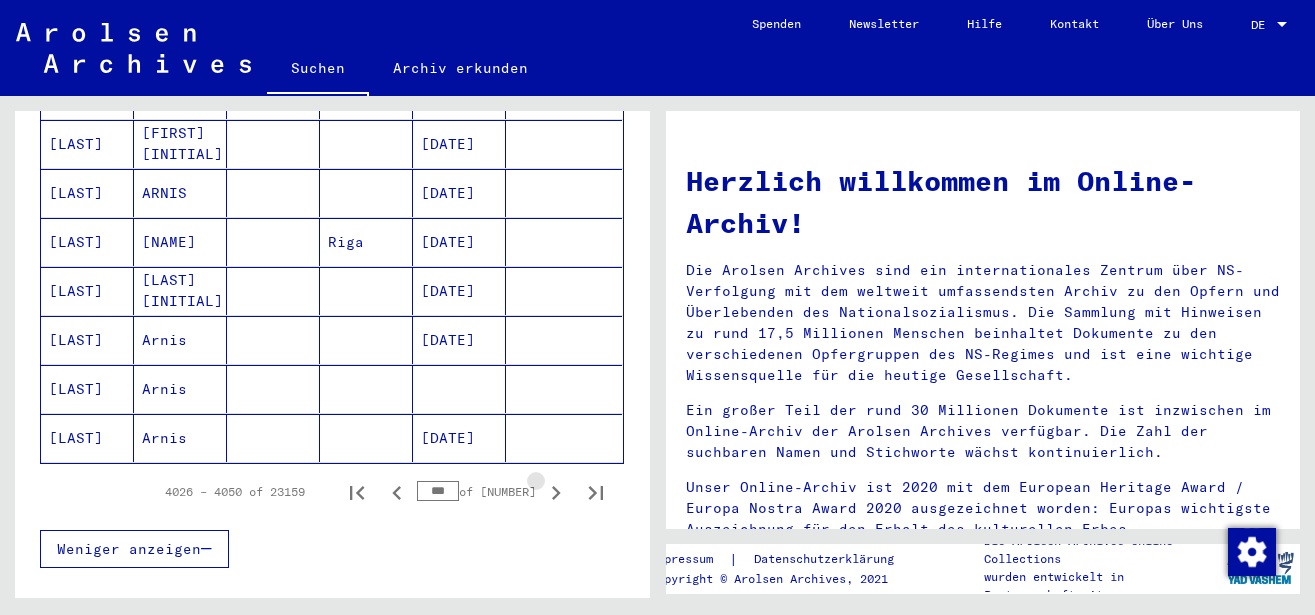 click 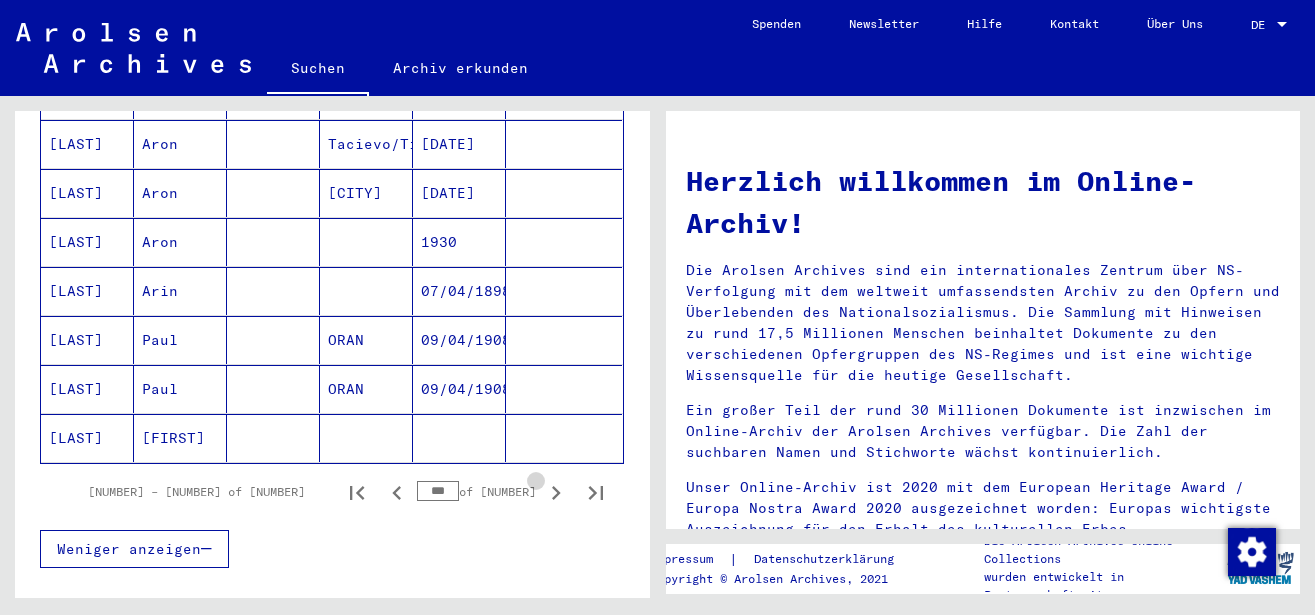 click 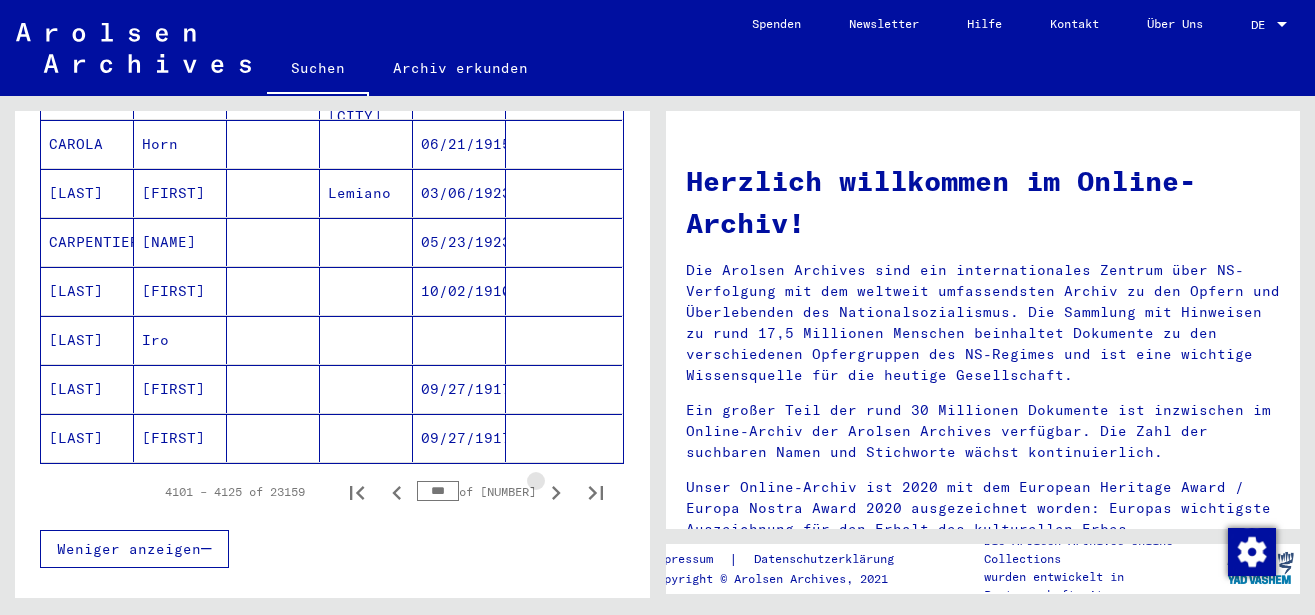 click 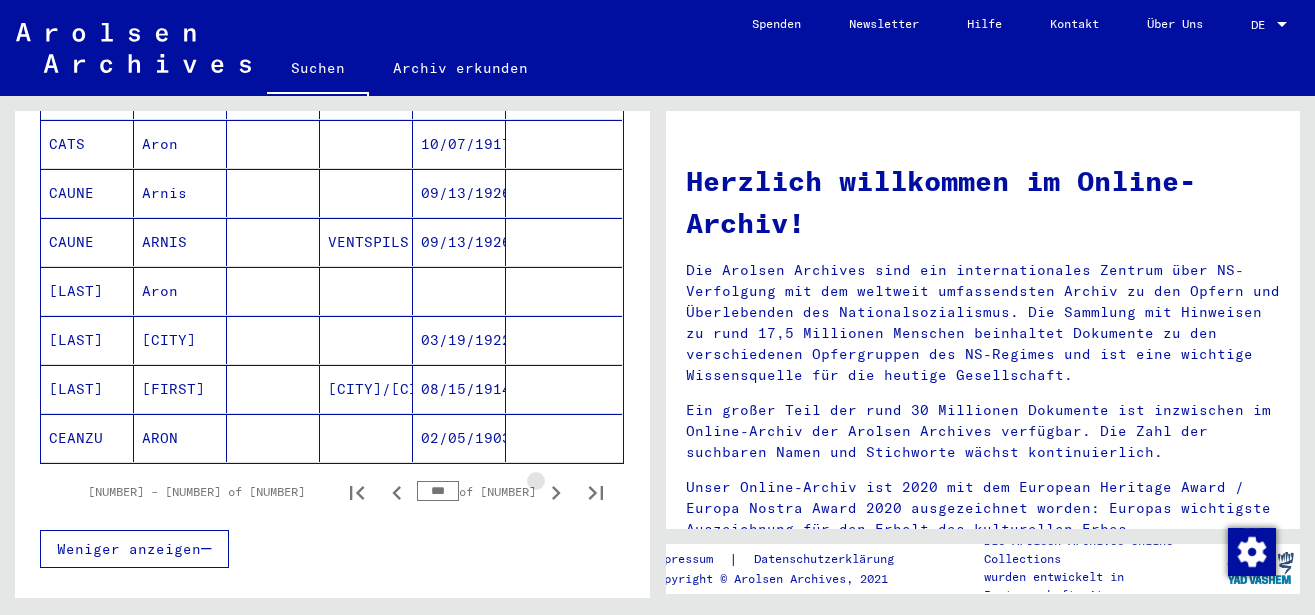 click 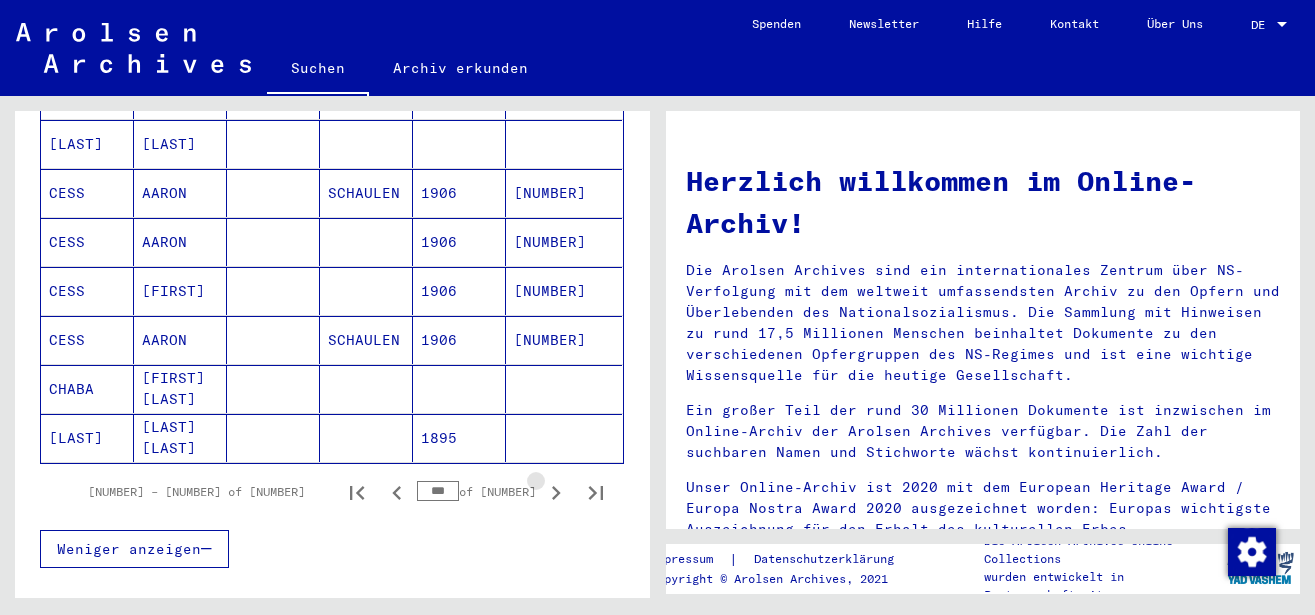 click 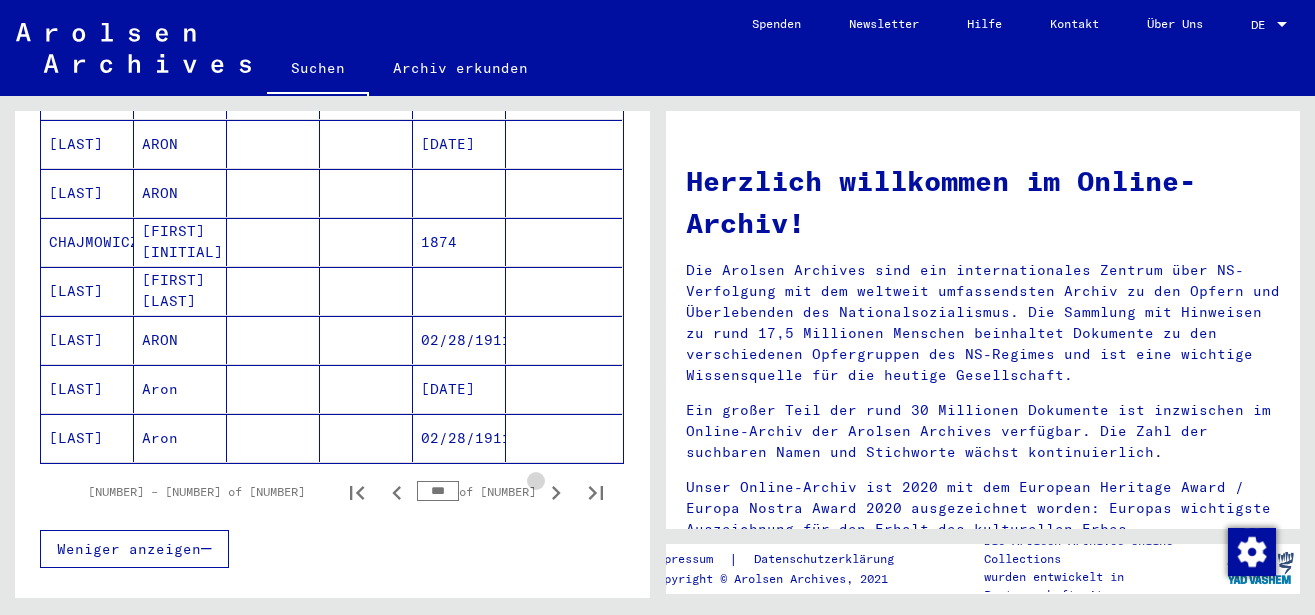 click 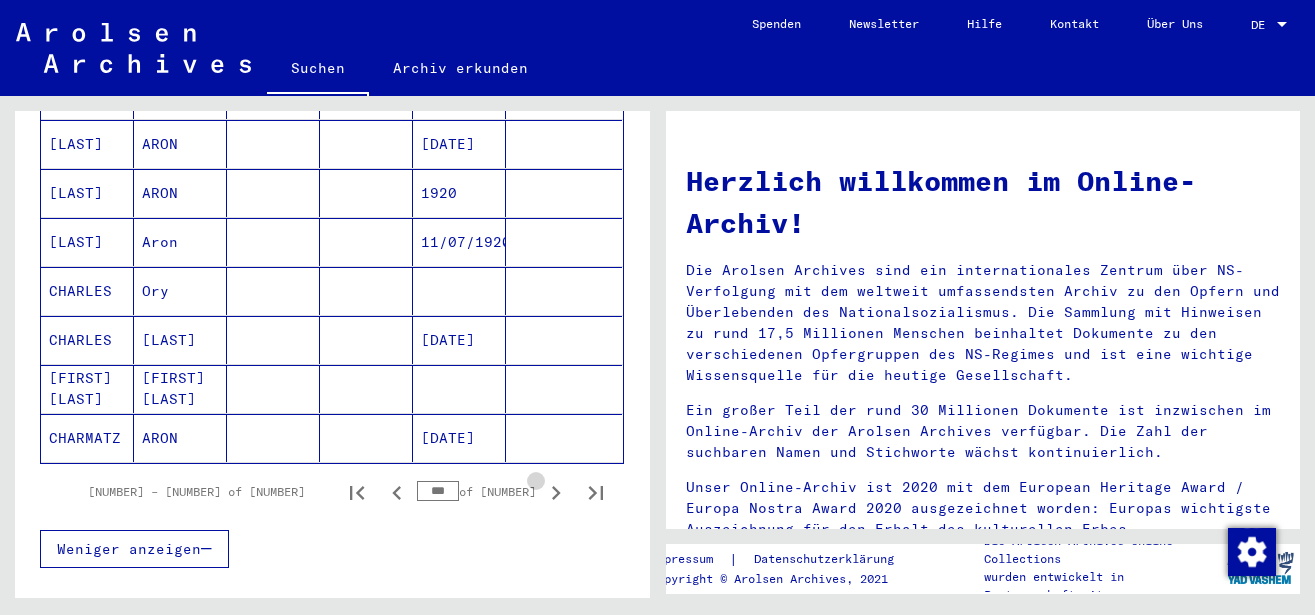 click 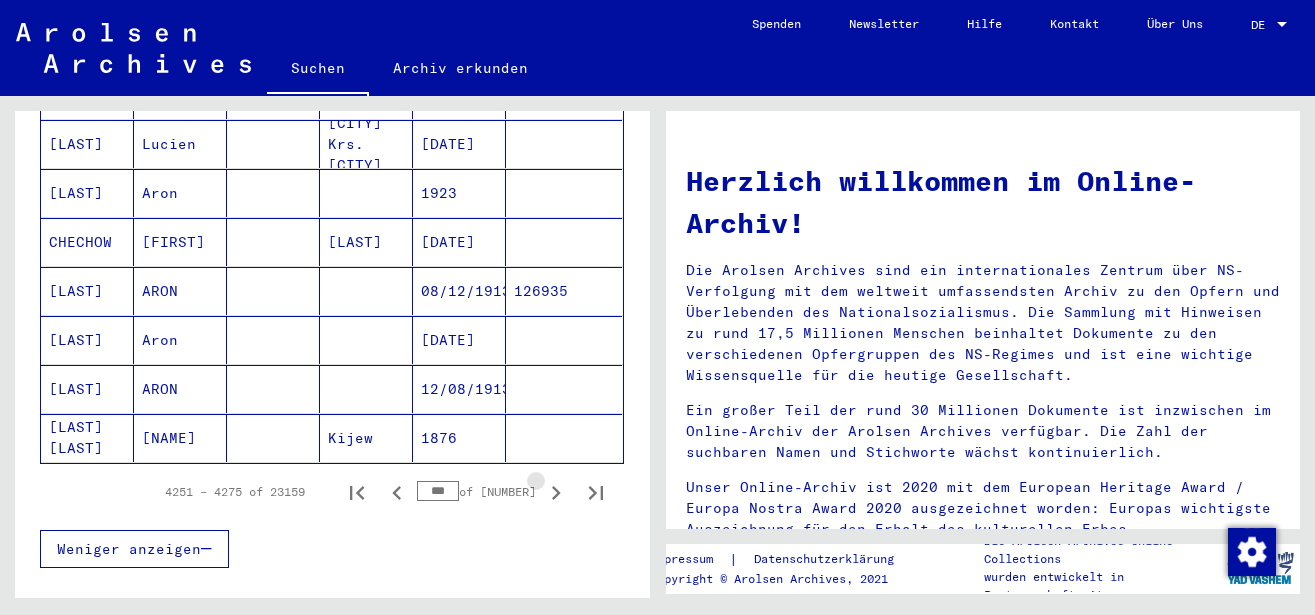 click 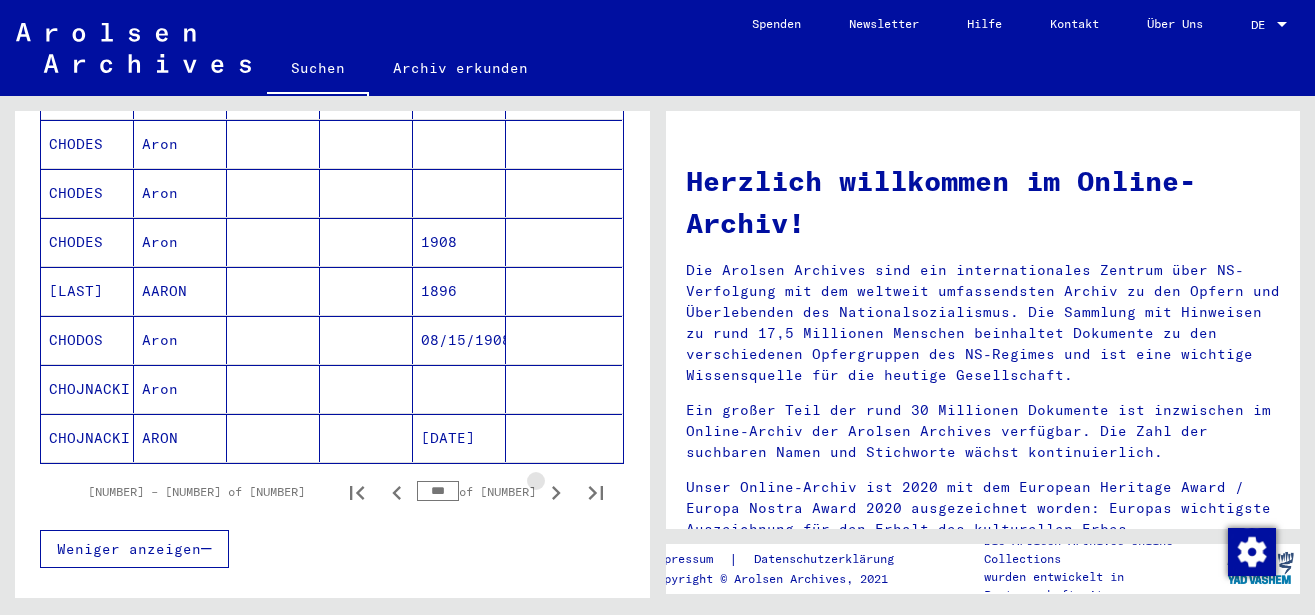 click 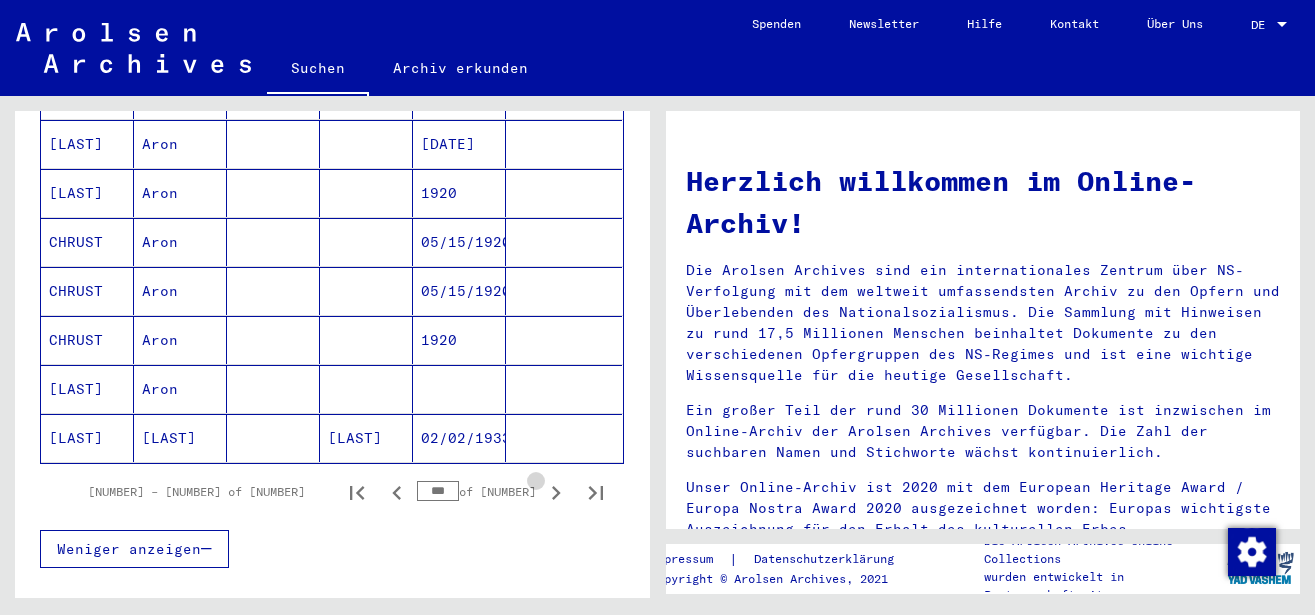 click 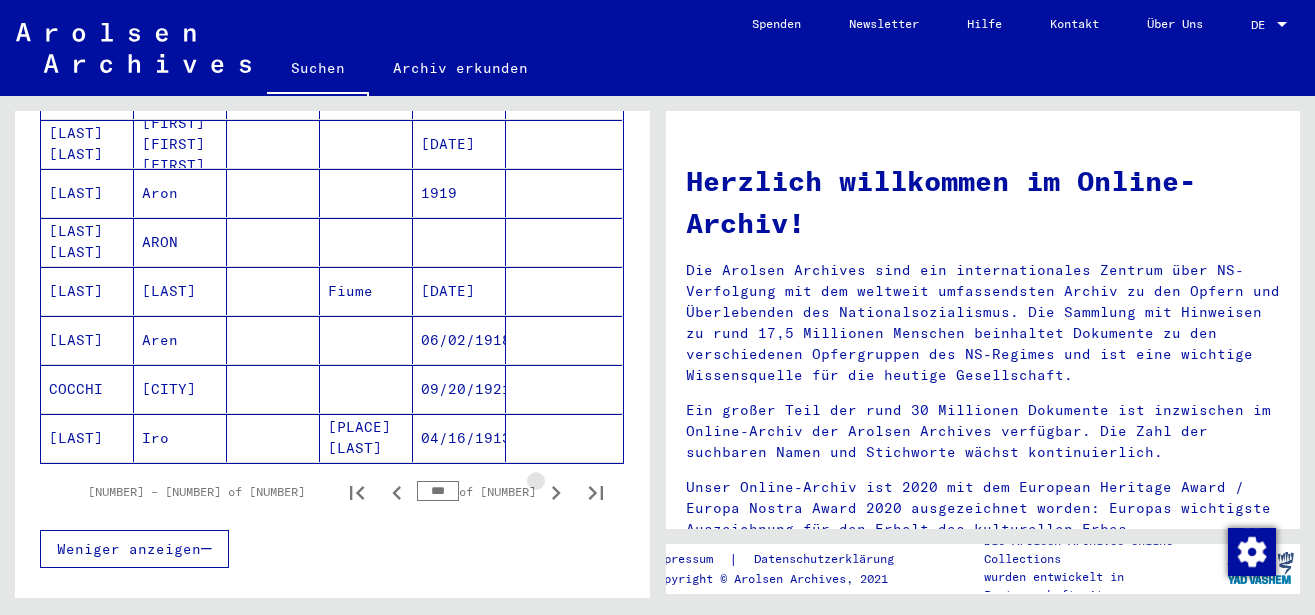 click 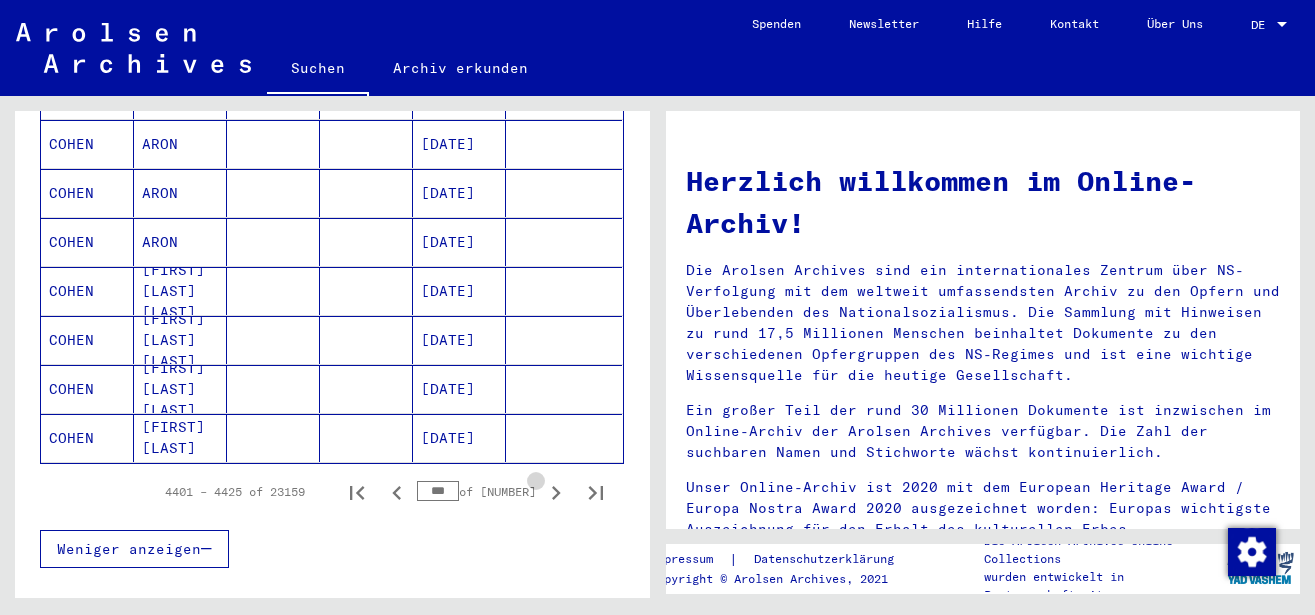click 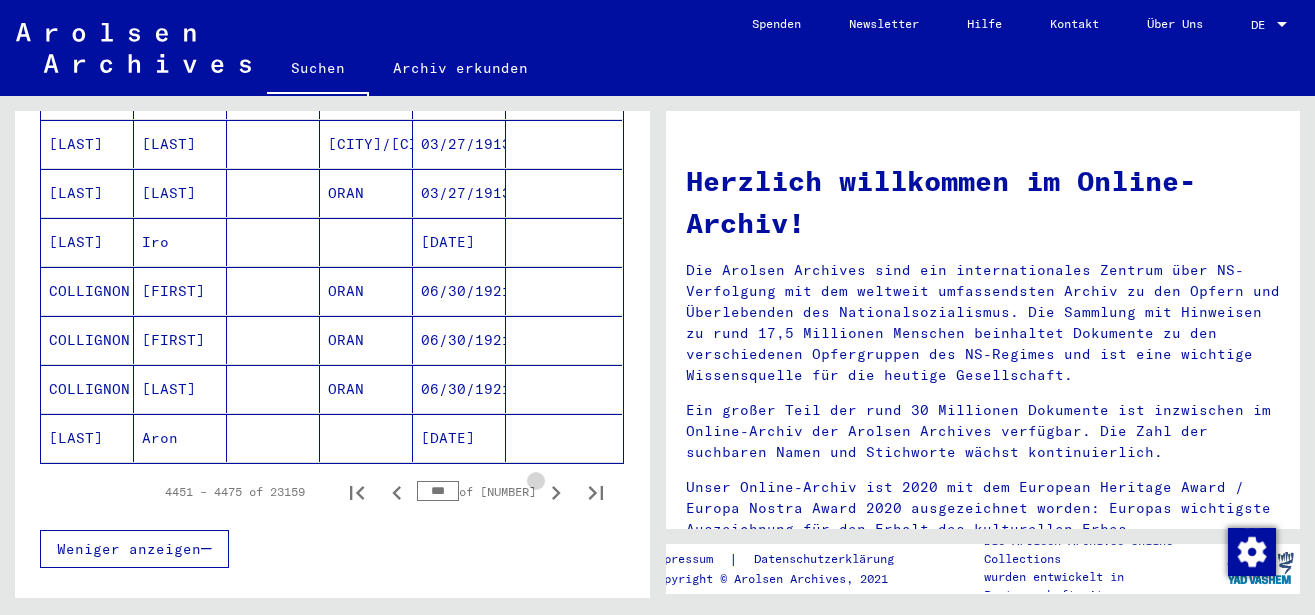 click 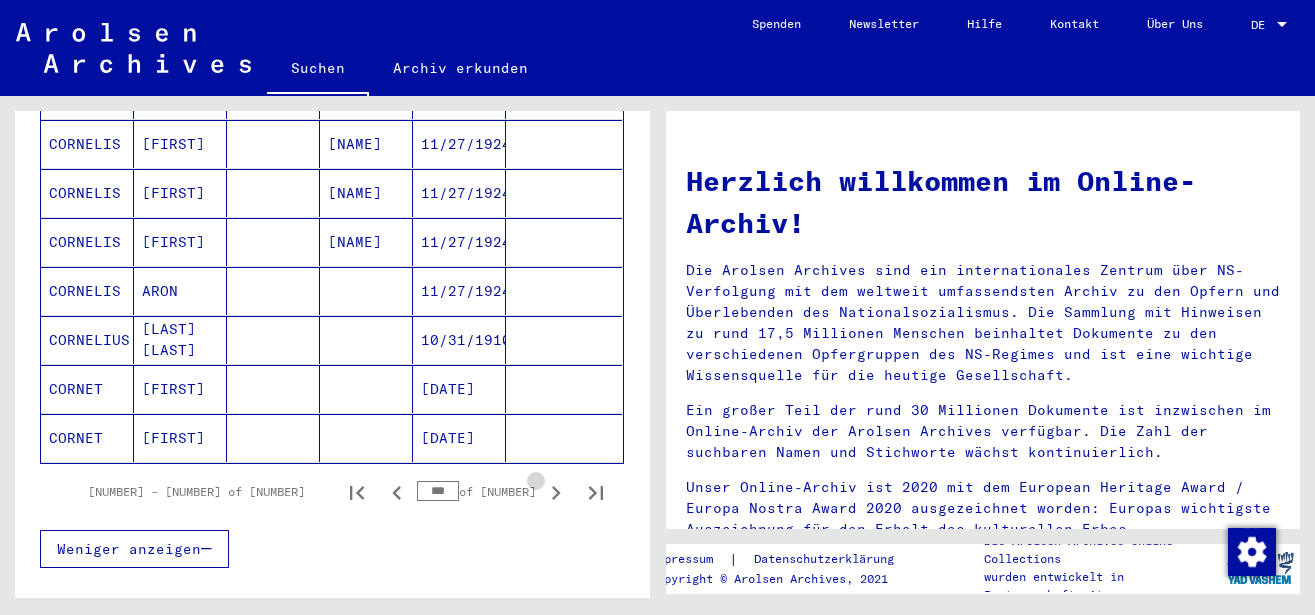 click 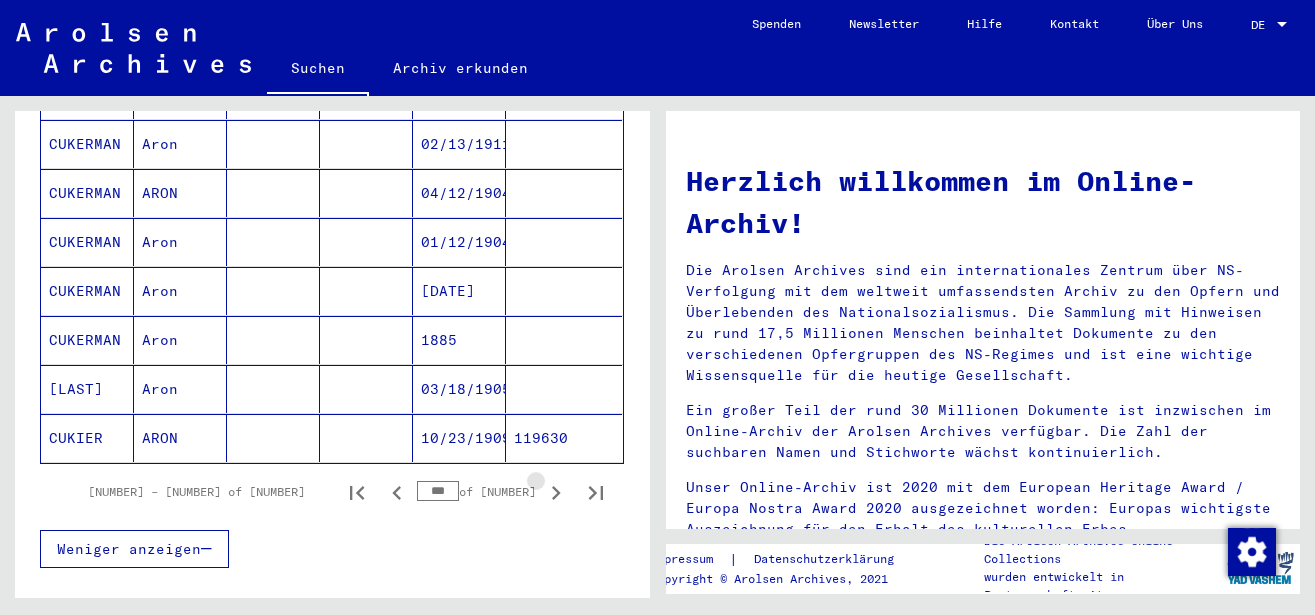 click 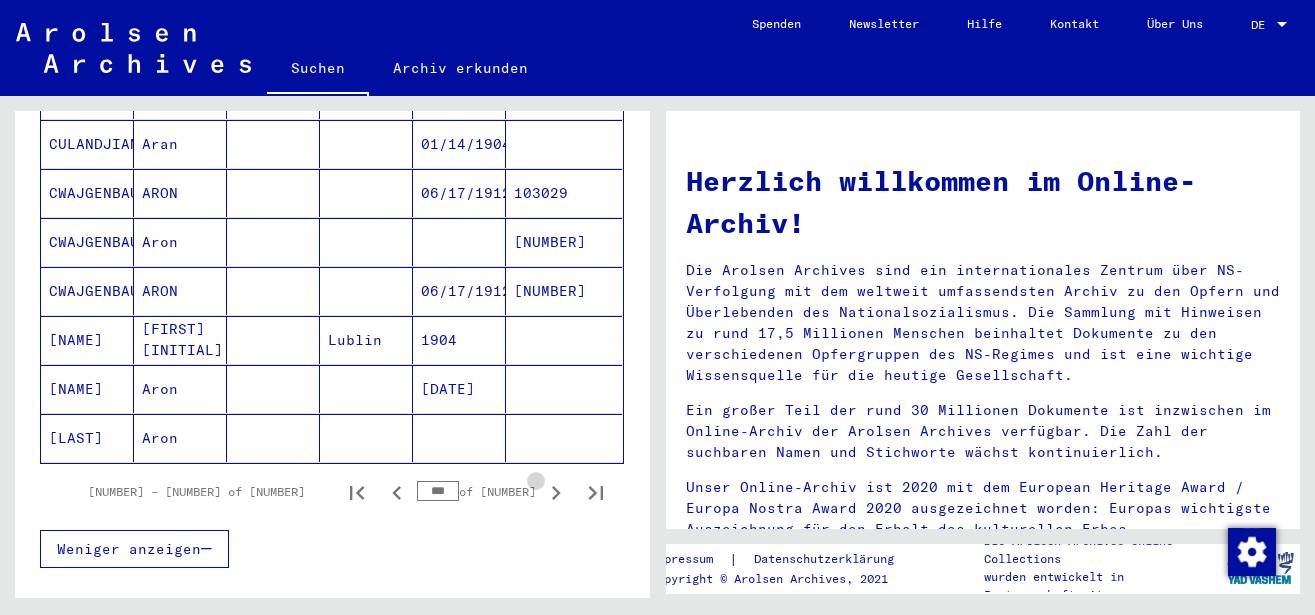 click 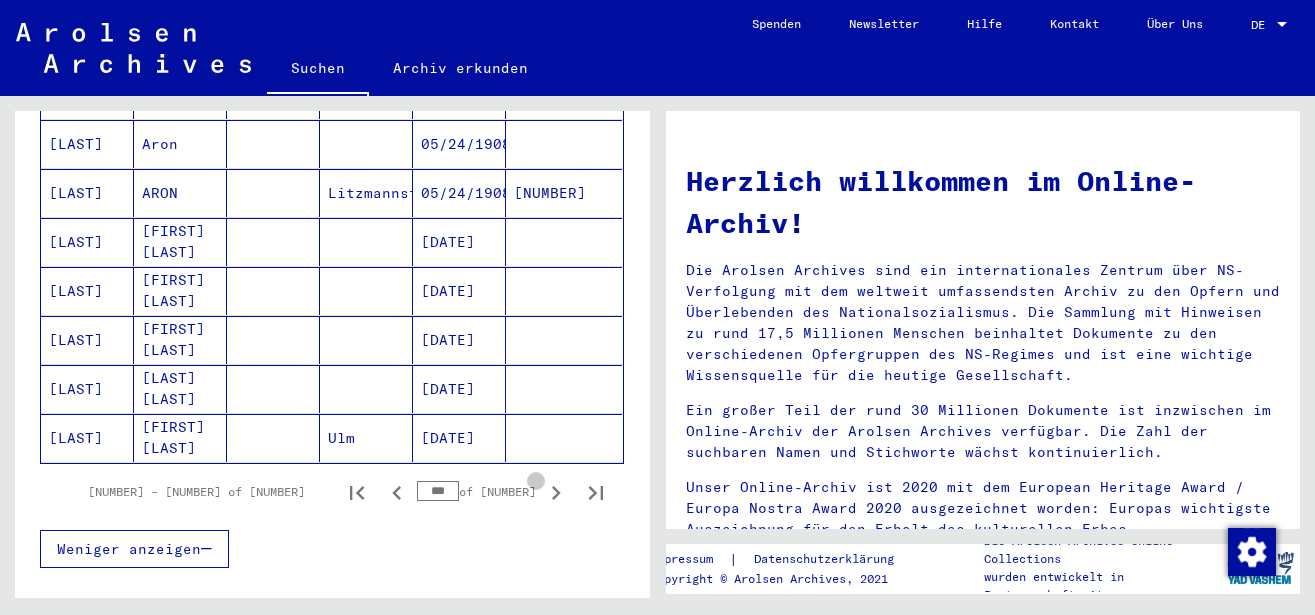 click 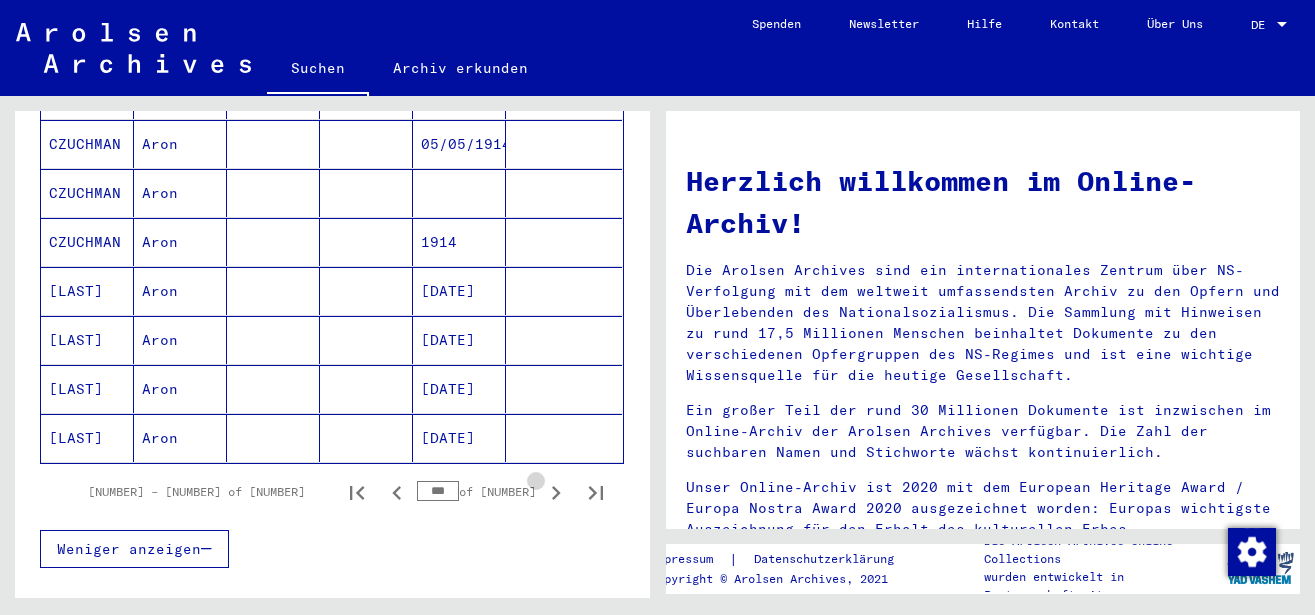 click 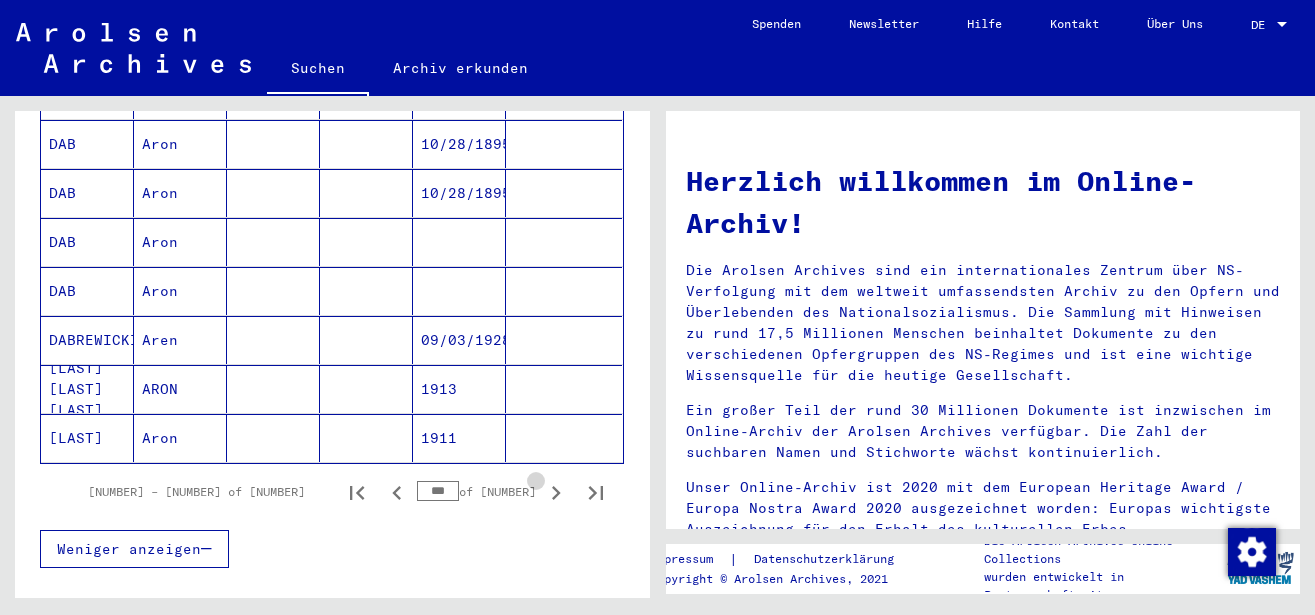 click 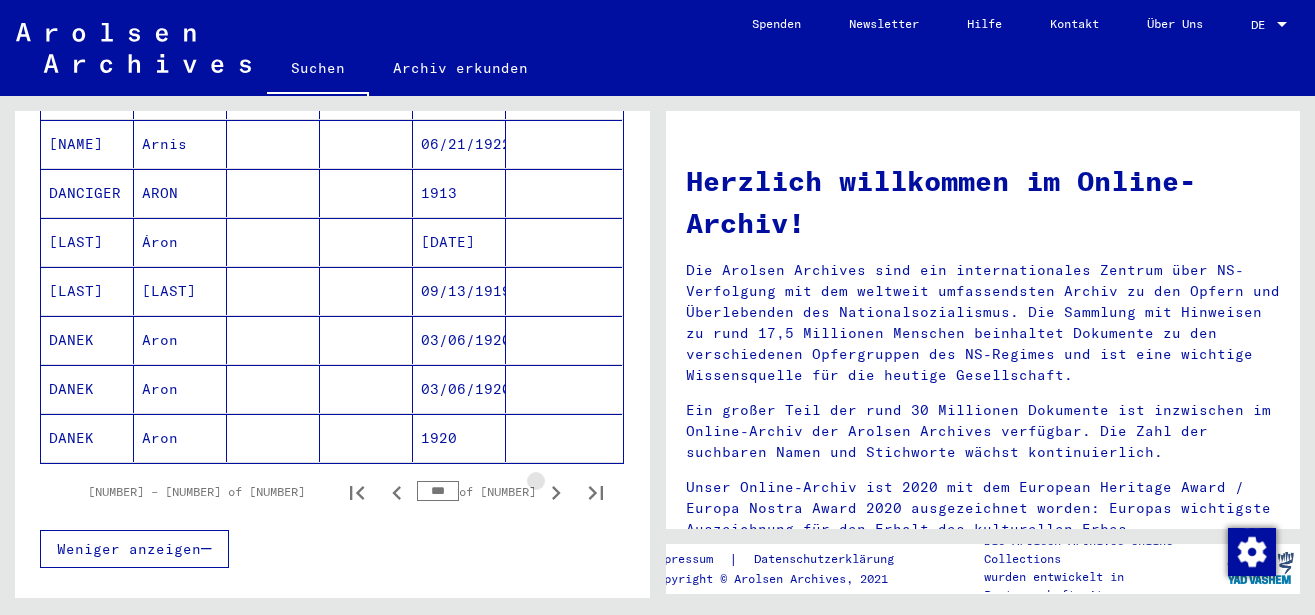 click 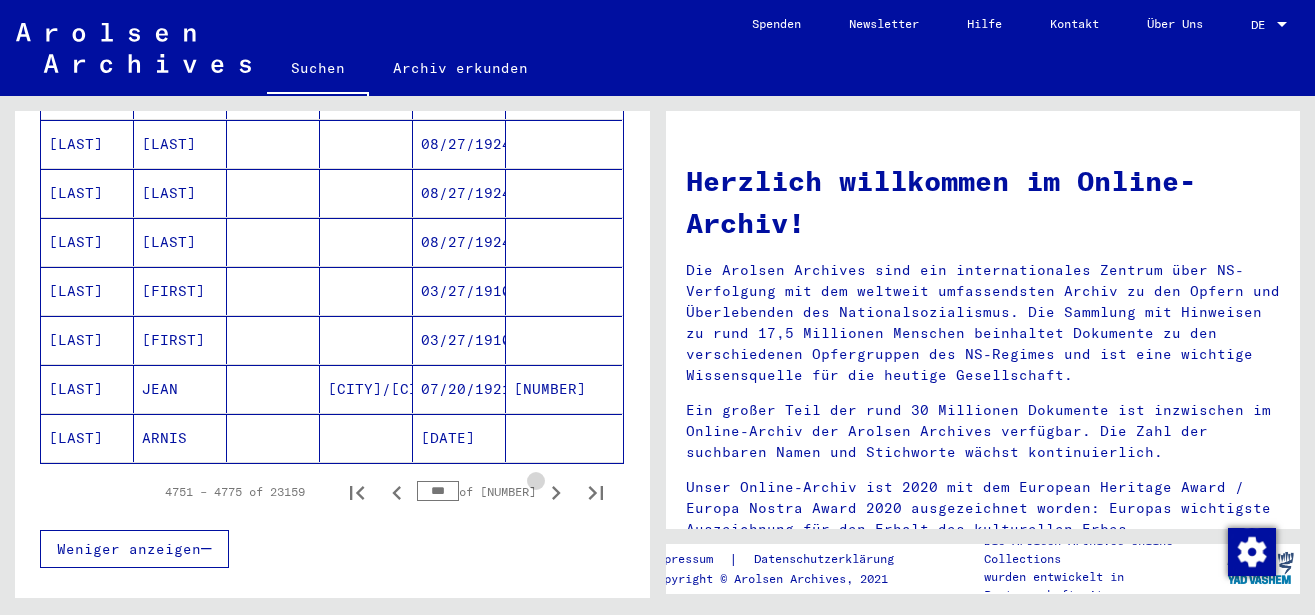 click 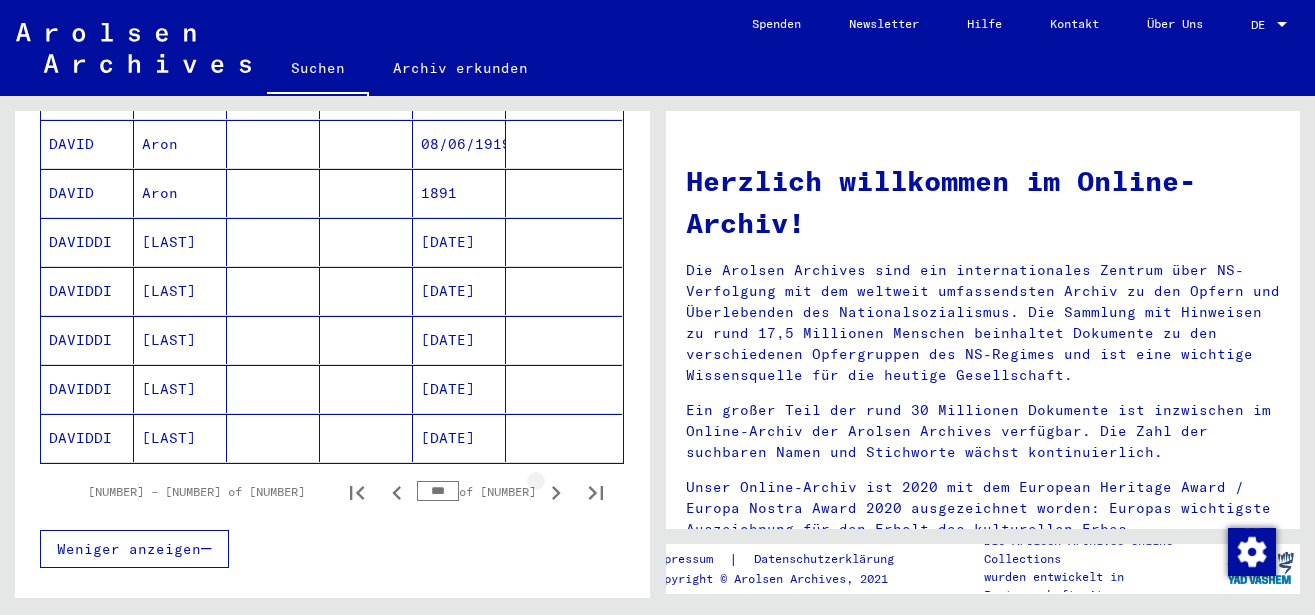 click 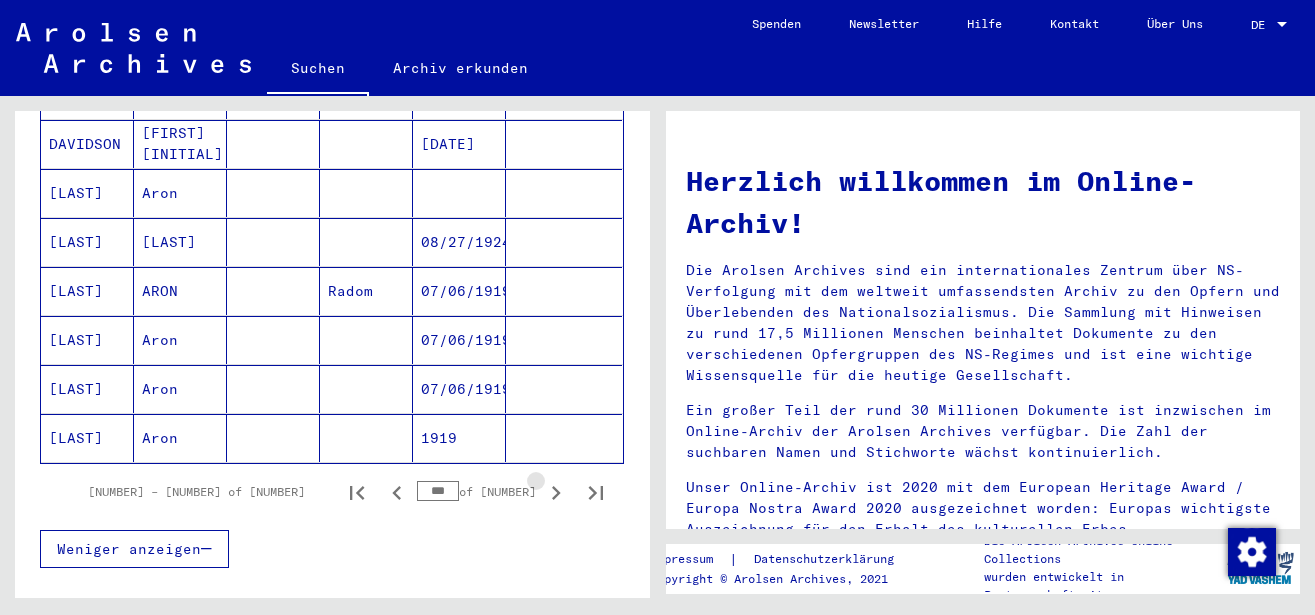 click 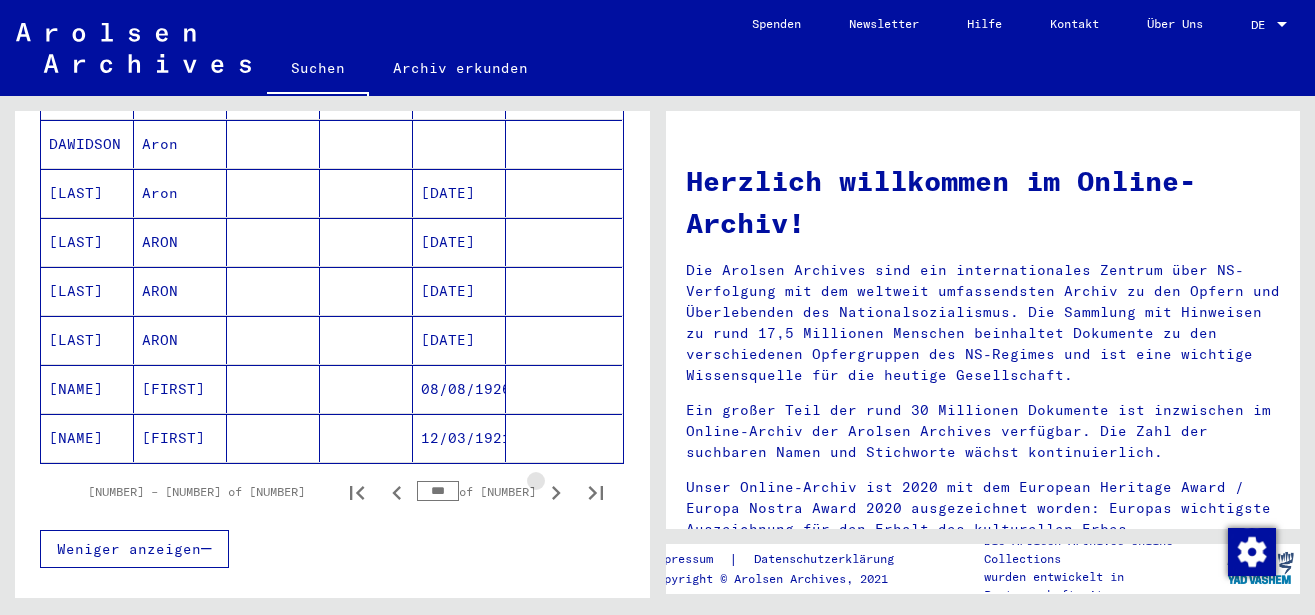 click 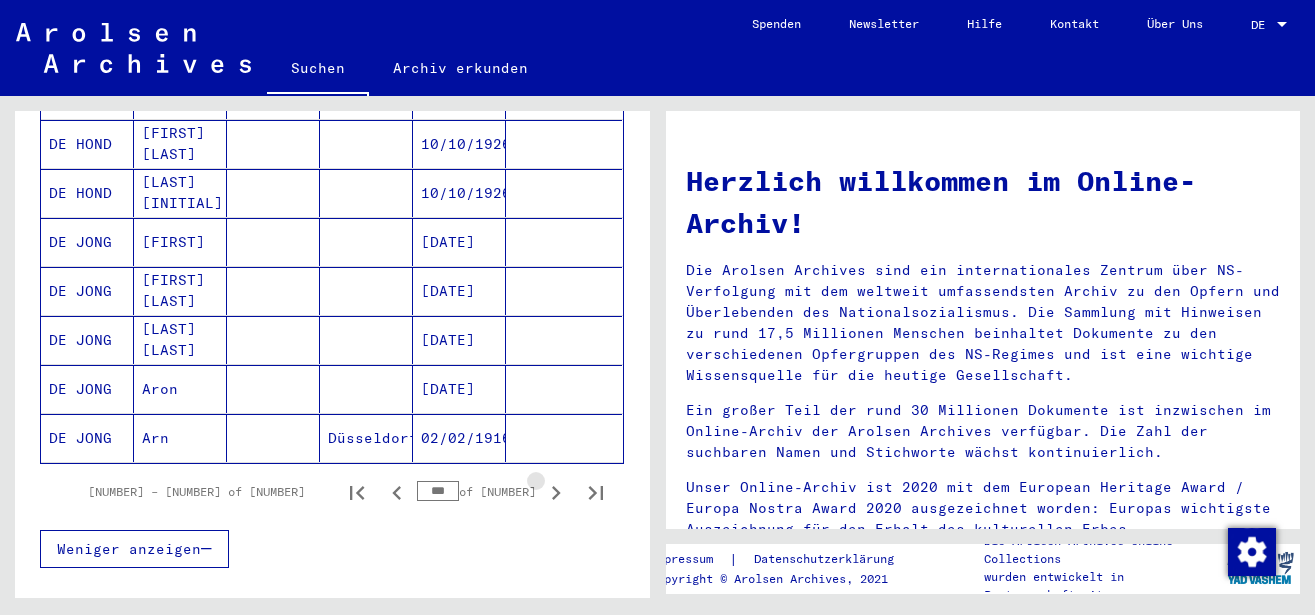 click 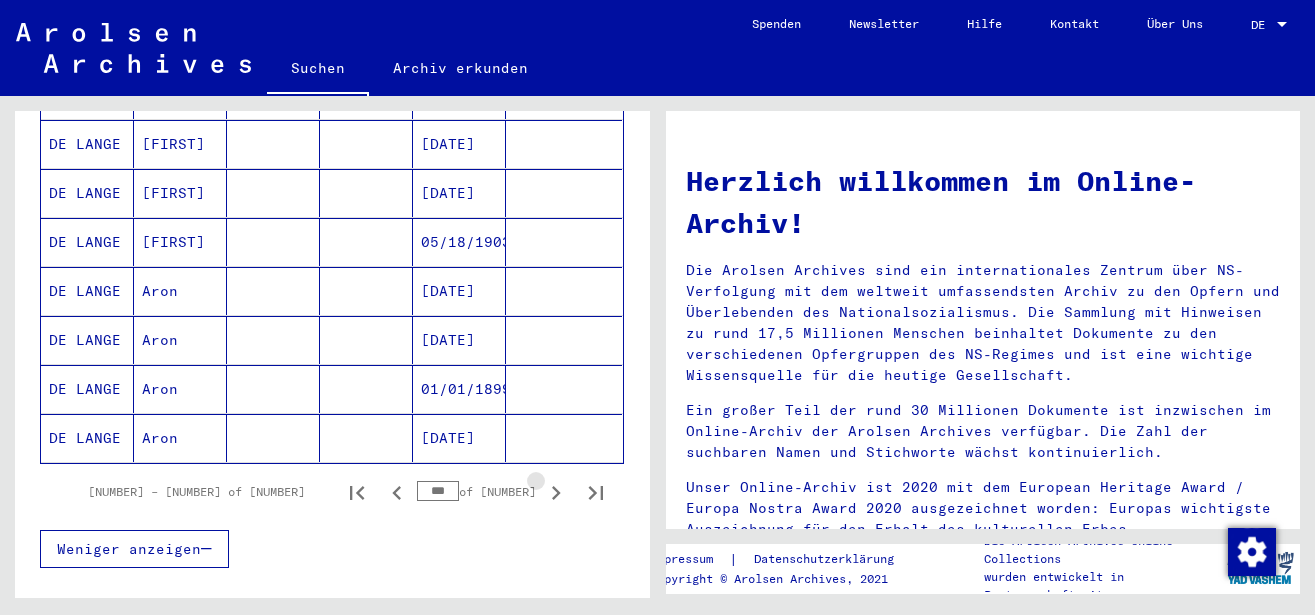 click 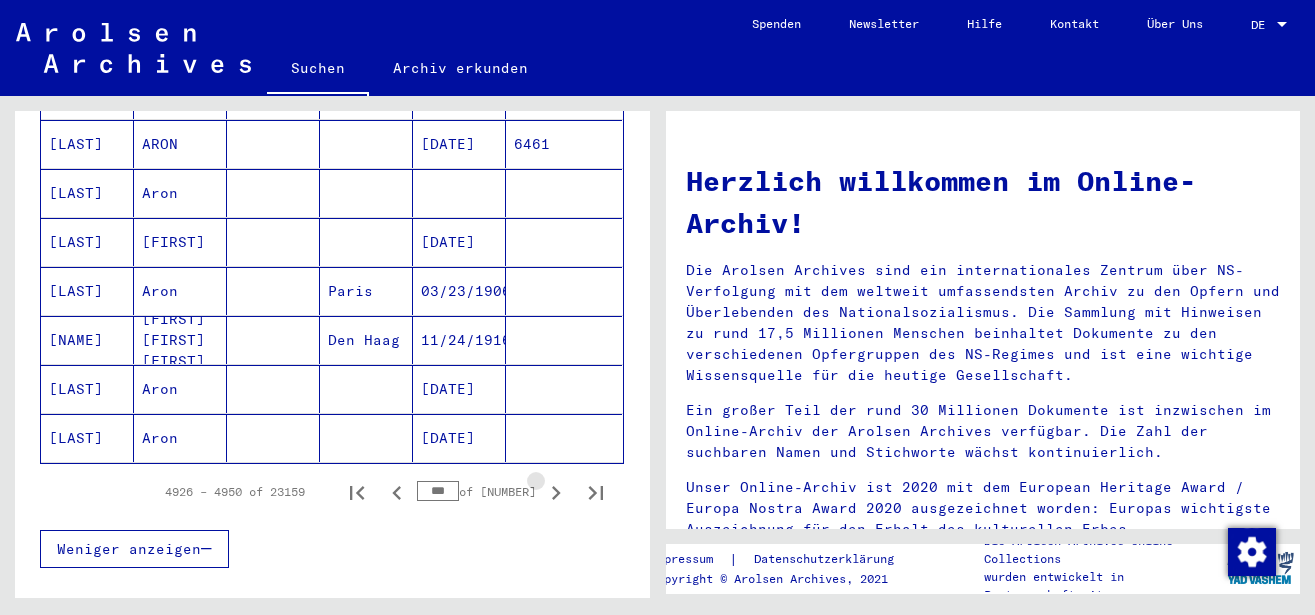click 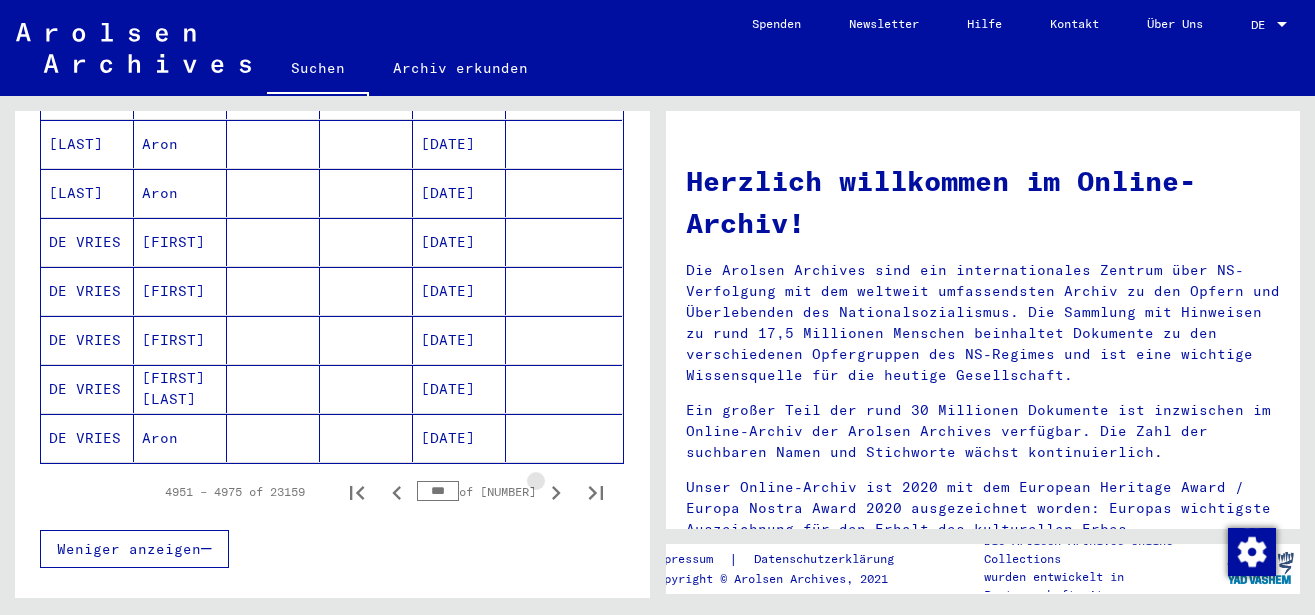 click 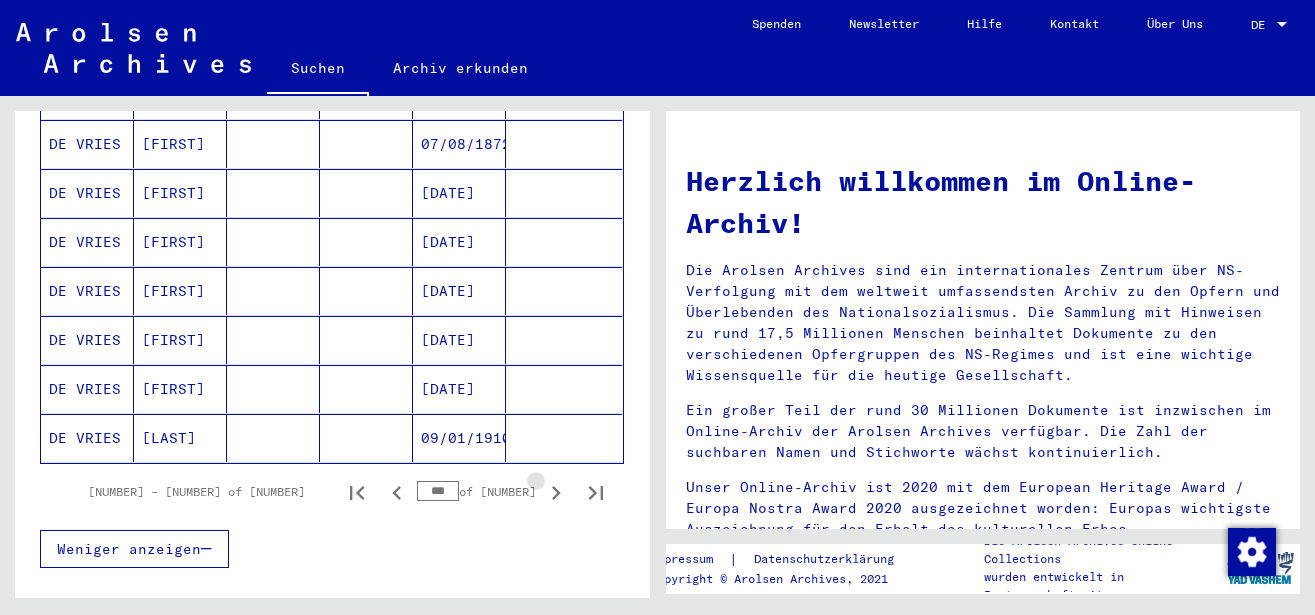 click 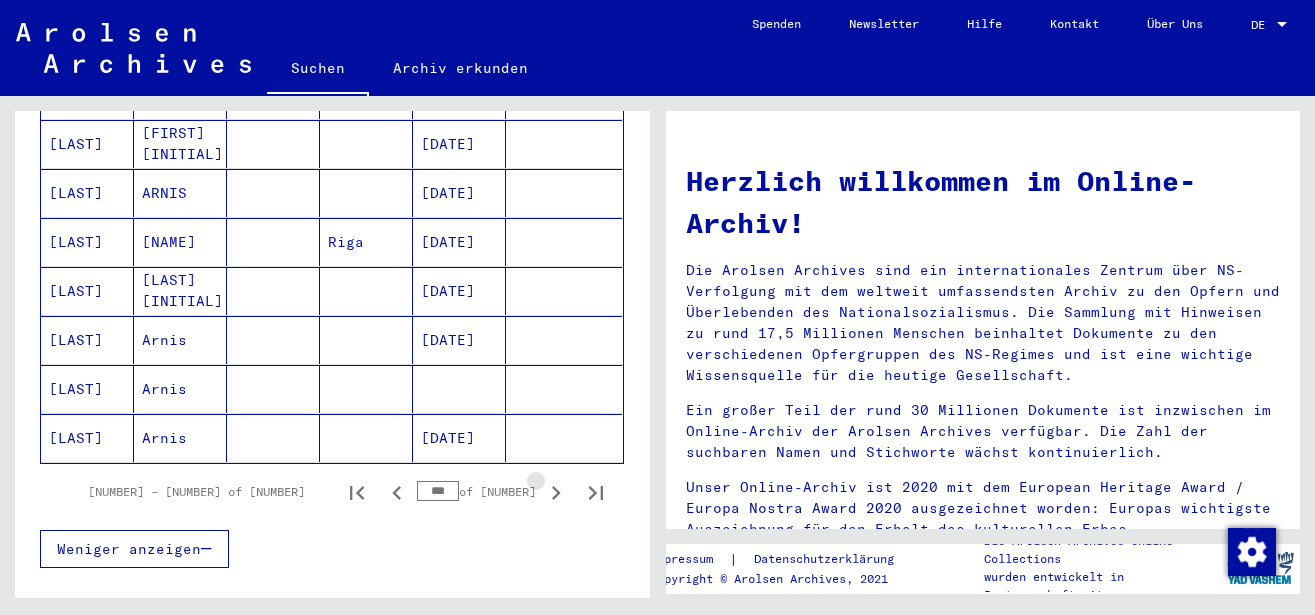 click 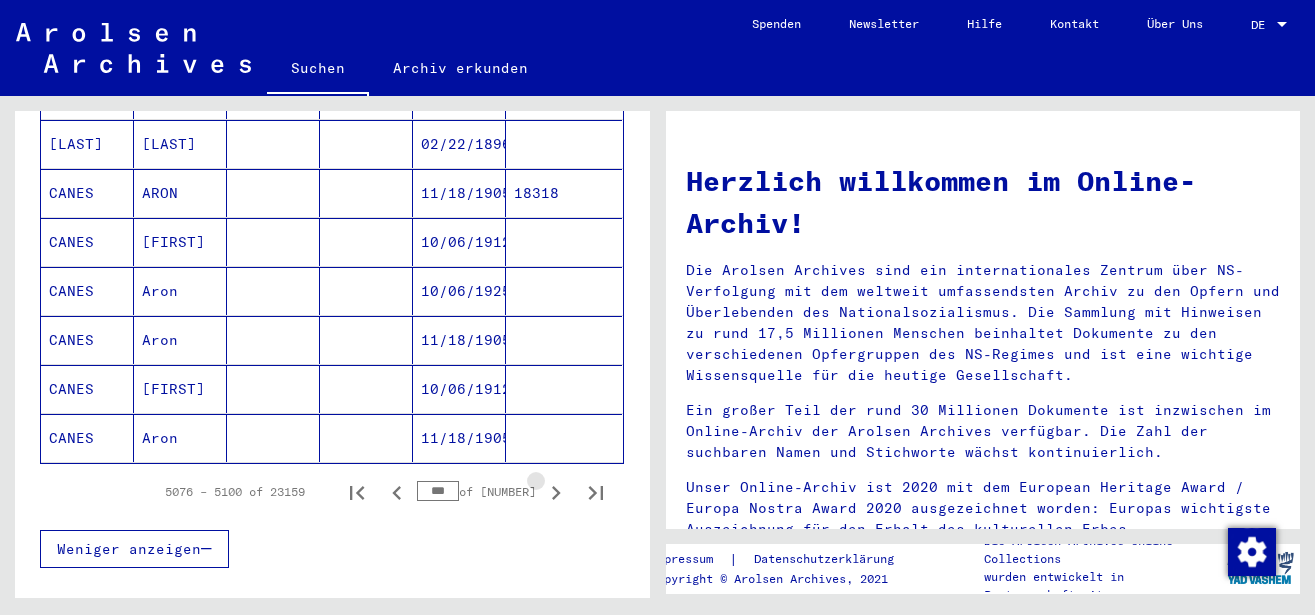 click 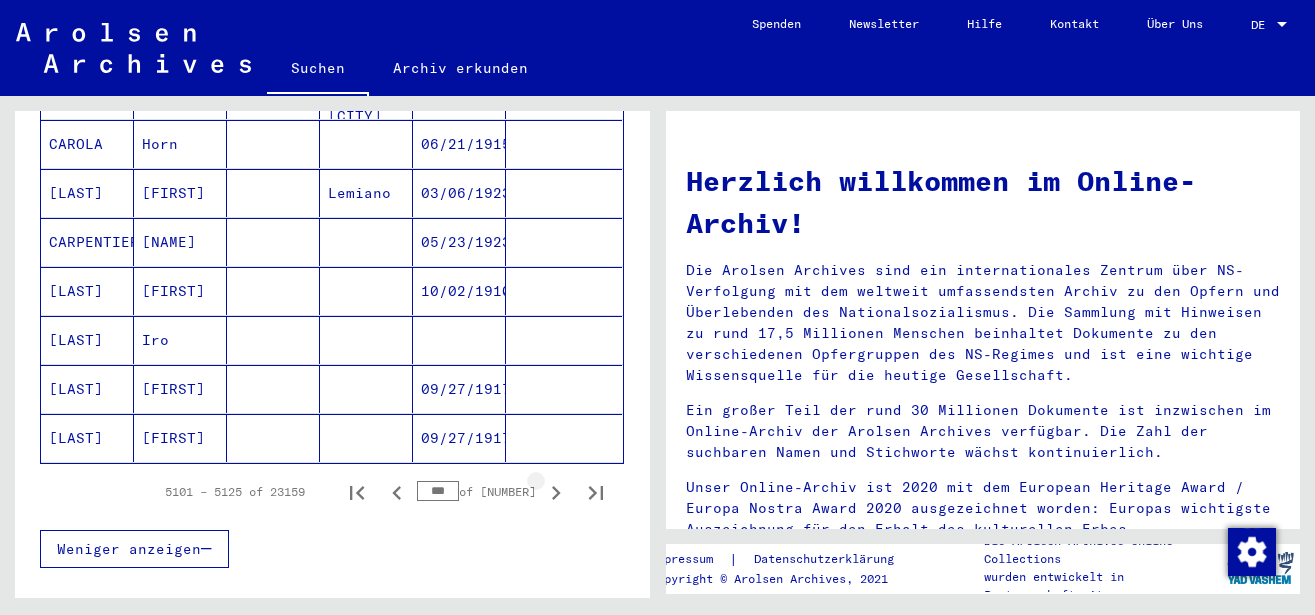 click 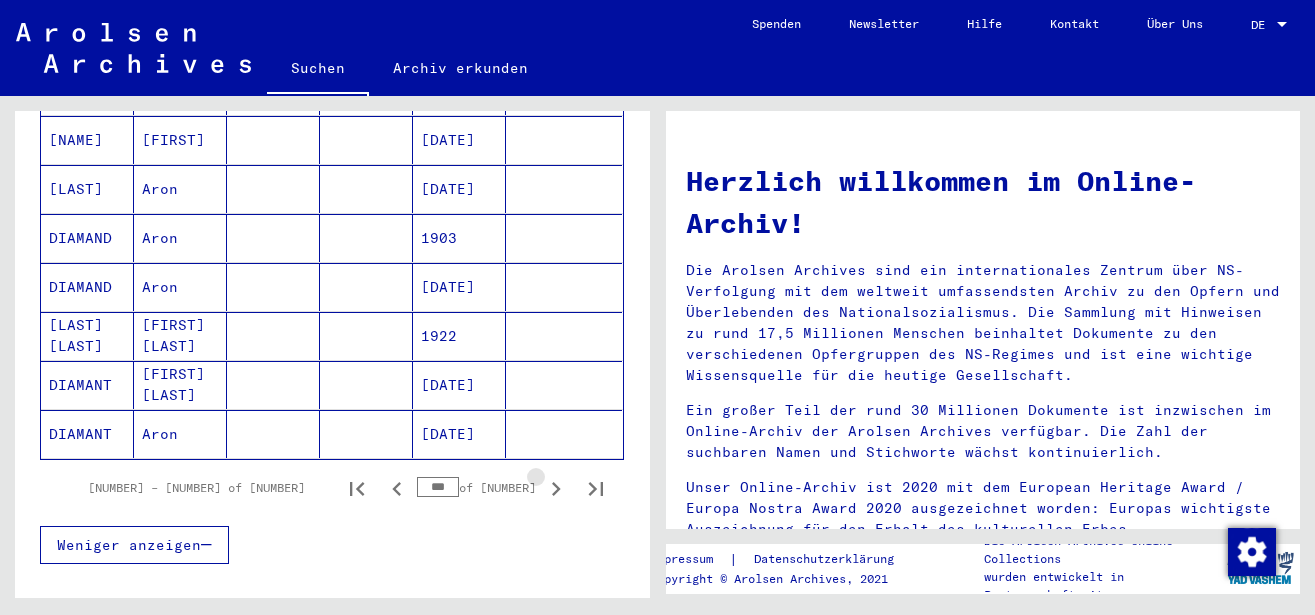 click 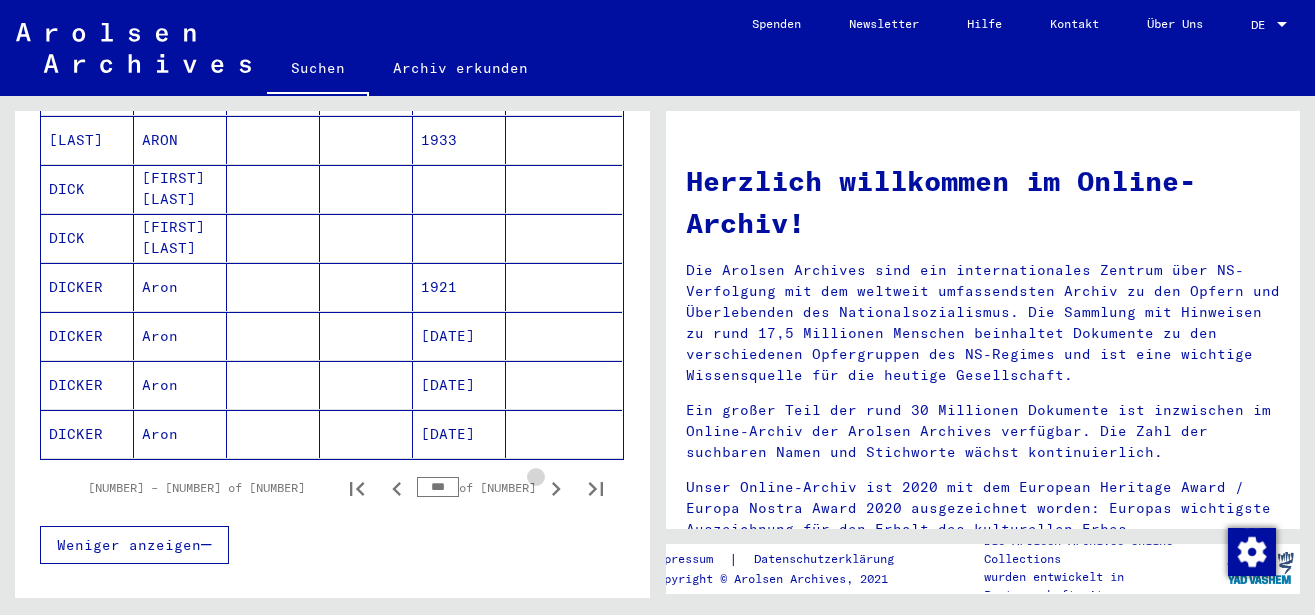 click 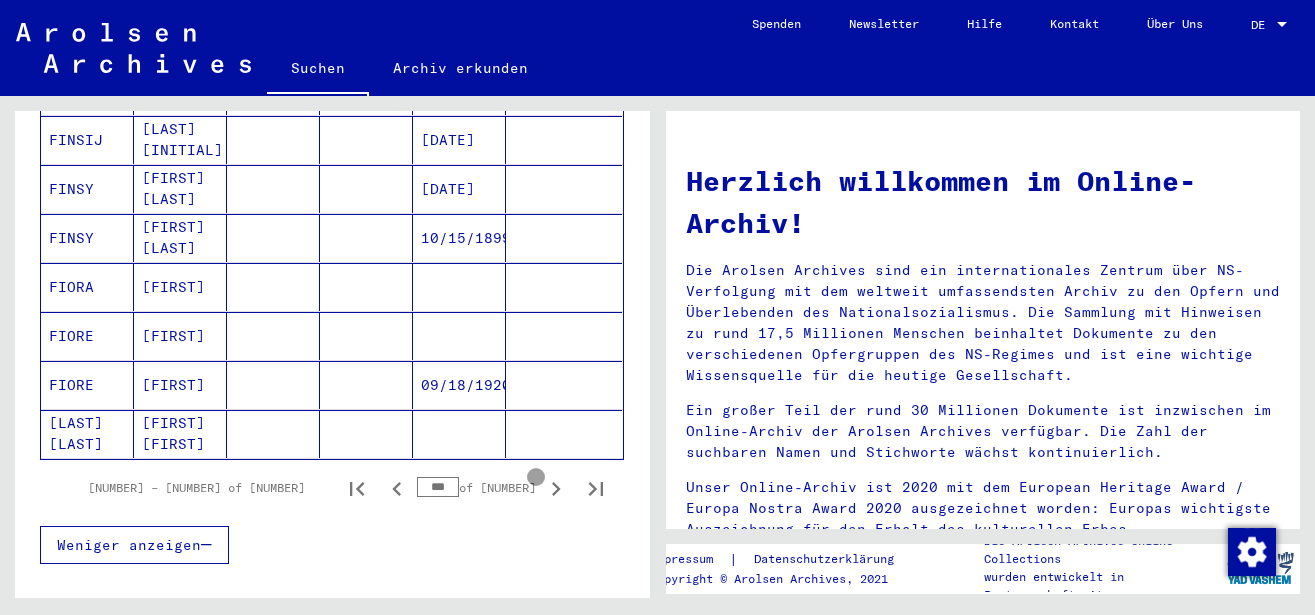 click 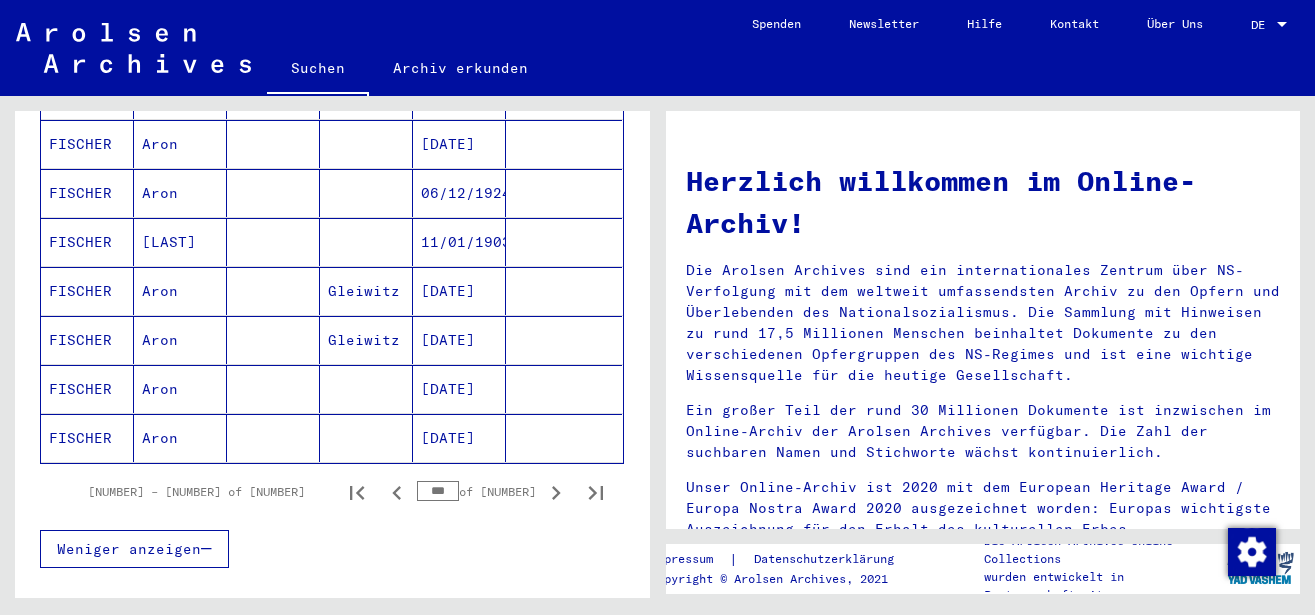 click 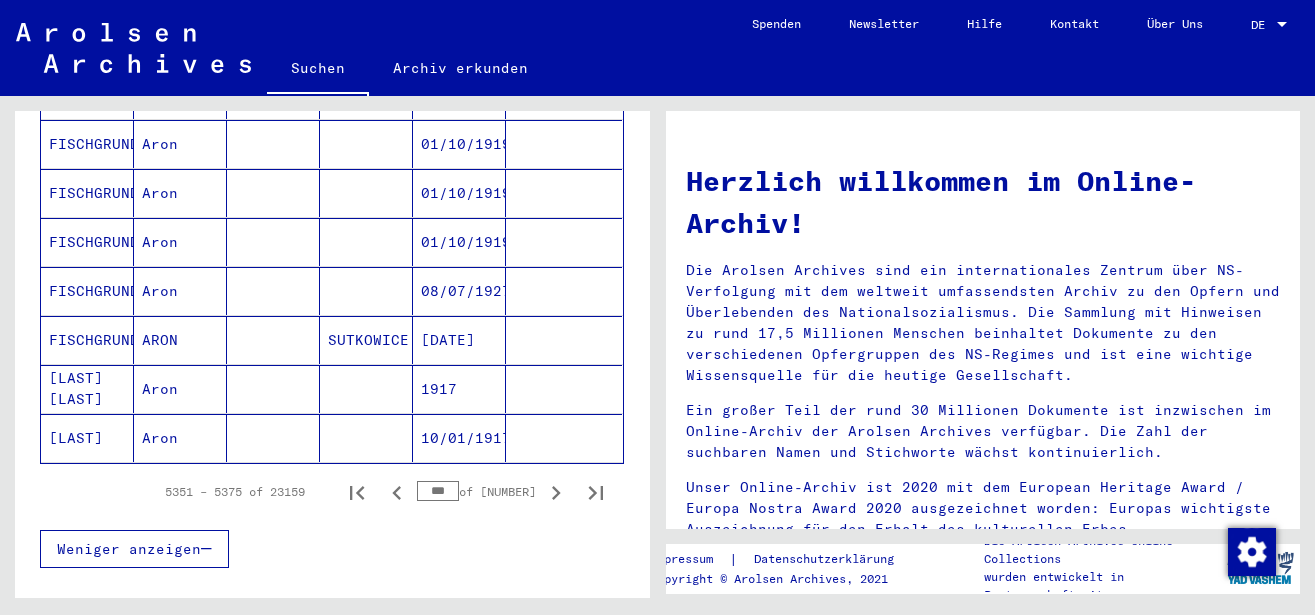 click 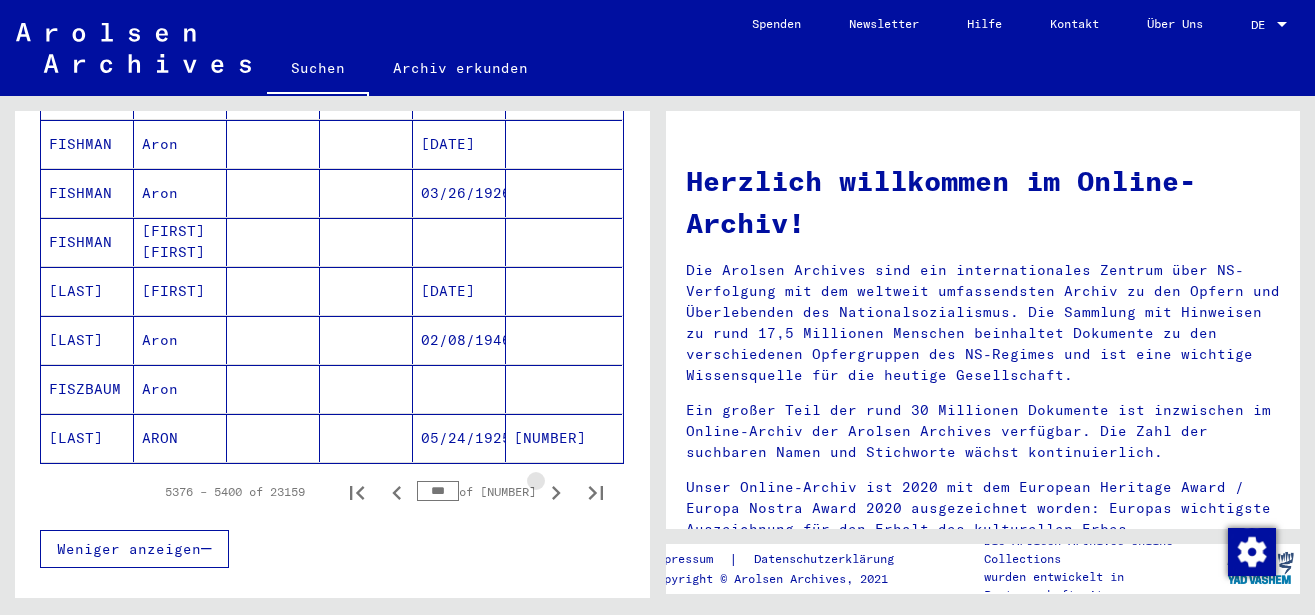 click 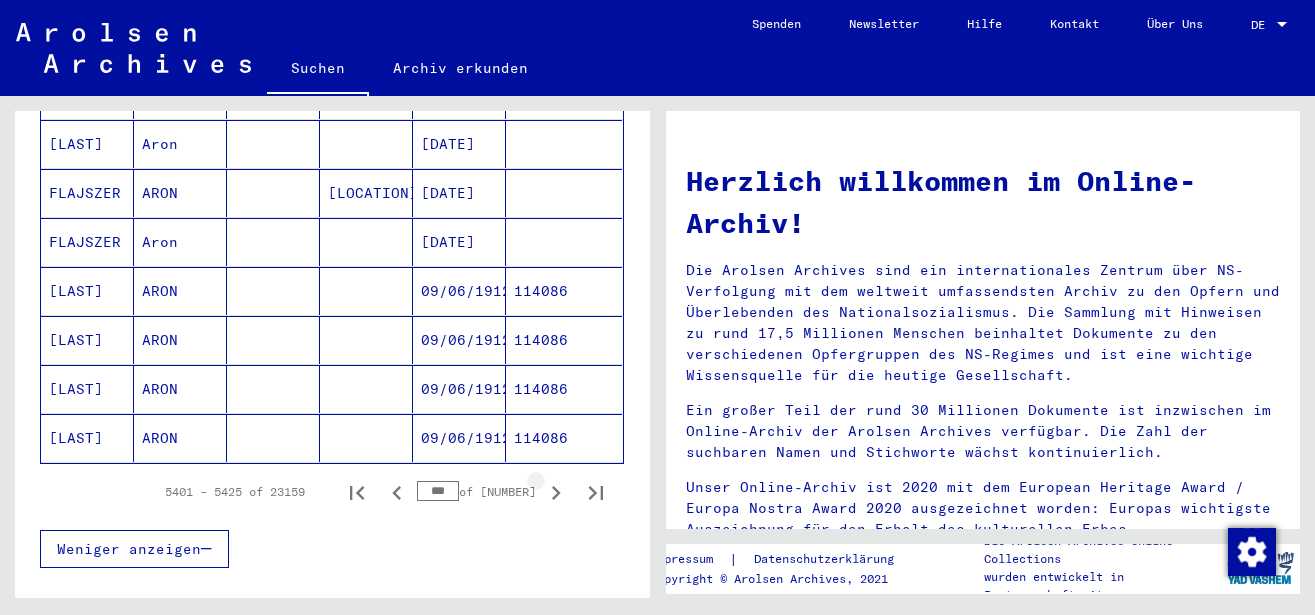 click 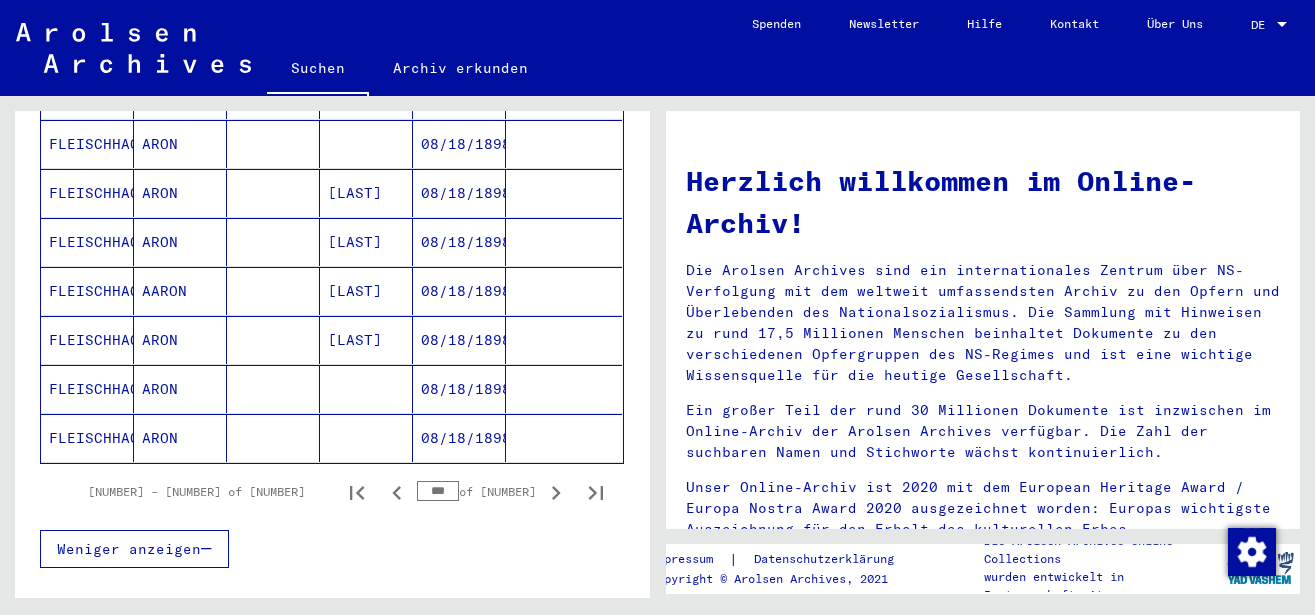click at bounding box center (1282, 25) 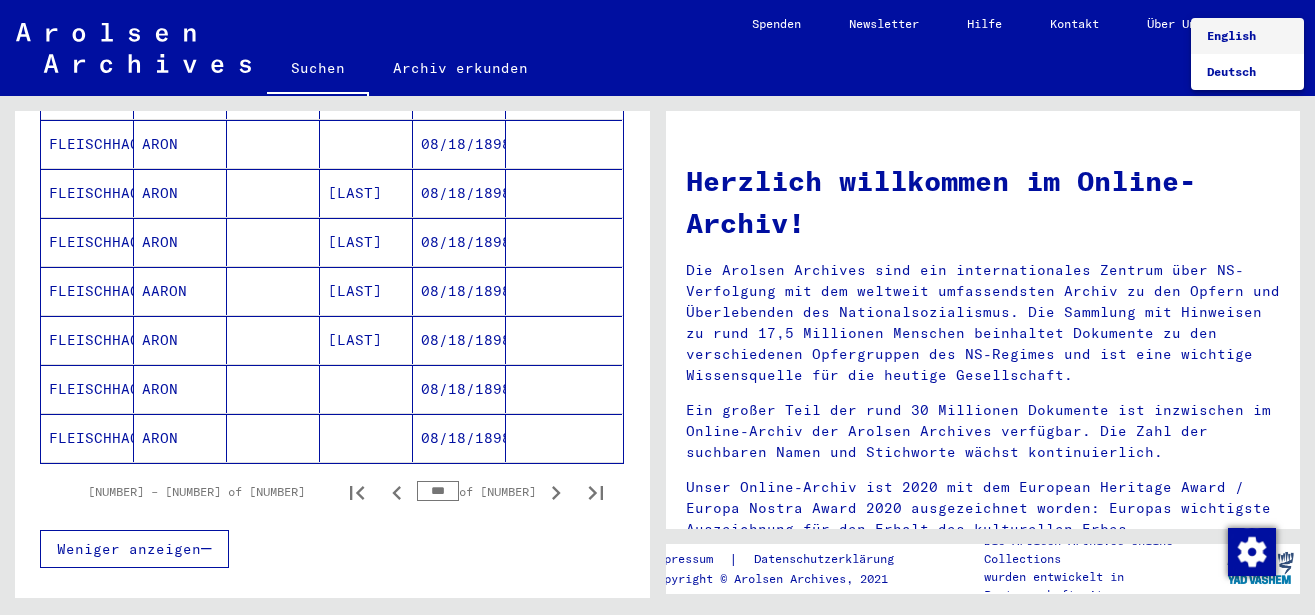 click on "English" at bounding box center (1231, 35) 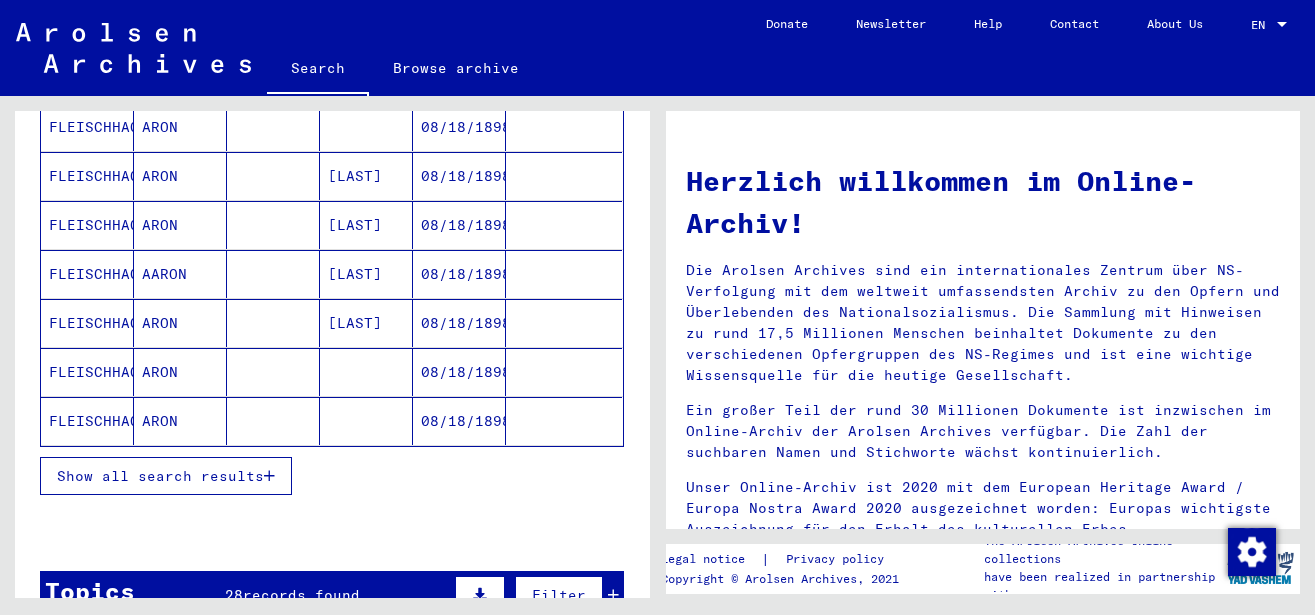 scroll, scrollTop: 1136, scrollLeft: 0, axis: vertical 